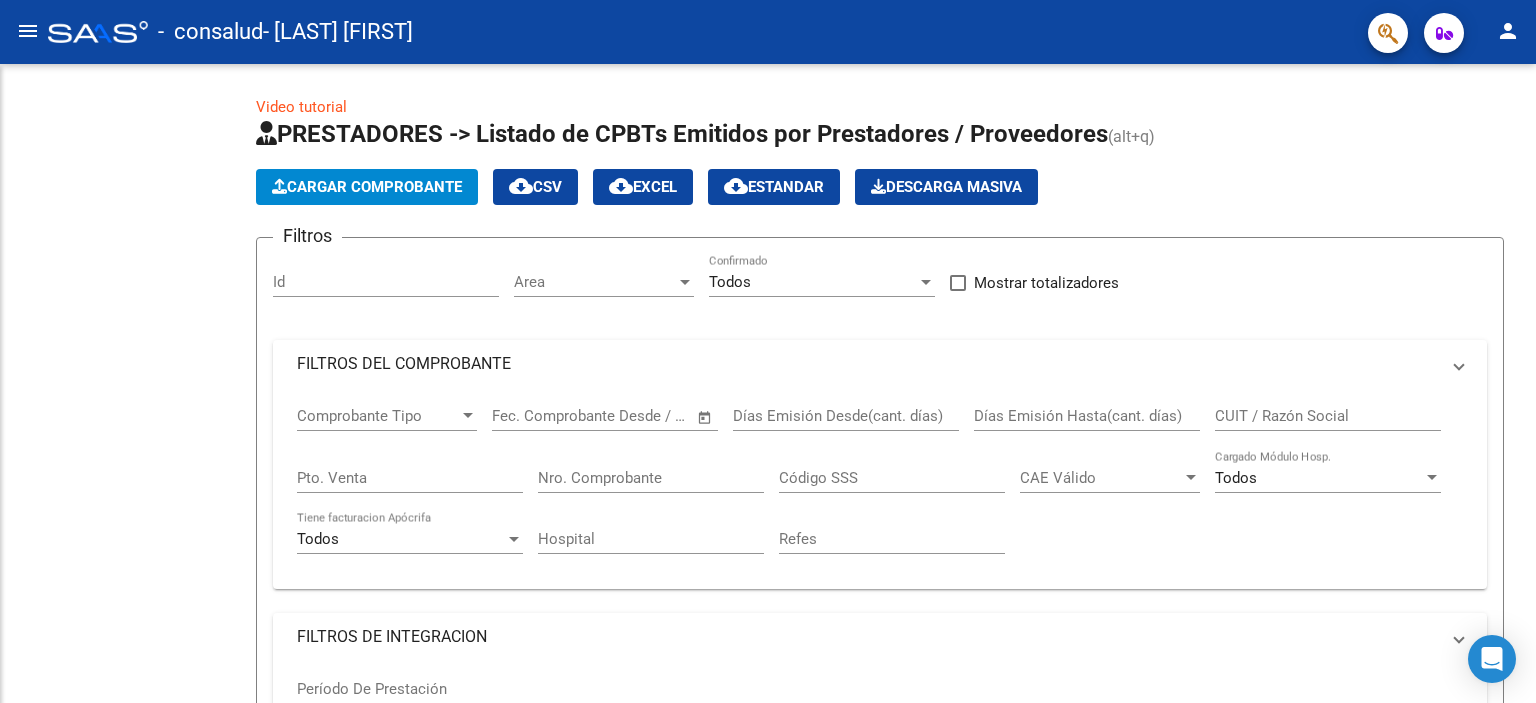 scroll, scrollTop: 0, scrollLeft: 0, axis: both 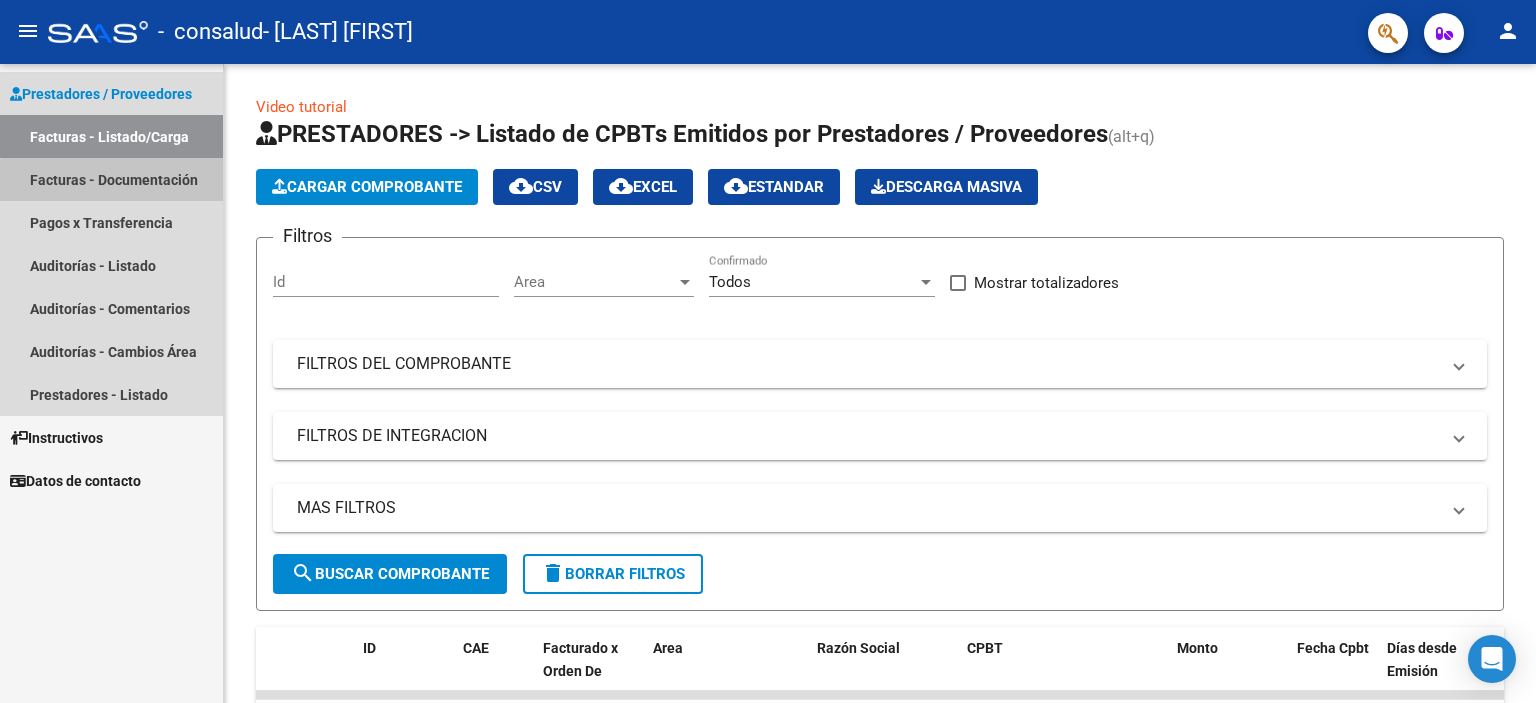 click on "Facturas - Documentación" at bounding box center (111, 179) 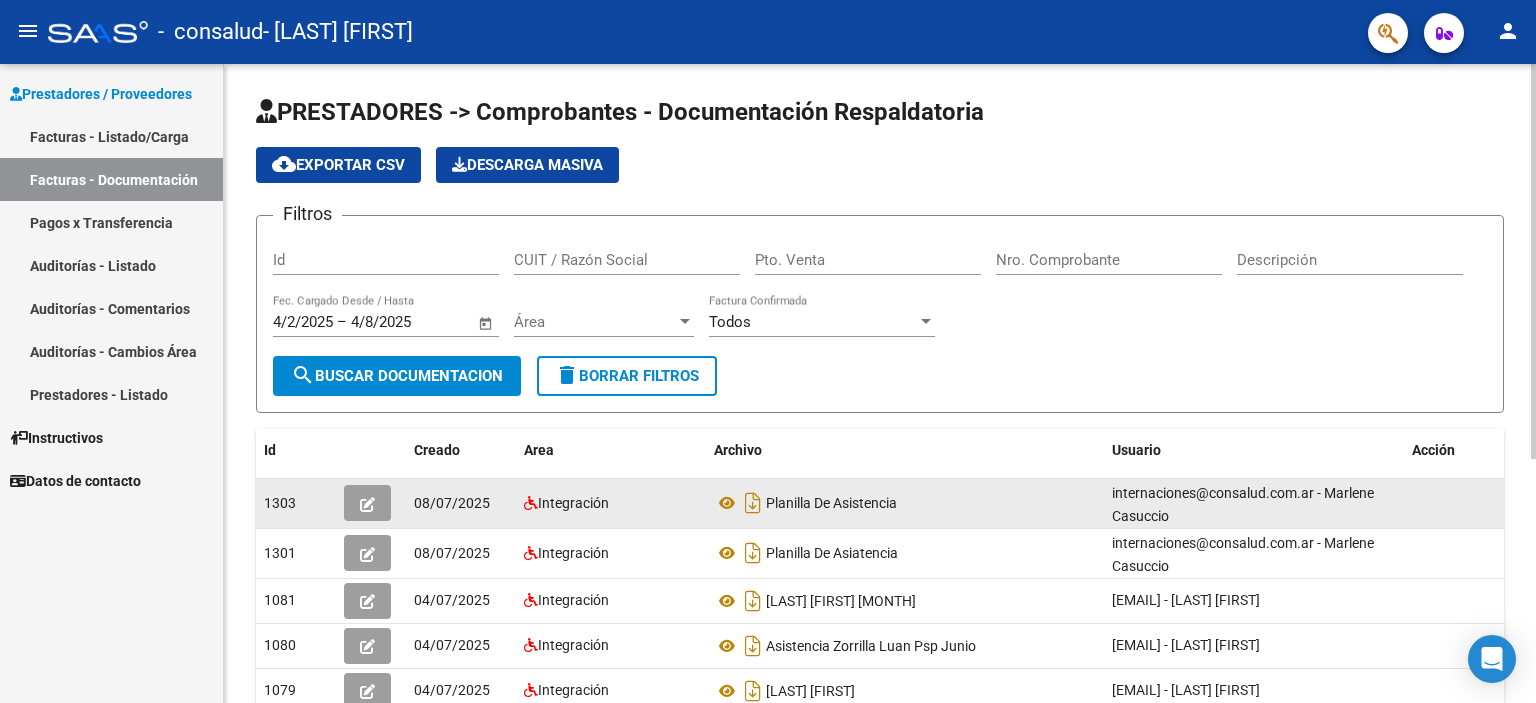 scroll, scrollTop: 3, scrollLeft: 0, axis: vertical 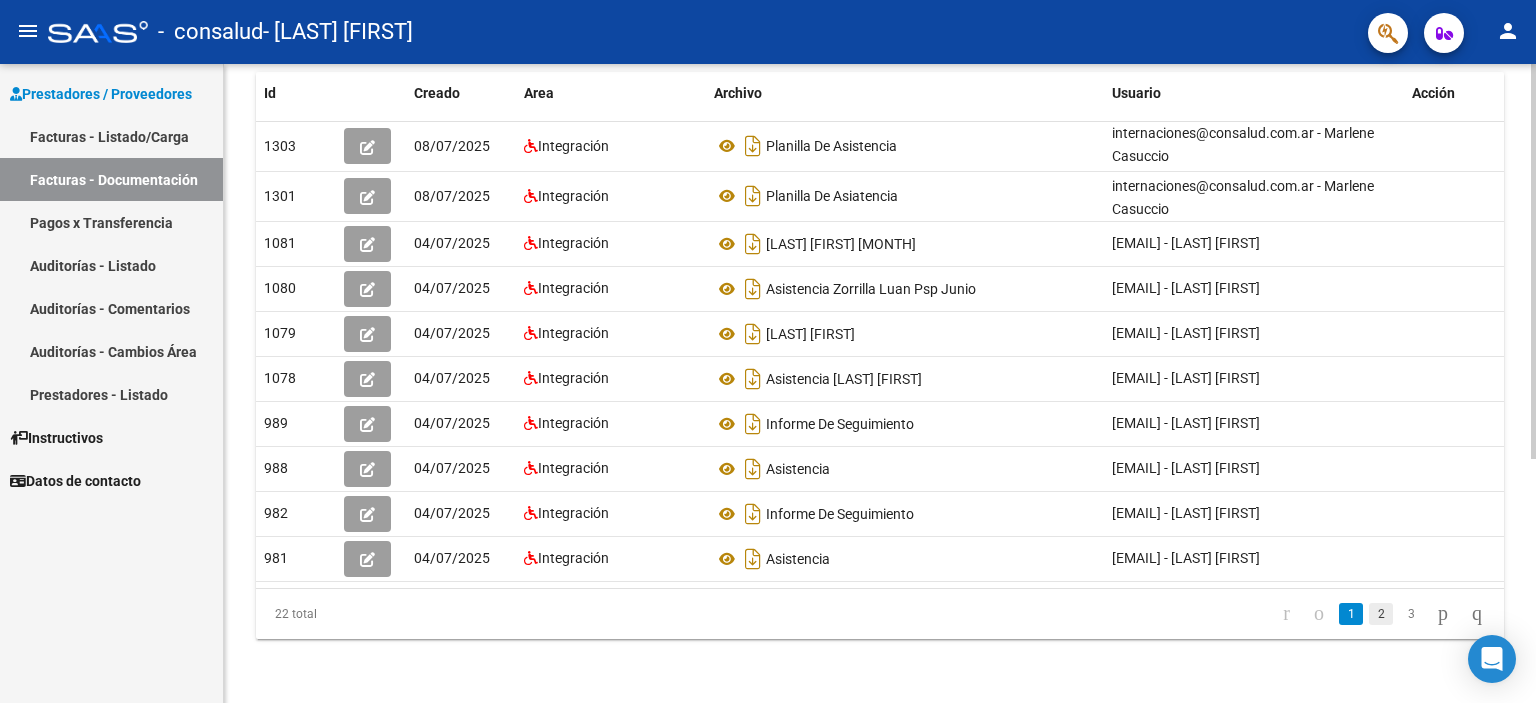 click on "2" 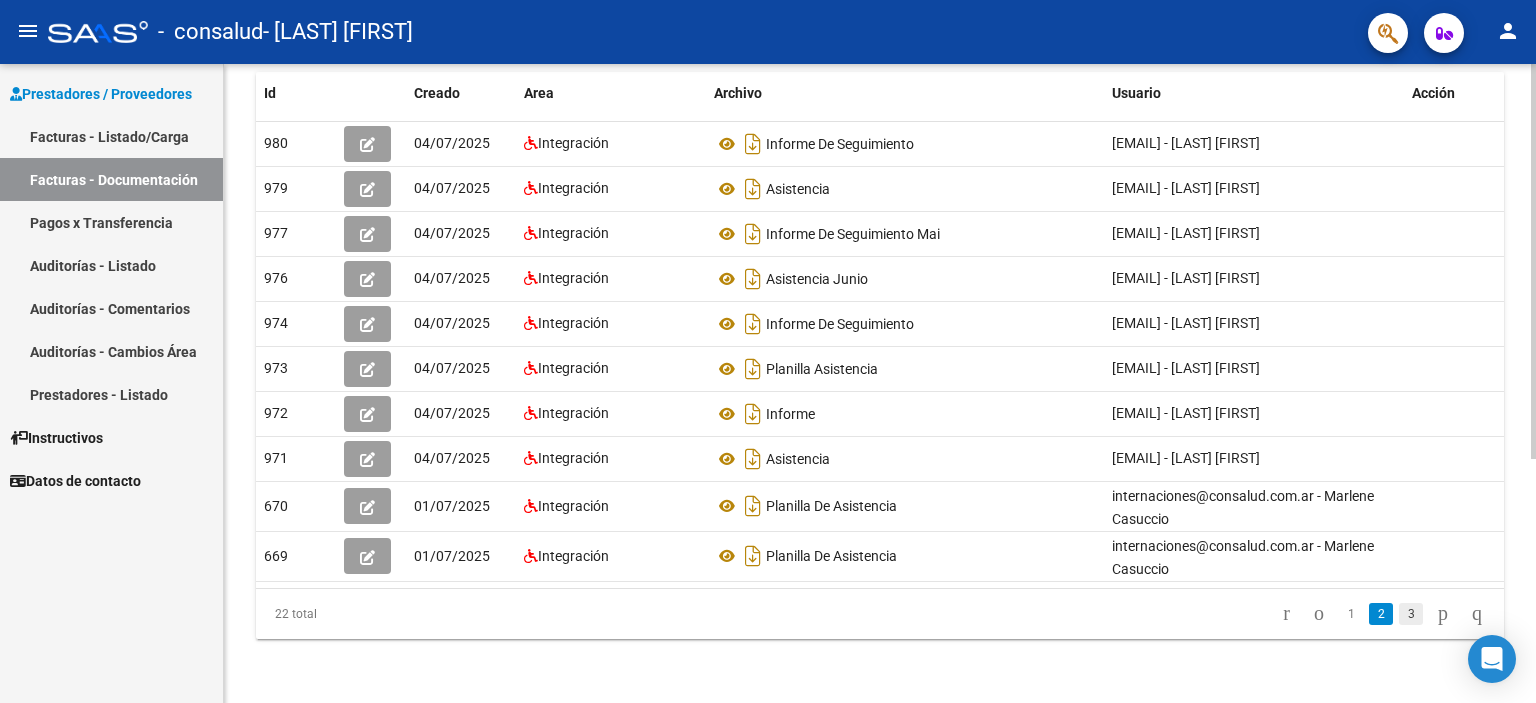 click on "3" 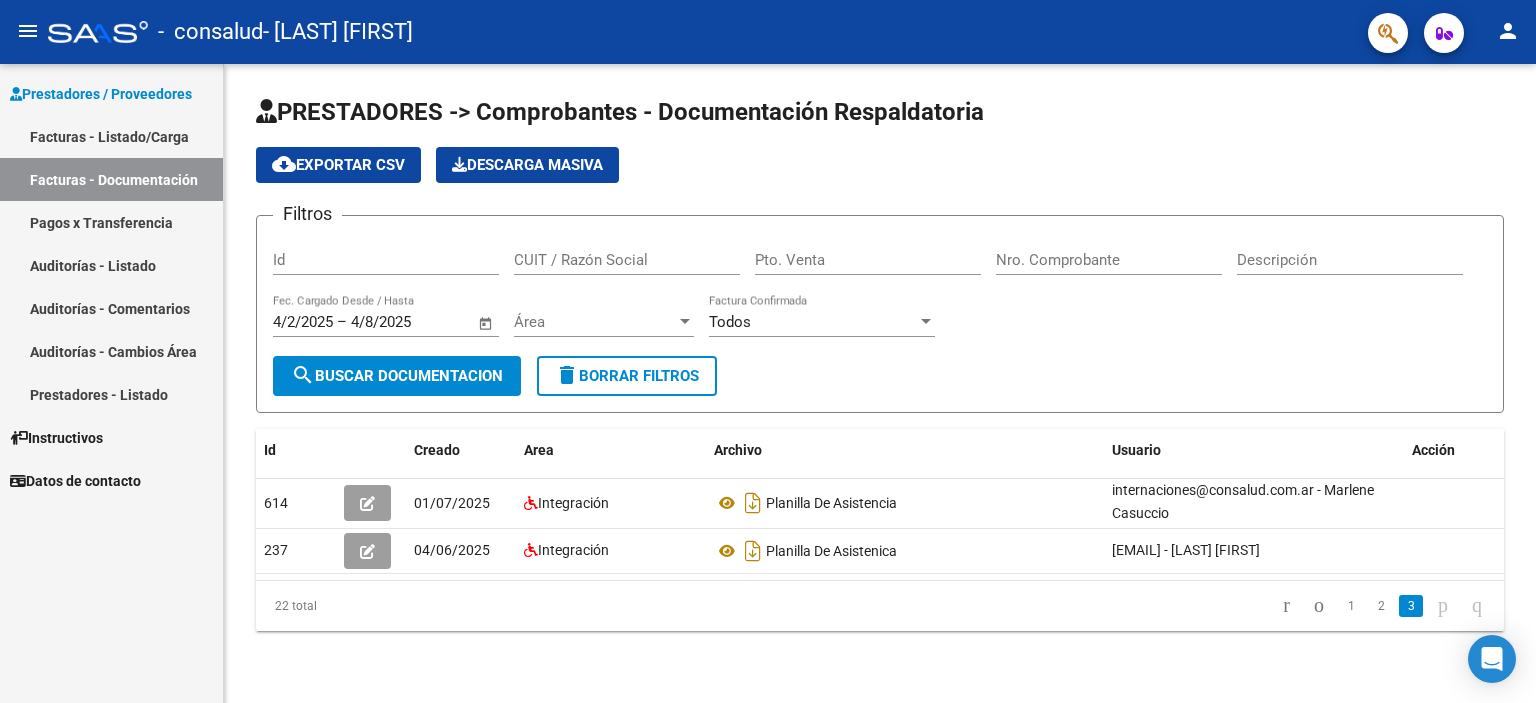 scroll, scrollTop: 0, scrollLeft: 0, axis: both 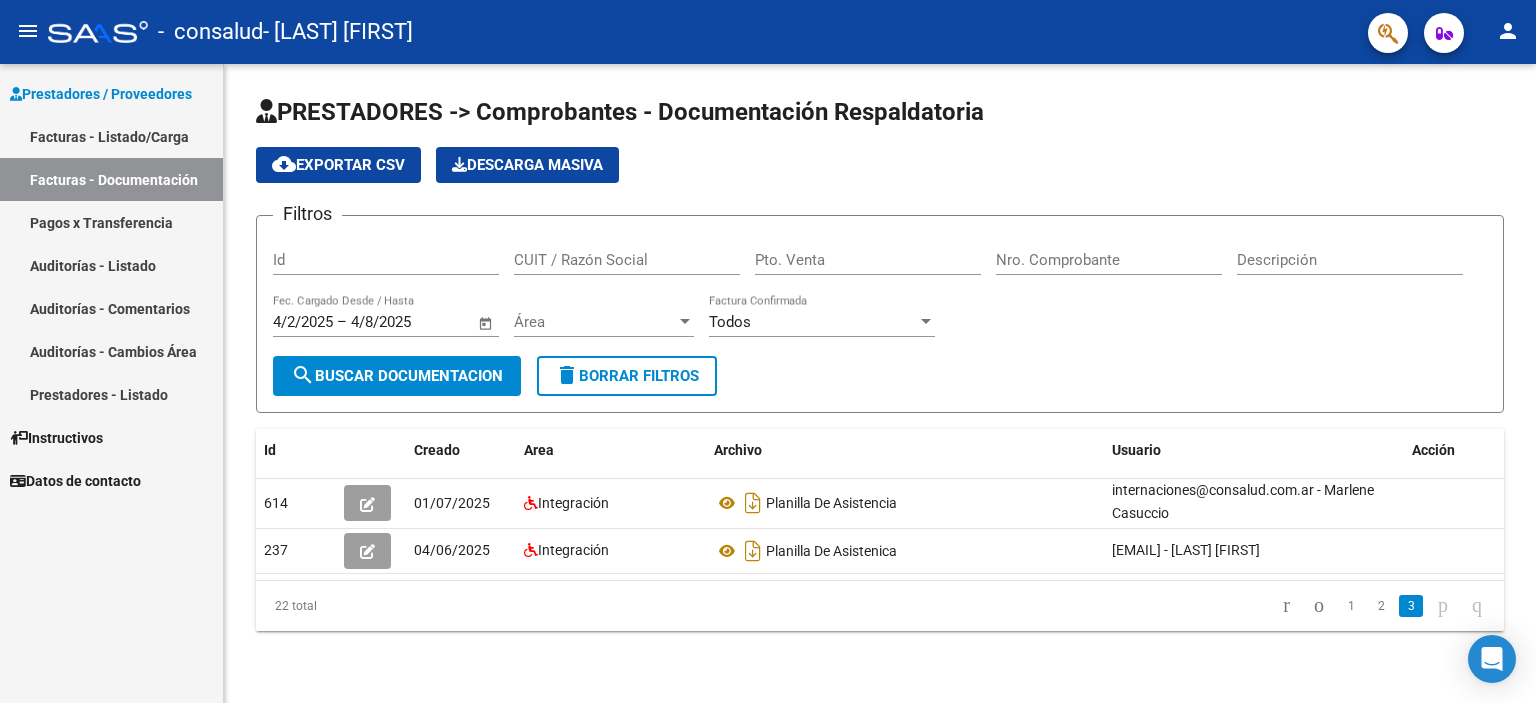 click on "Facturas - Documentación" at bounding box center (111, 179) 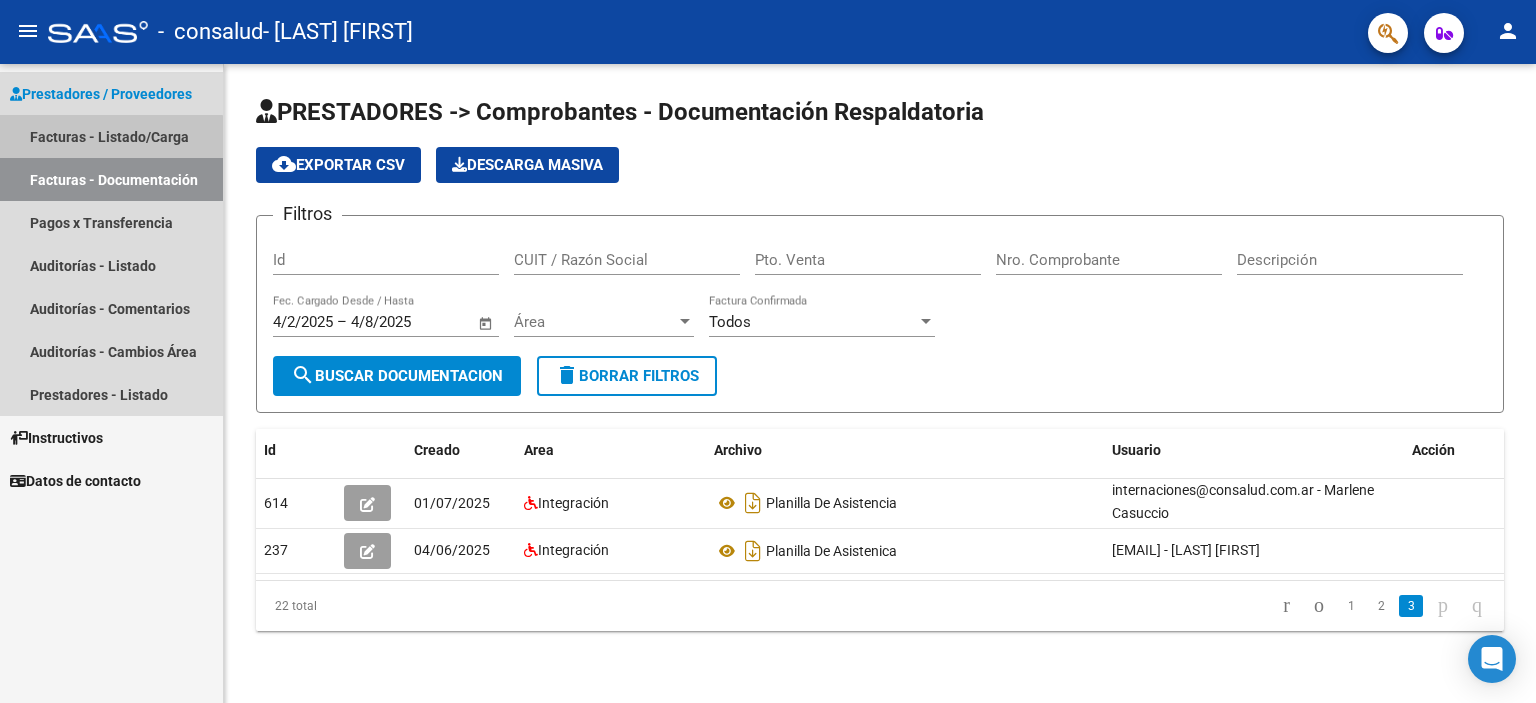 click on "Facturas - Listado/Carga" at bounding box center (111, 136) 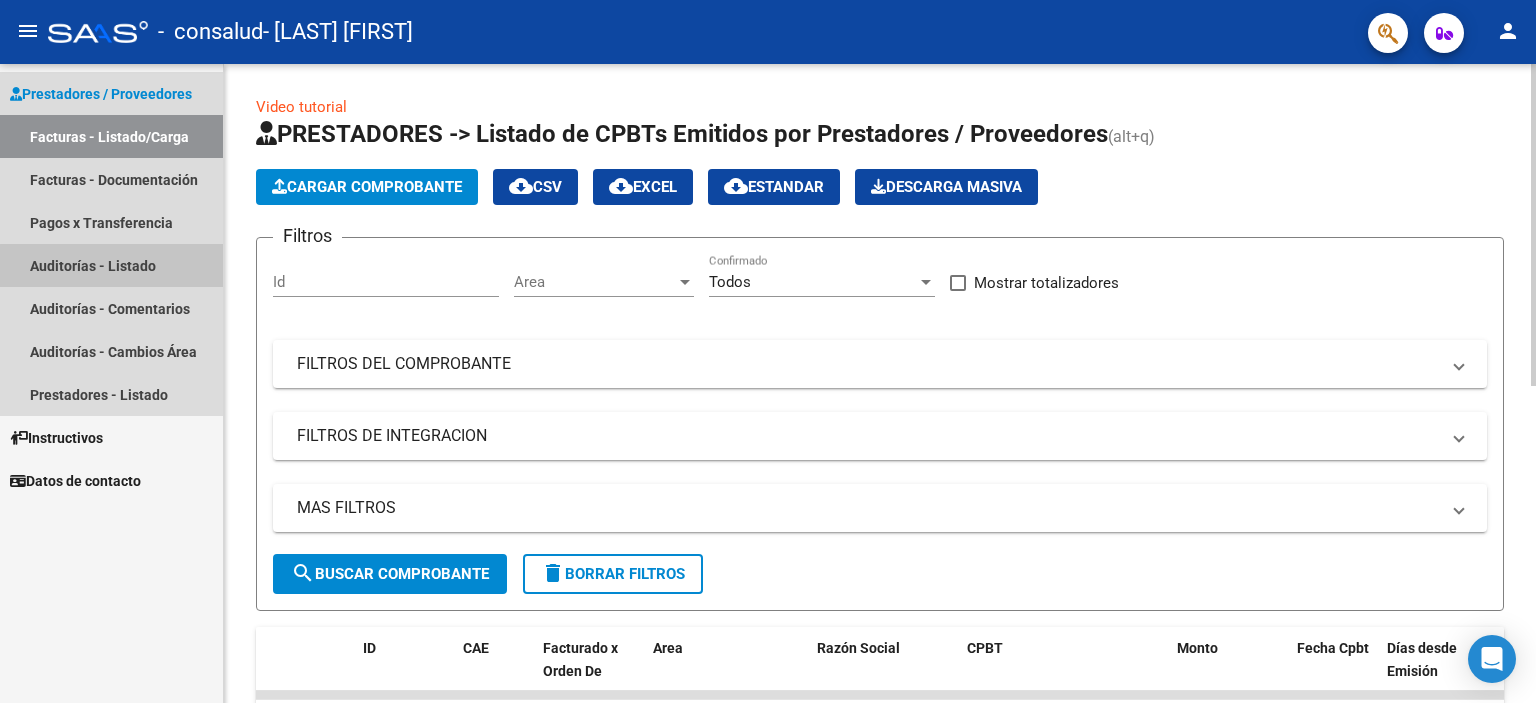 click on "Auditorías - Listado" at bounding box center [111, 265] 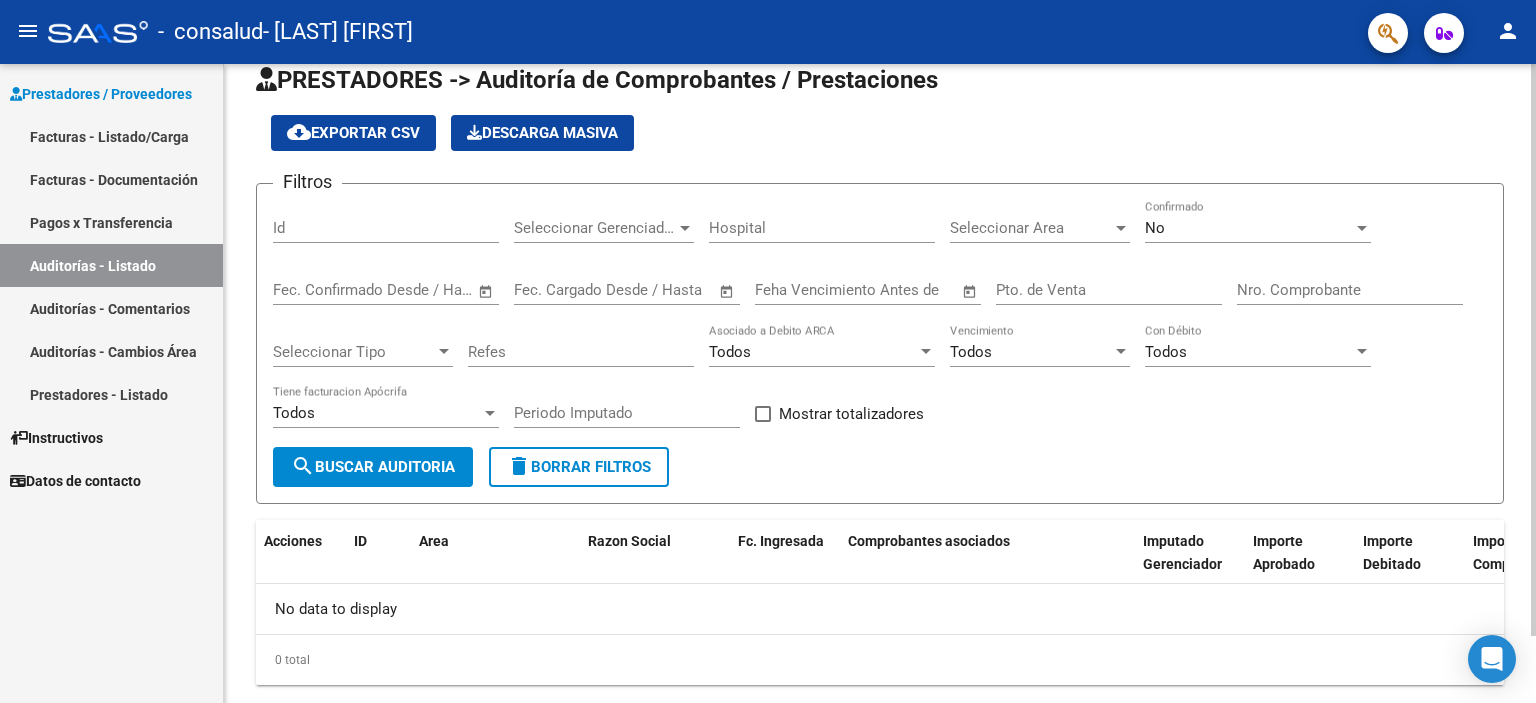 scroll, scrollTop: 0, scrollLeft: 0, axis: both 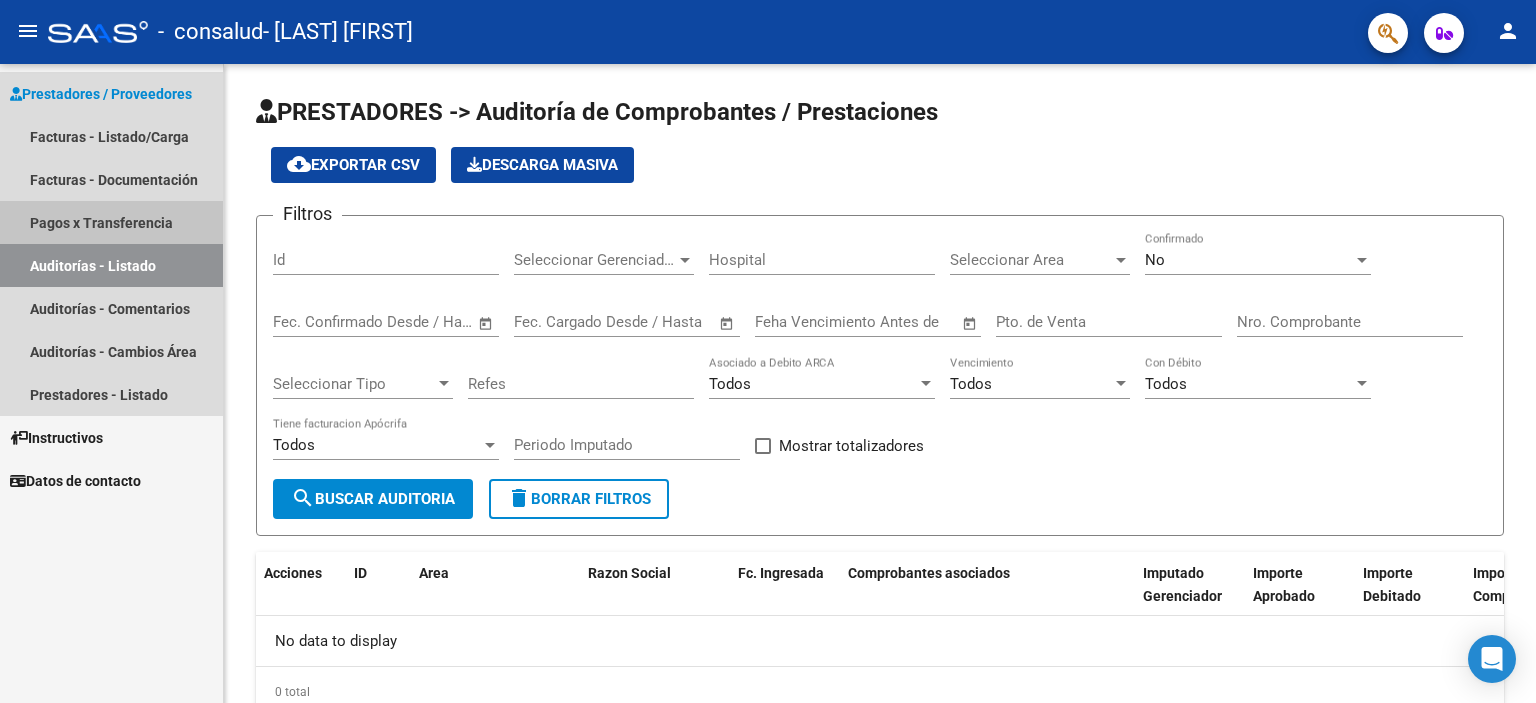 click on "Pagos x Transferencia" at bounding box center [111, 222] 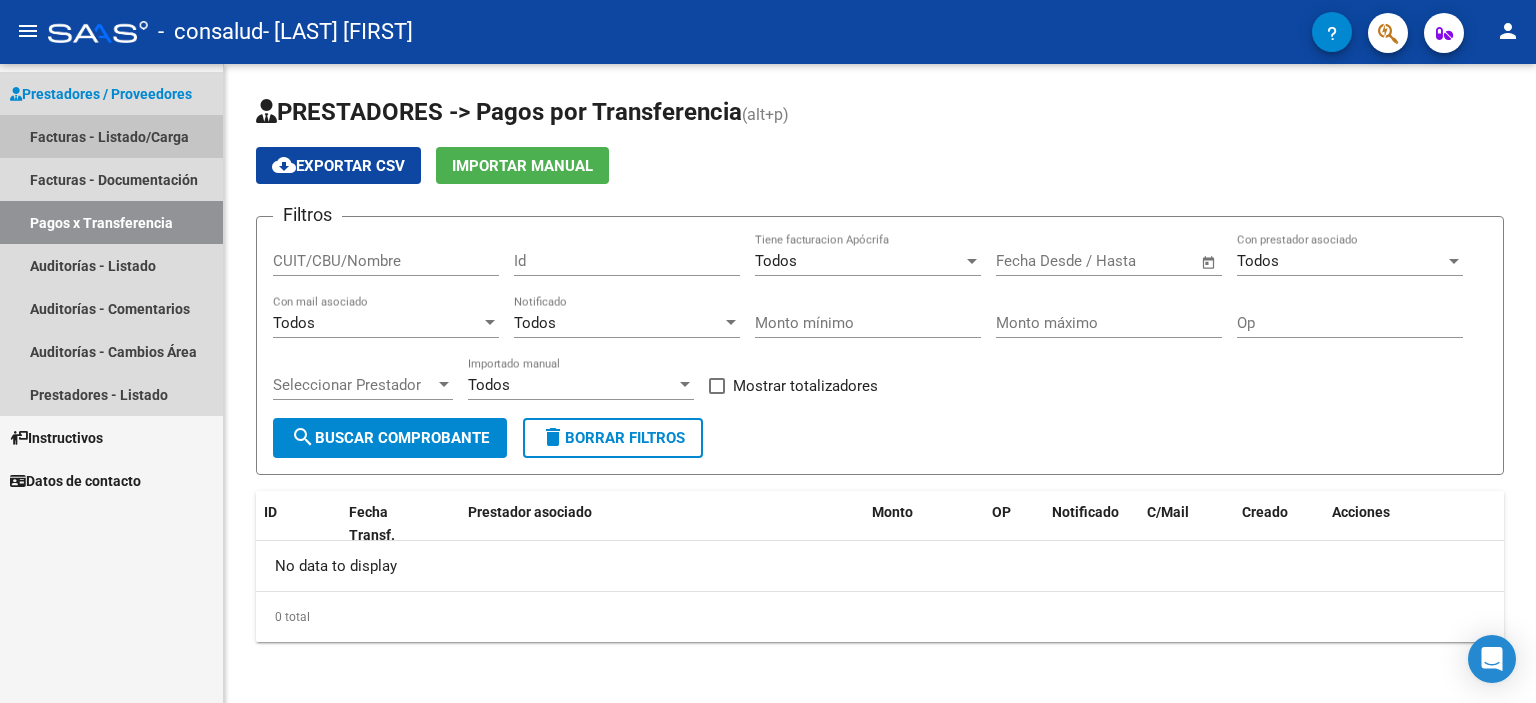 click on "Facturas - Listado/Carga" at bounding box center [111, 136] 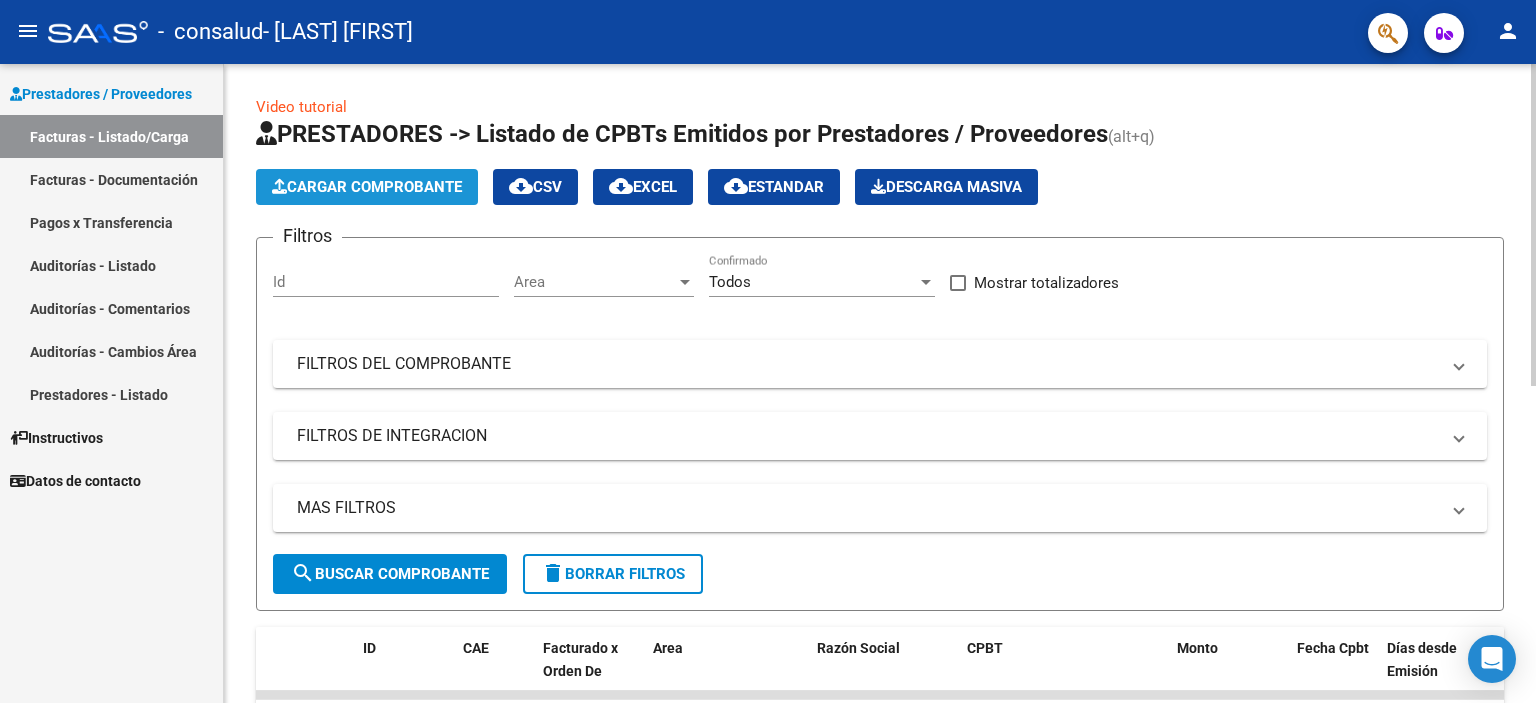click on "Cargar Comprobante" 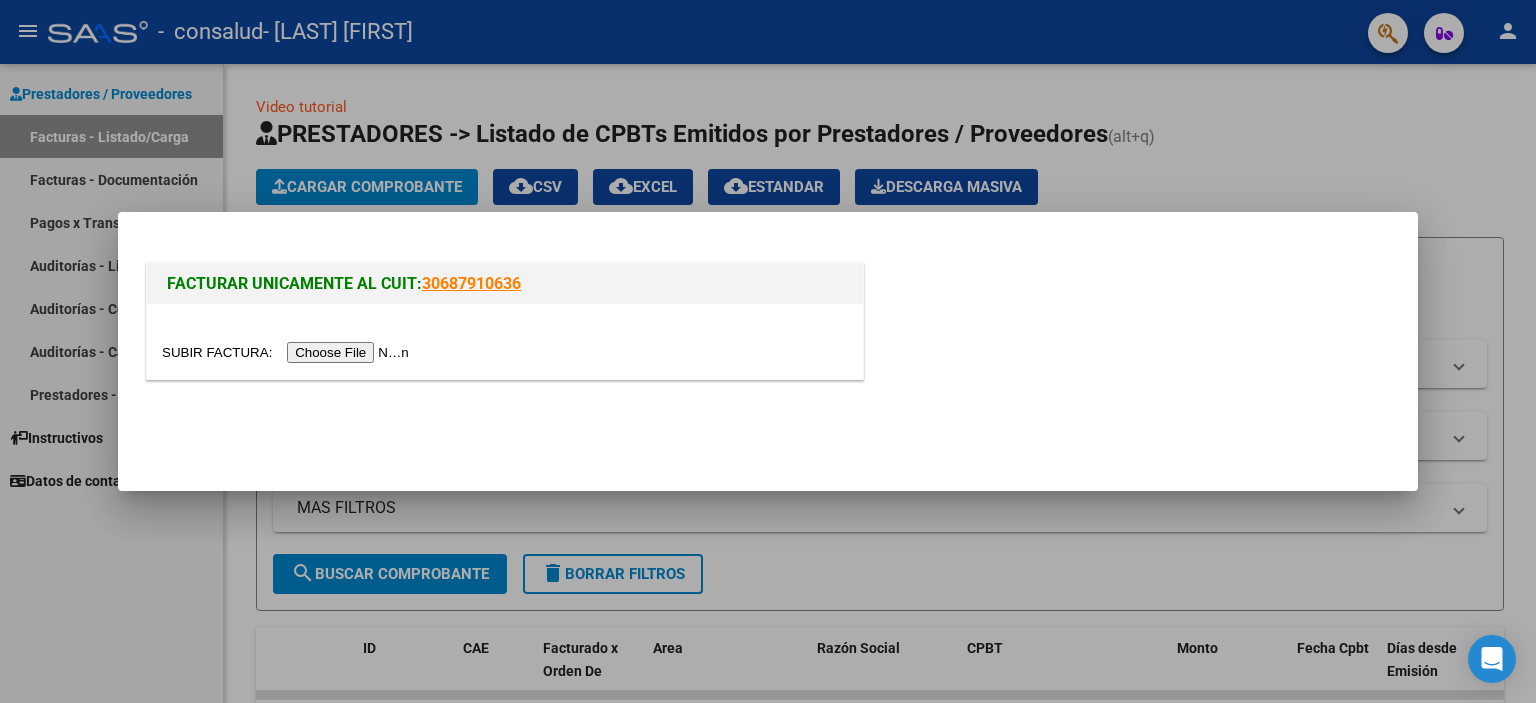 click at bounding box center (288, 352) 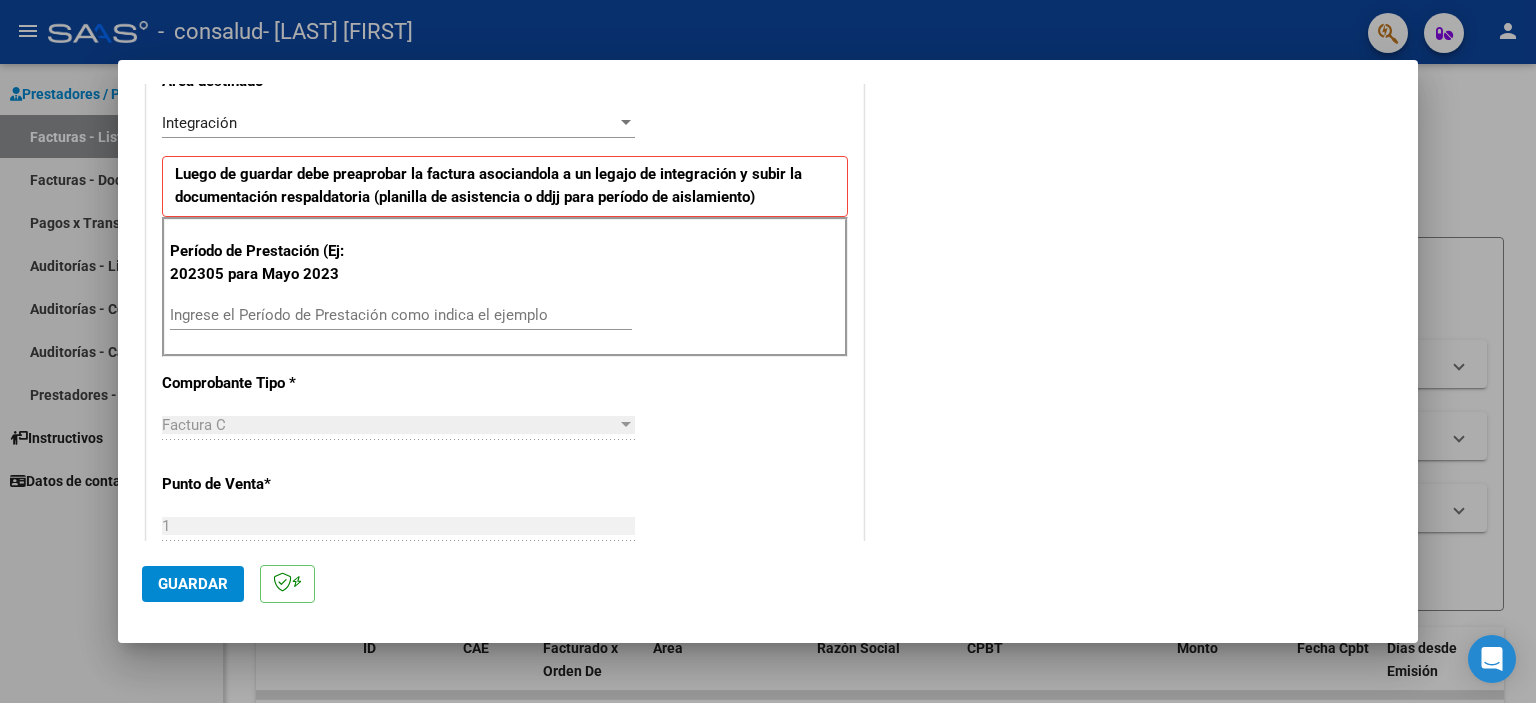 scroll, scrollTop: 500, scrollLeft: 0, axis: vertical 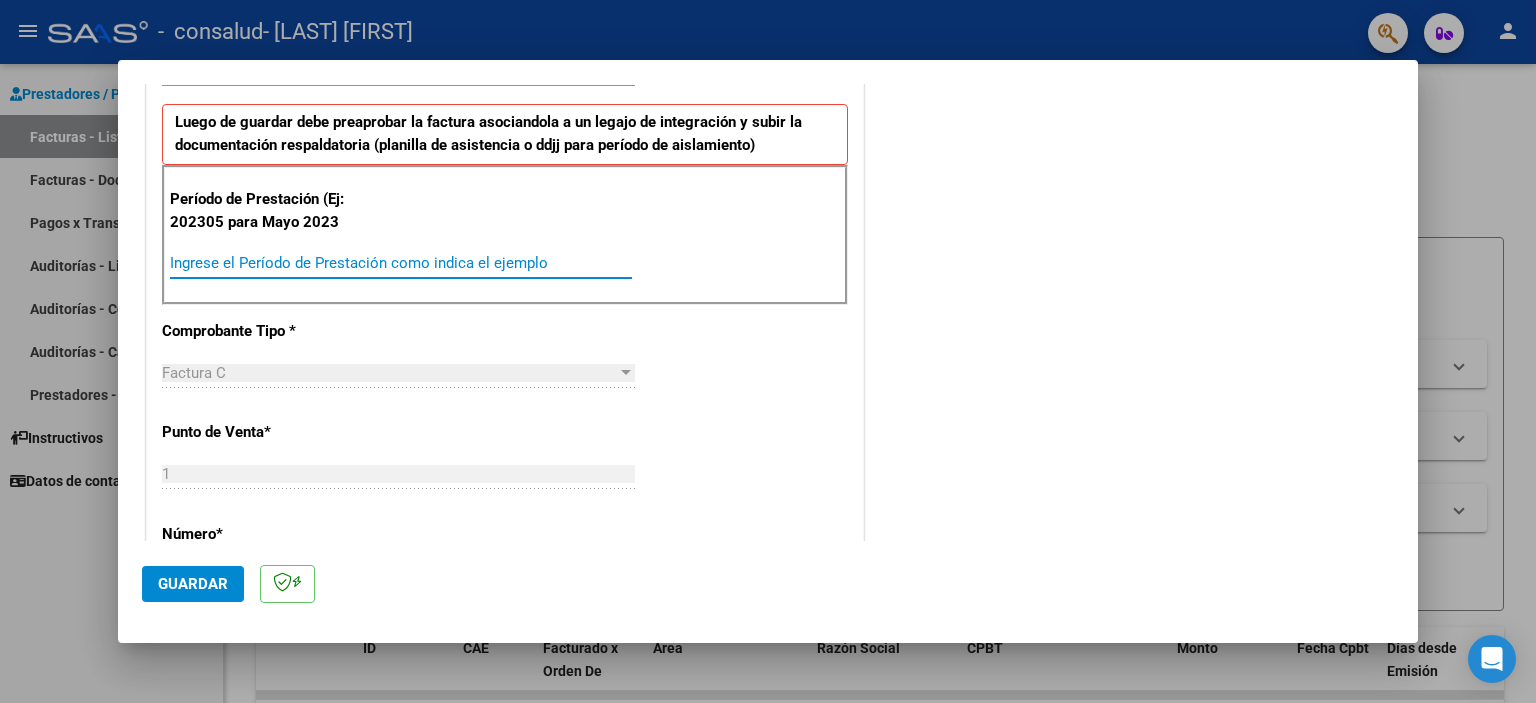 click on "Ingrese el Período de Prestación como indica el ejemplo" at bounding box center (401, 263) 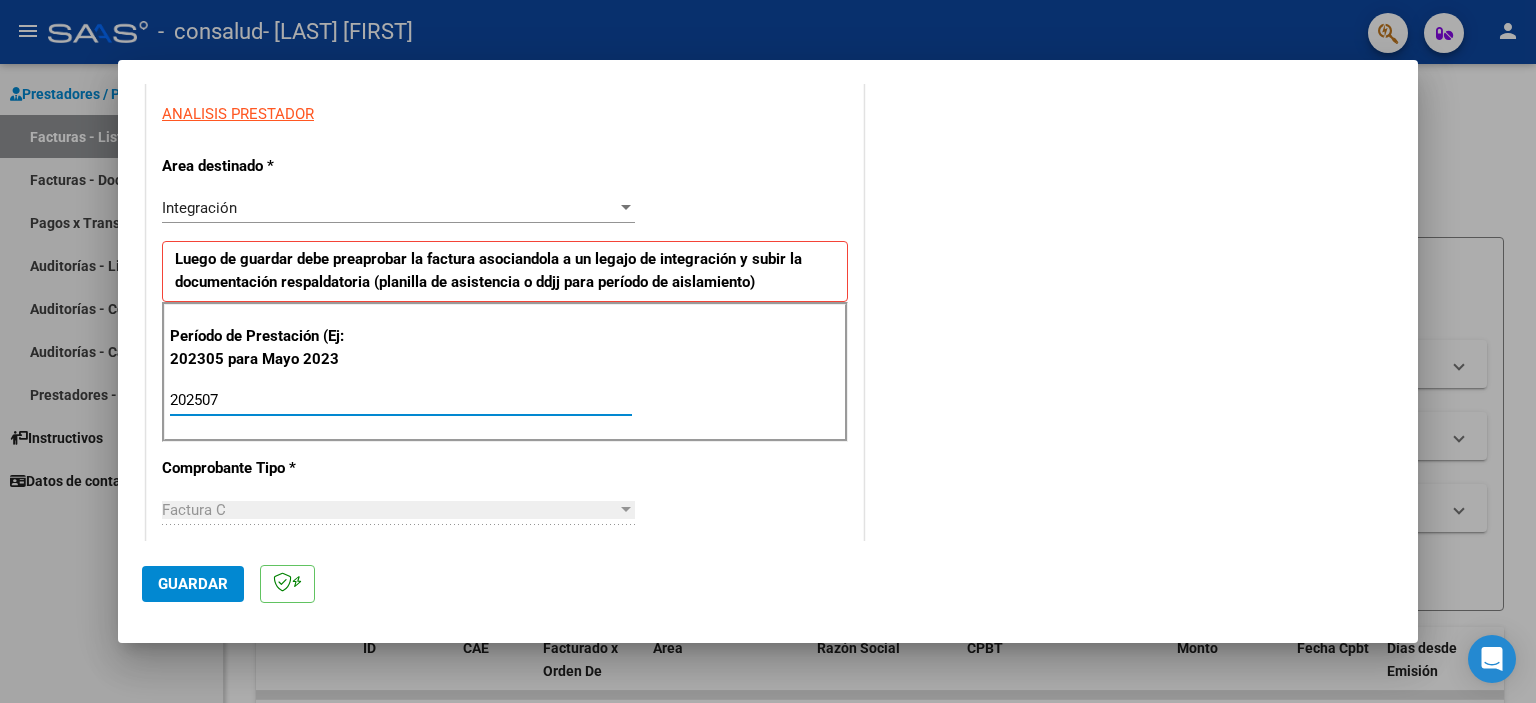 scroll, scrollTop: 0, scrollLeft: 0, axis: both 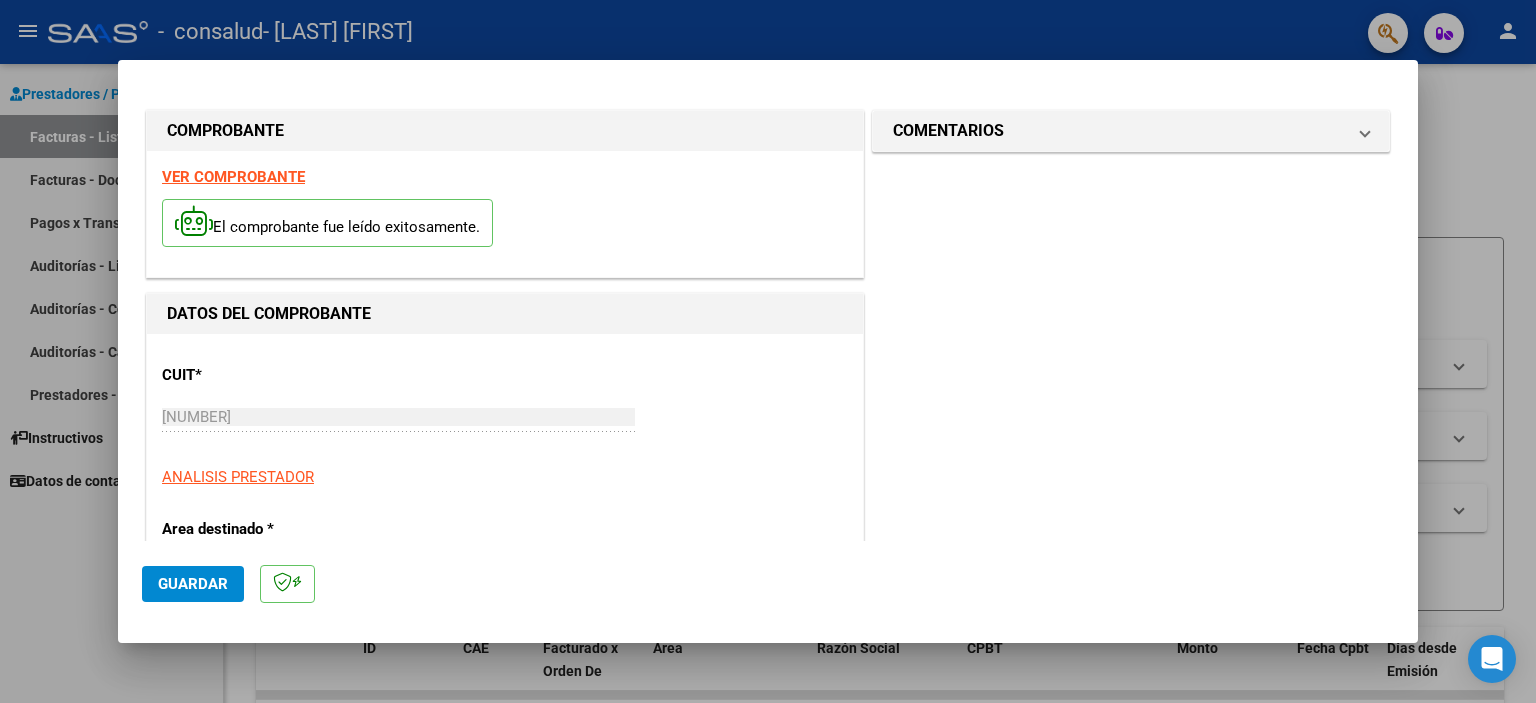 type on "202507" 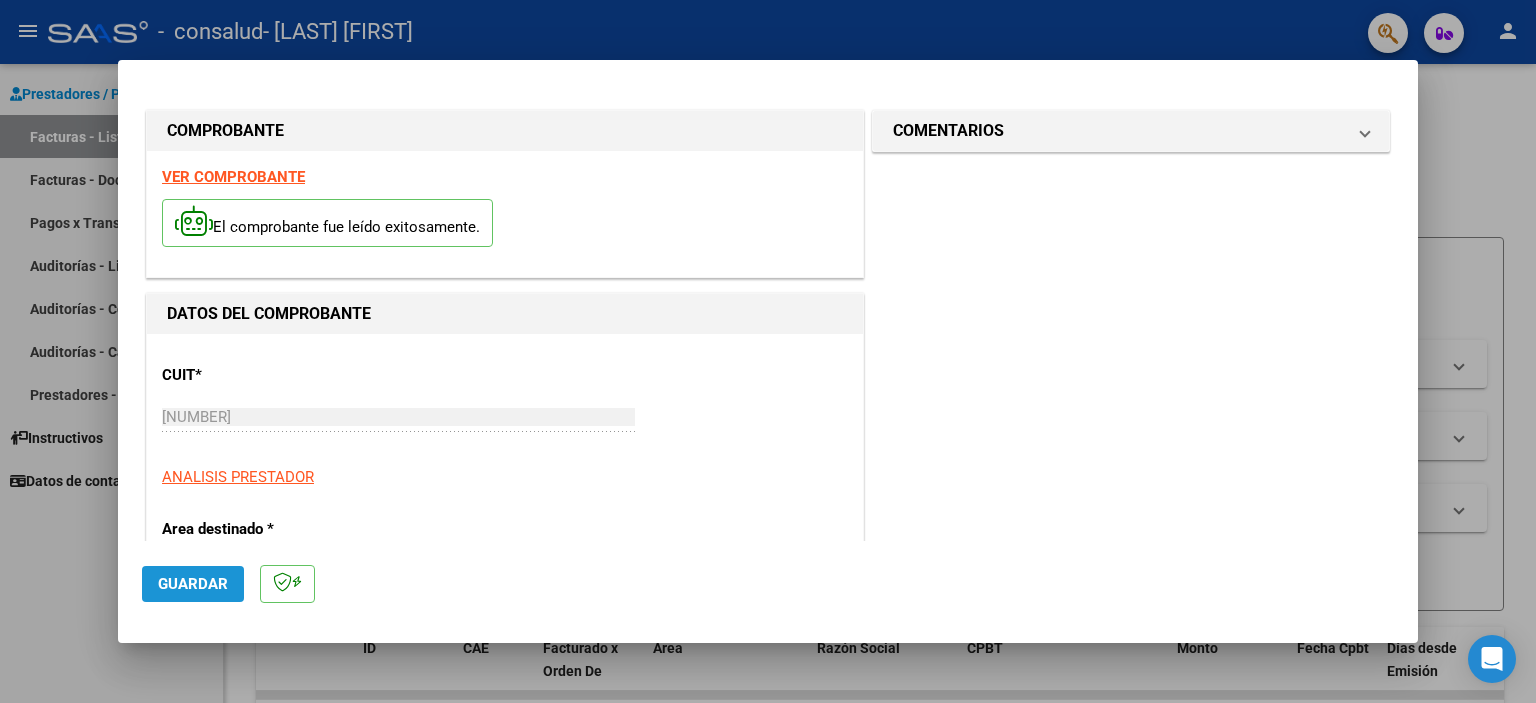 click on "Guardar" 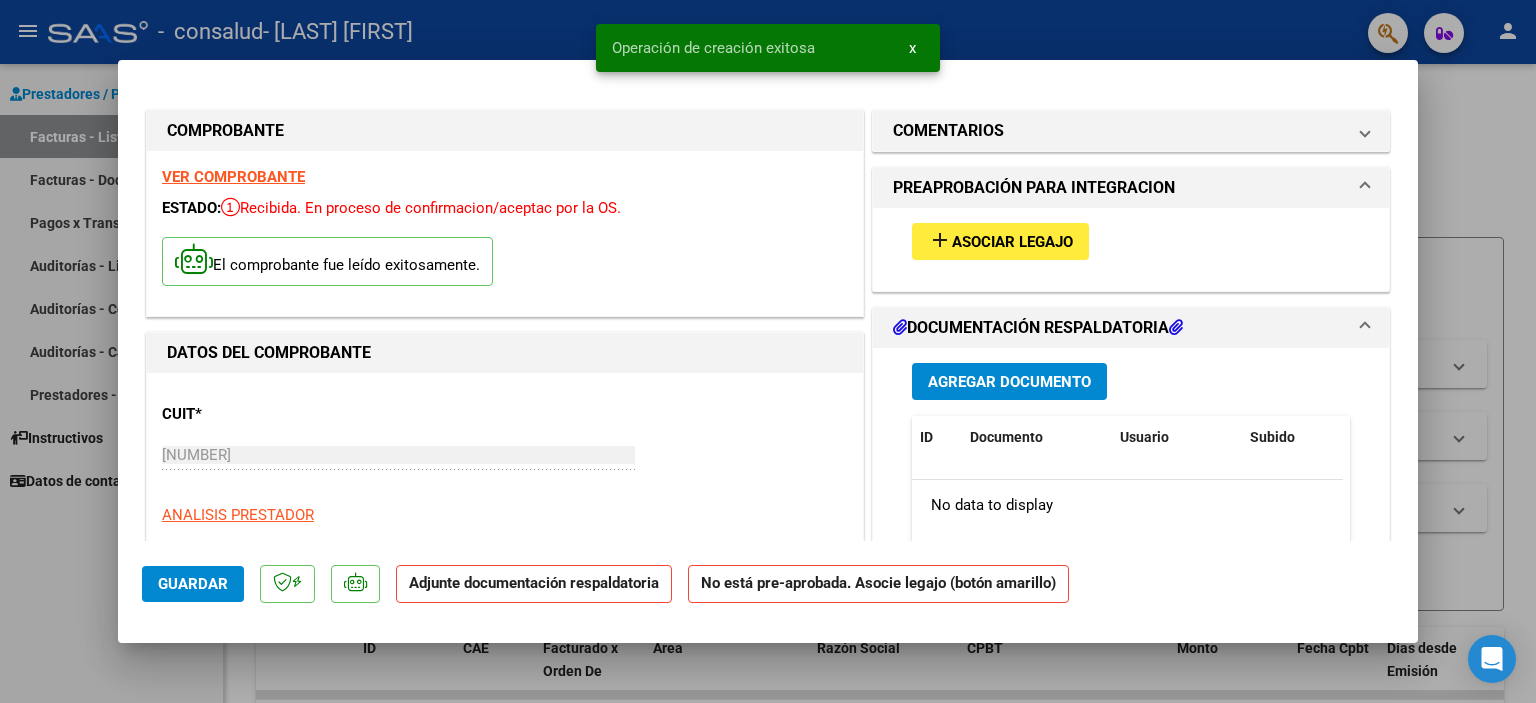 click on "Asociar Legajo" at bounding box center (1012, 242) 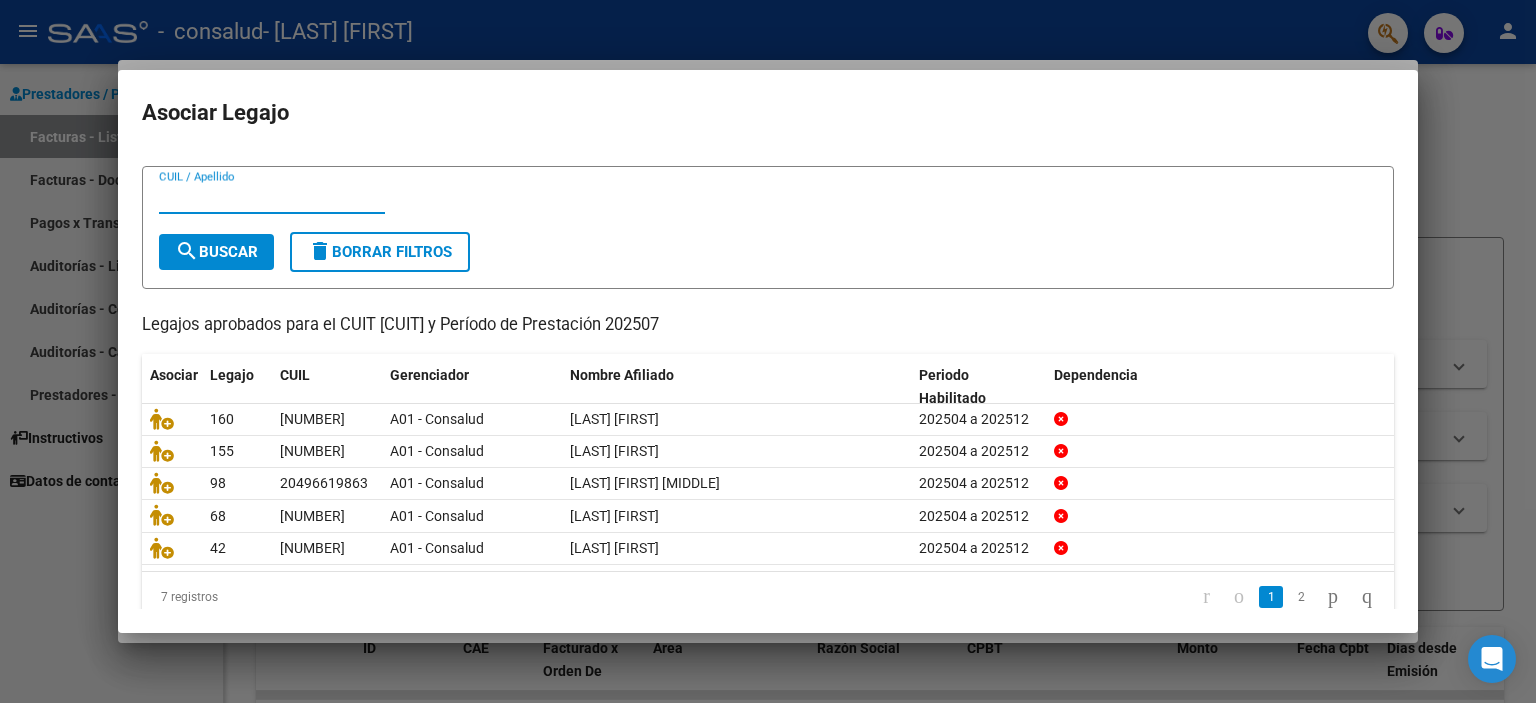 scroll, scrollTop: 62, scrollLeft: 0, axis: vertical 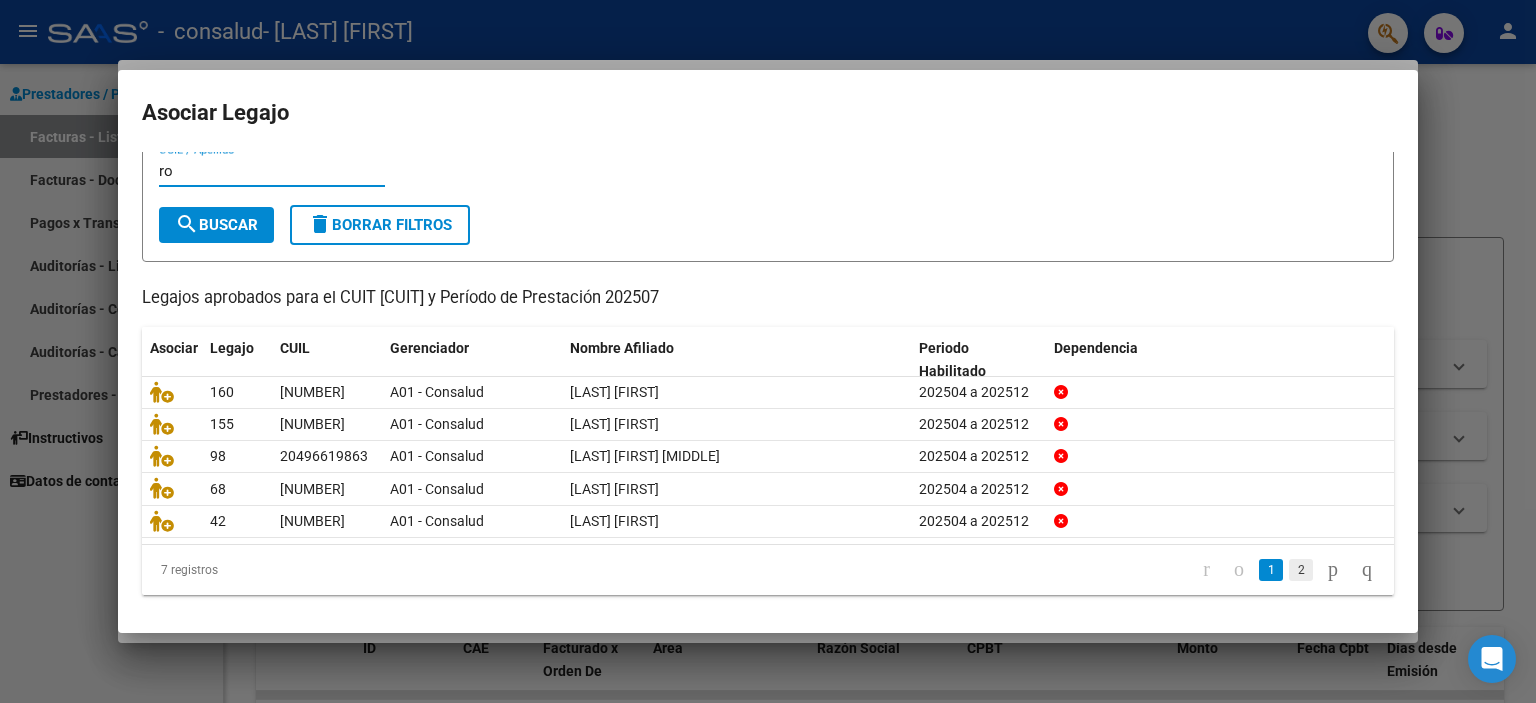 type on "ro" 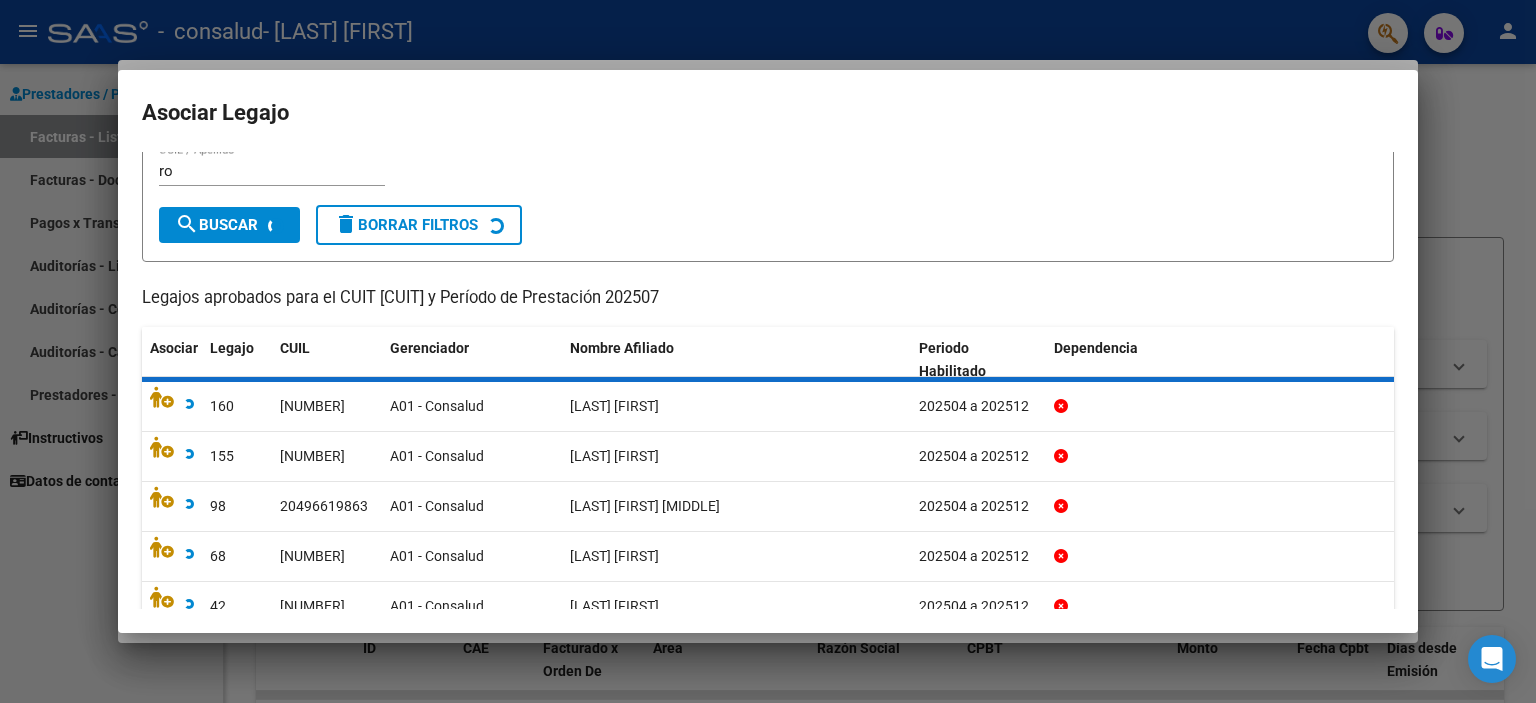 scroll, scrollTop: 0, scrollLeft: 0, axis: both 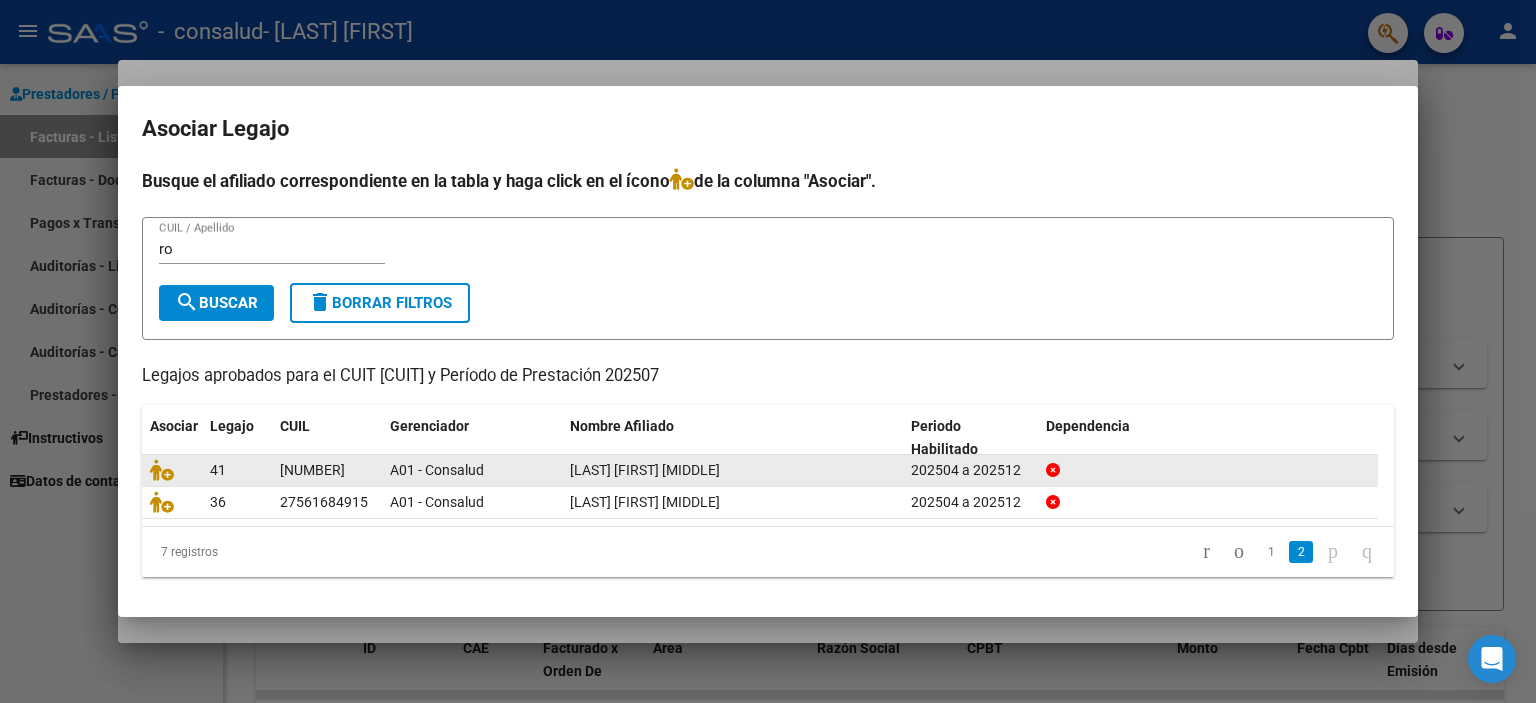 click on "A01 - Consalud" 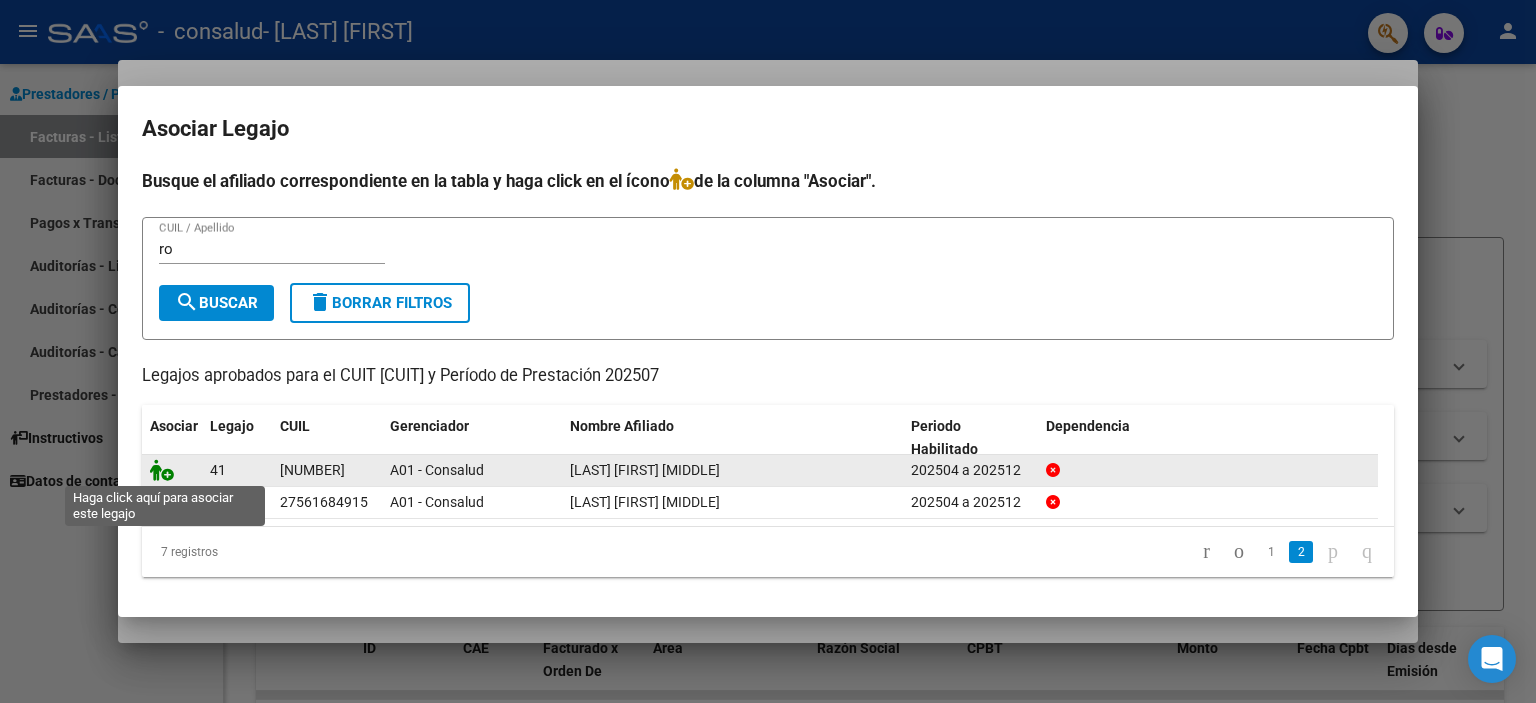 click 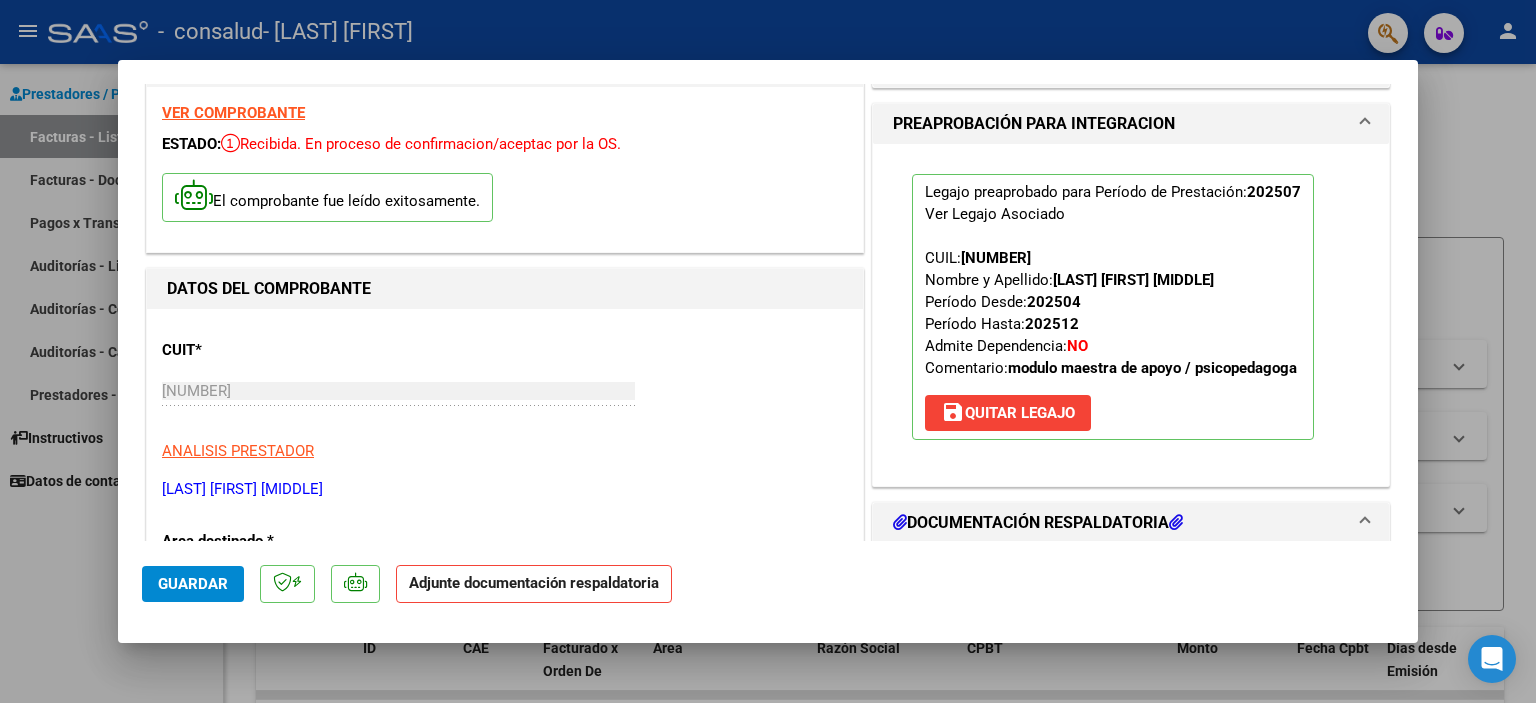 scroll, scrollTop: 300, scrollLeft: 0, axis: vertical 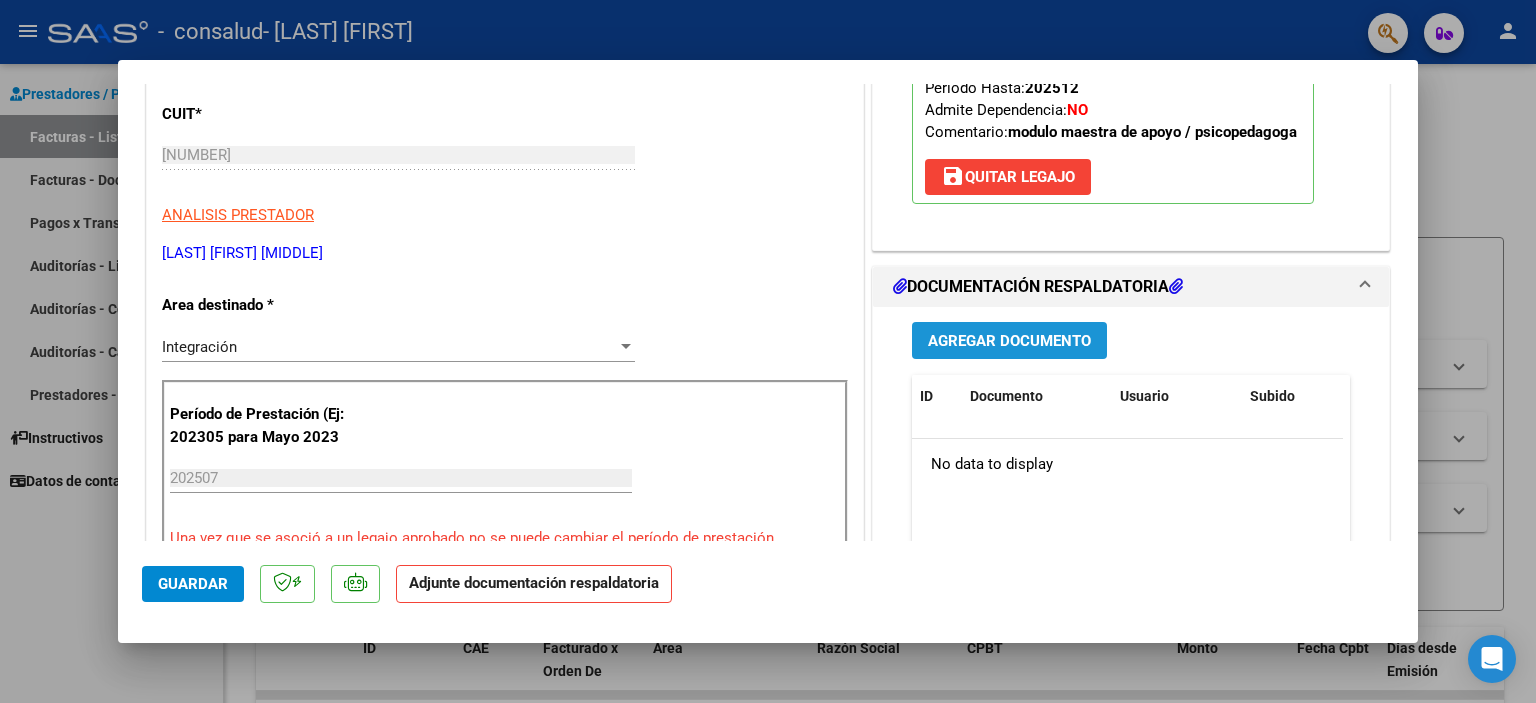 click on "Agregar Documento" at bounding box center [1009, 341] 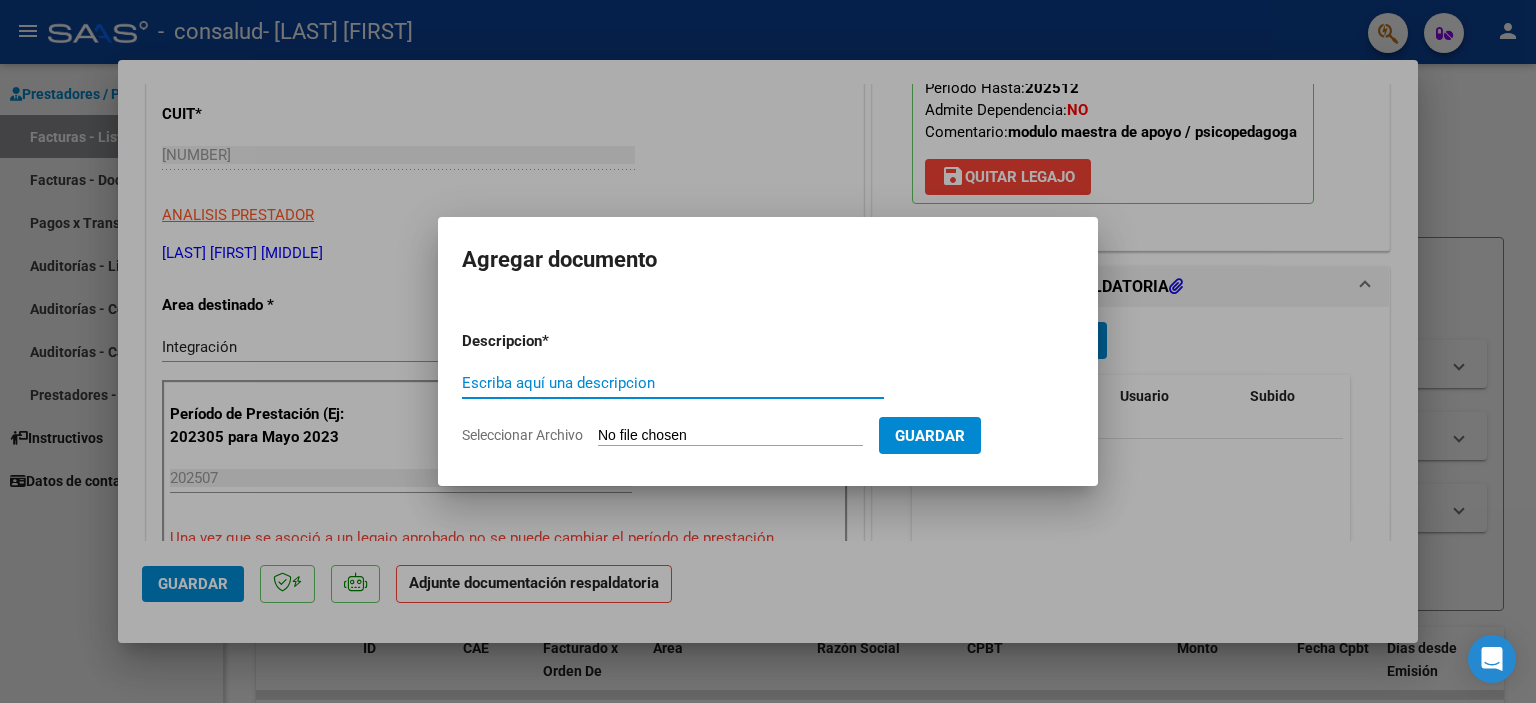 type on "a" 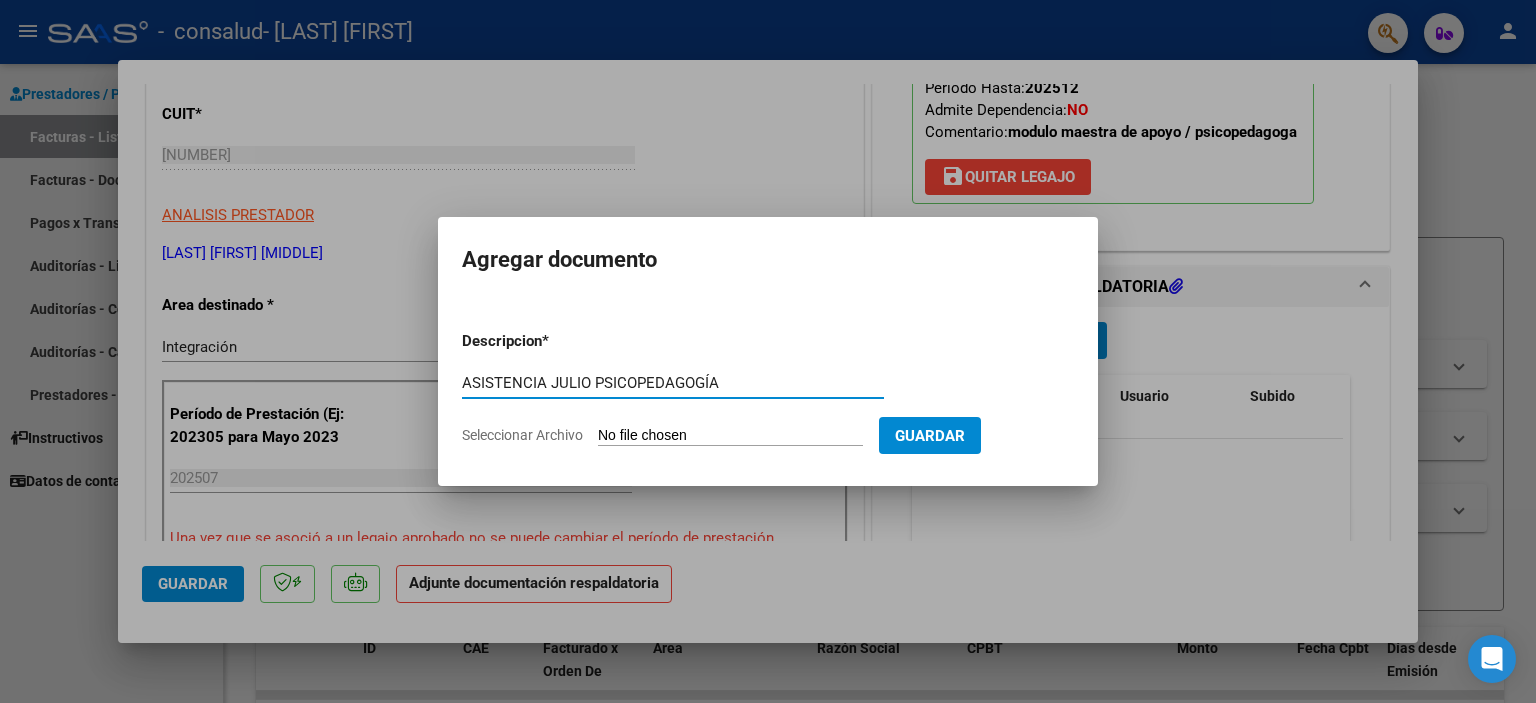 type on "ASISTENCIA JULIO PSICOPEDAGOGÍA" 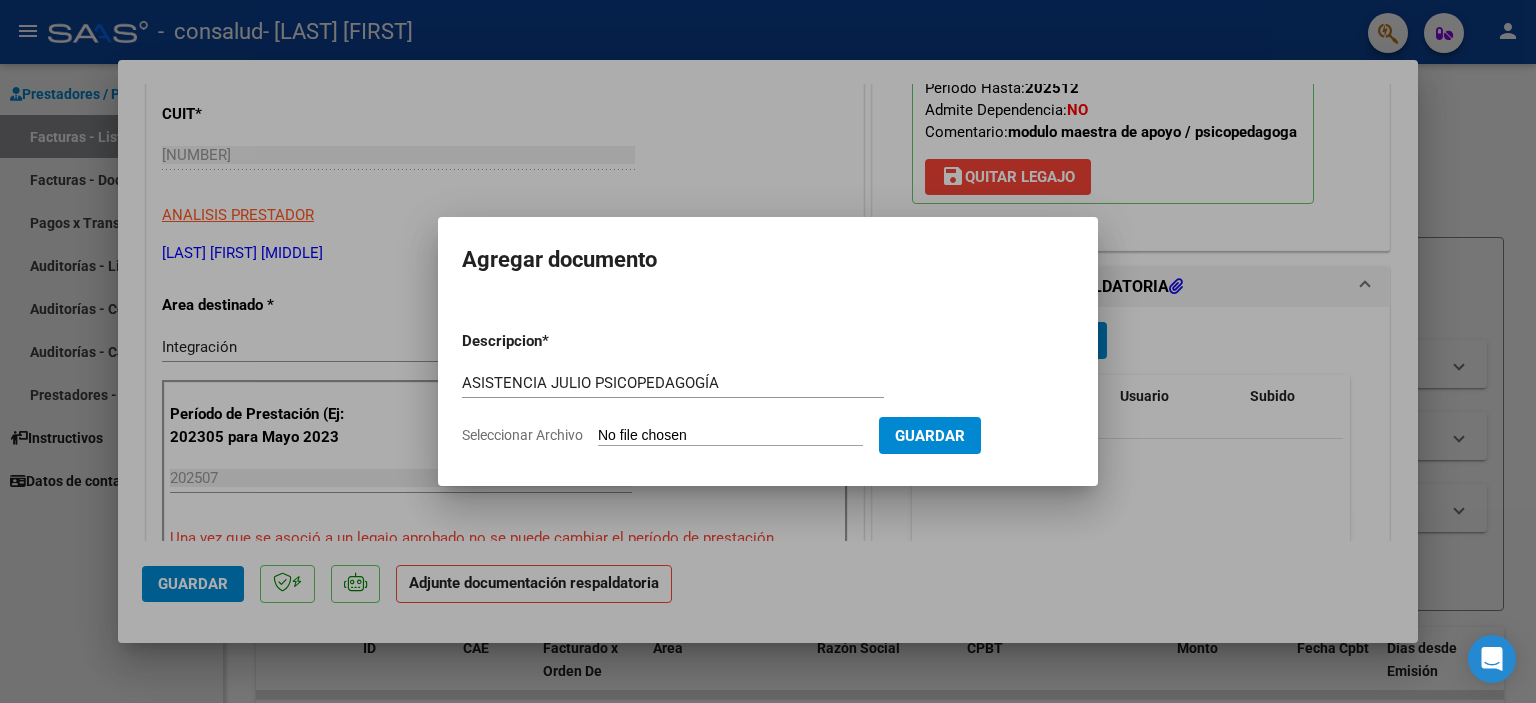 click on "Seleccionar Archivo" at bounding box center (730, 436) 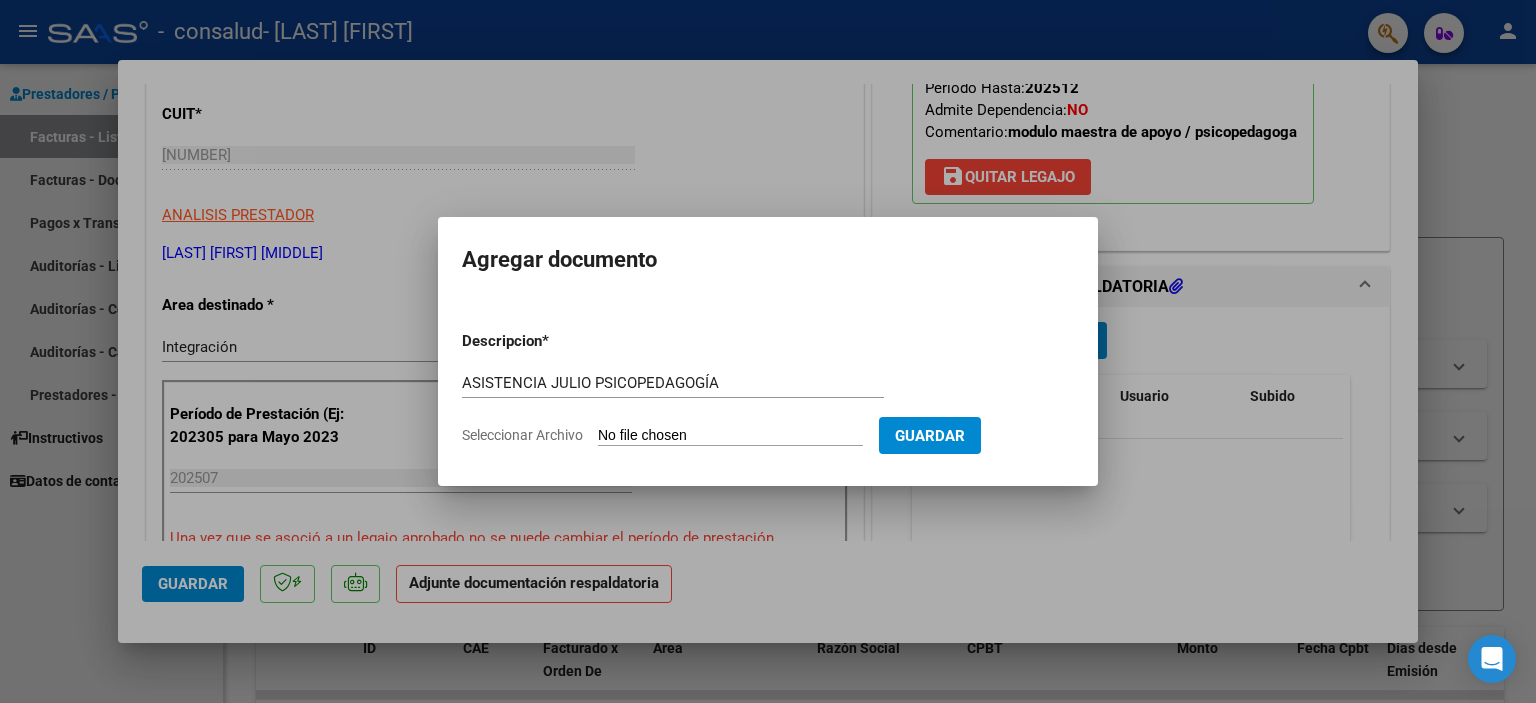 type on "C:\fakepath\[LAST] [FIRST] ASISTENCIA [MONTH] PSP .pdf" 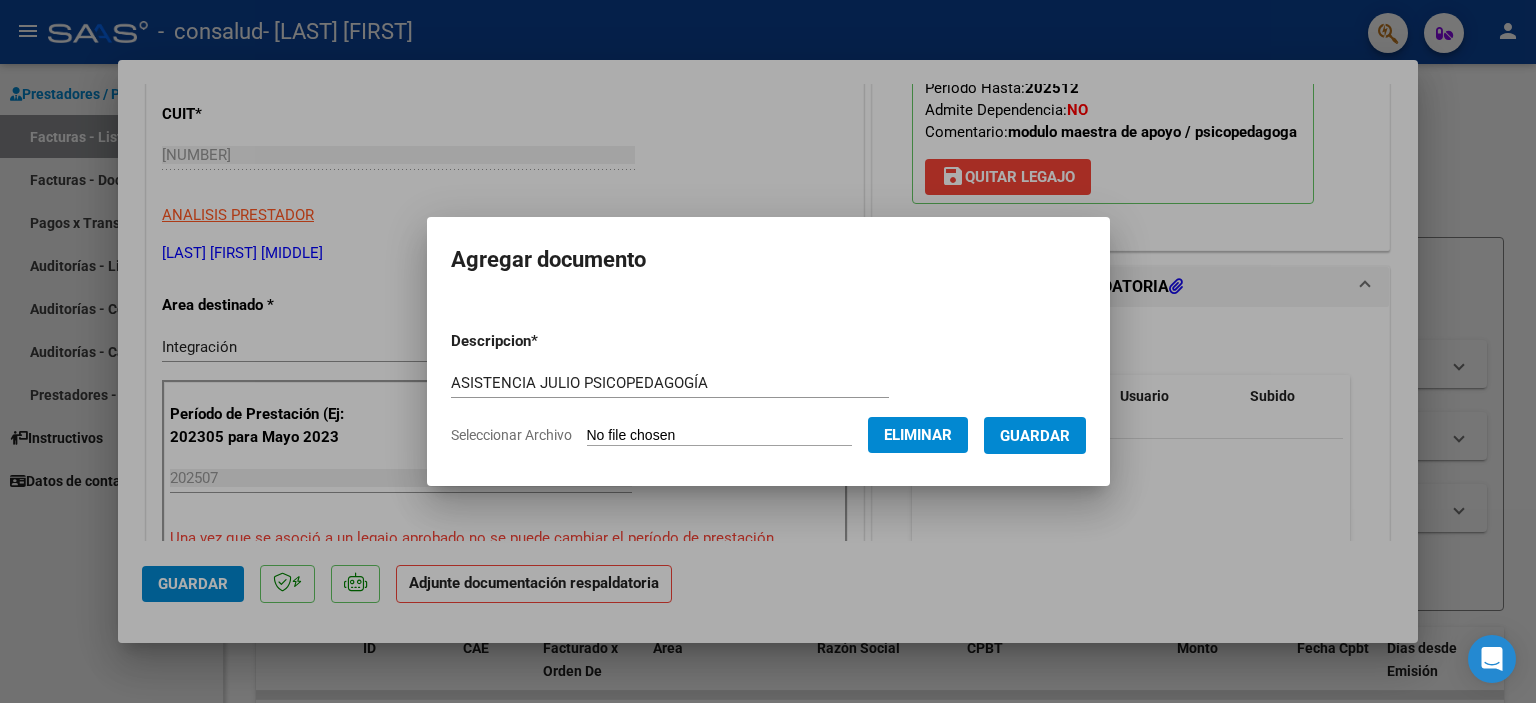 click on "Guardar" at bounding box center [1035, 436] 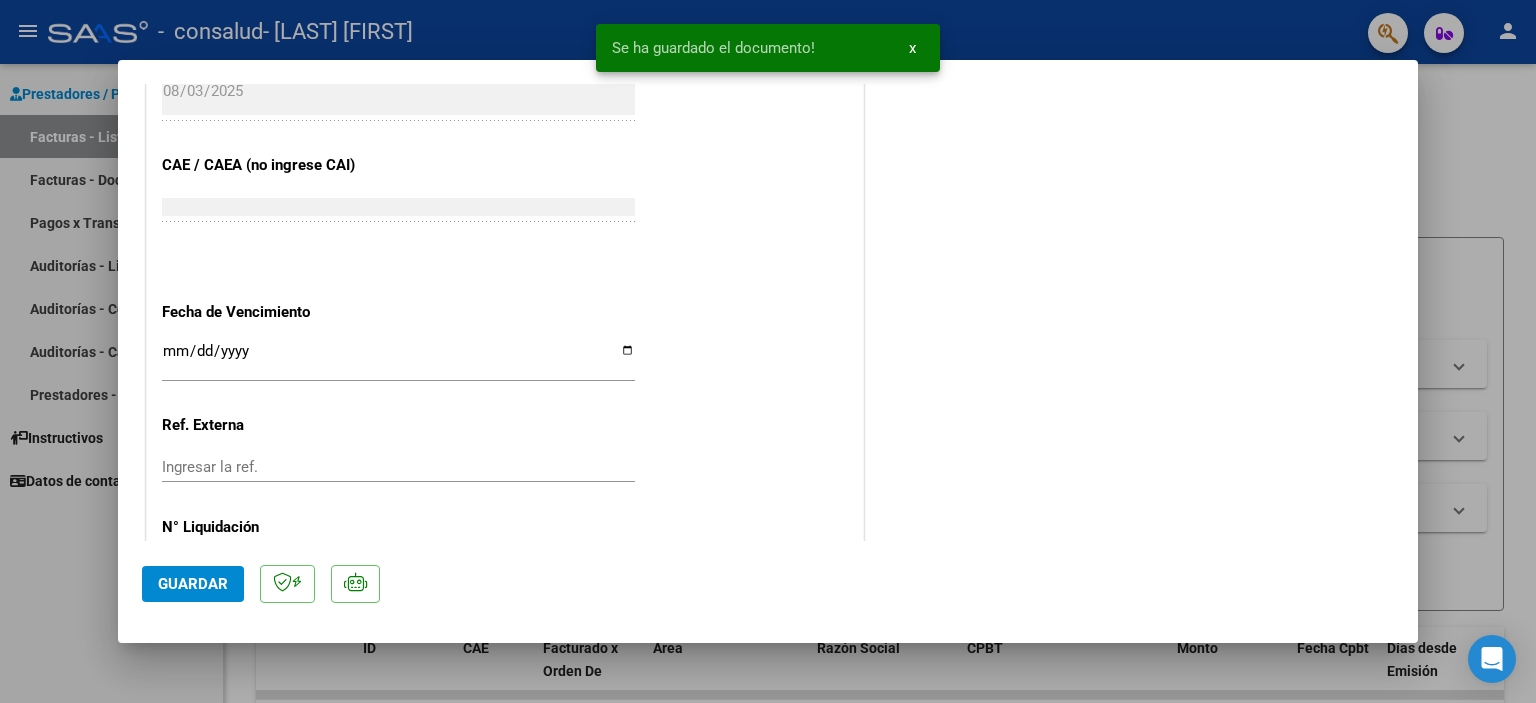 scroll, scrollTop: 1300, scrollLeft: 0, axis: vertical 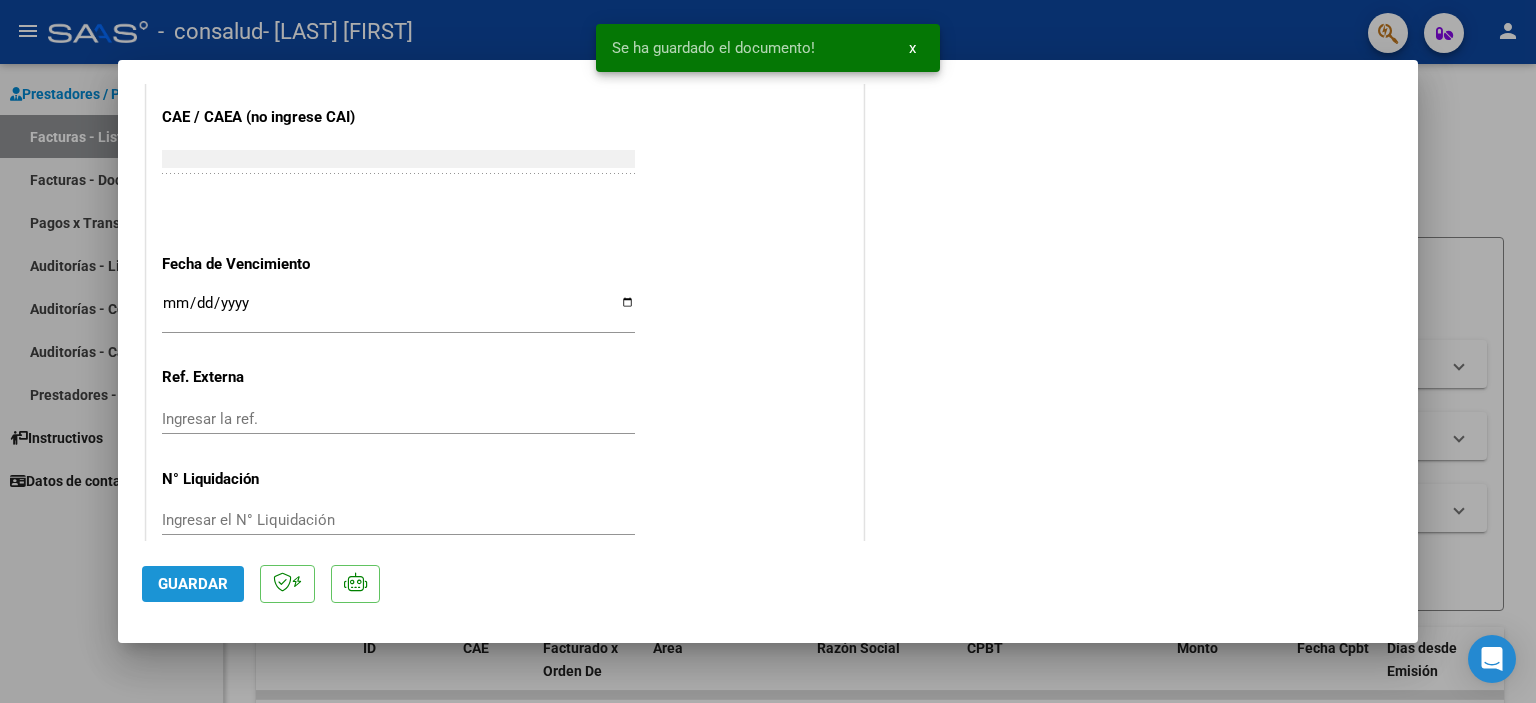 click on "Guardar" 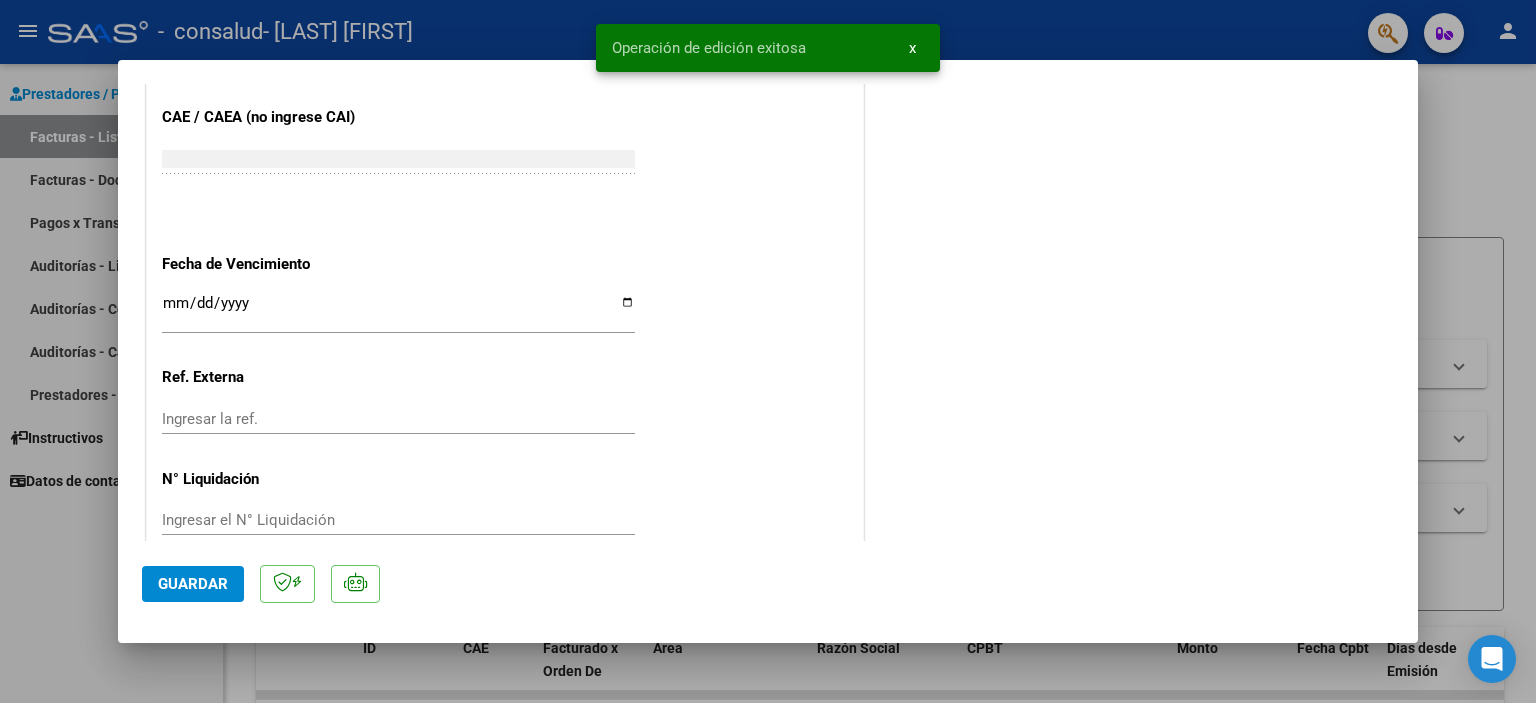 click at bounding box center [768, 351] 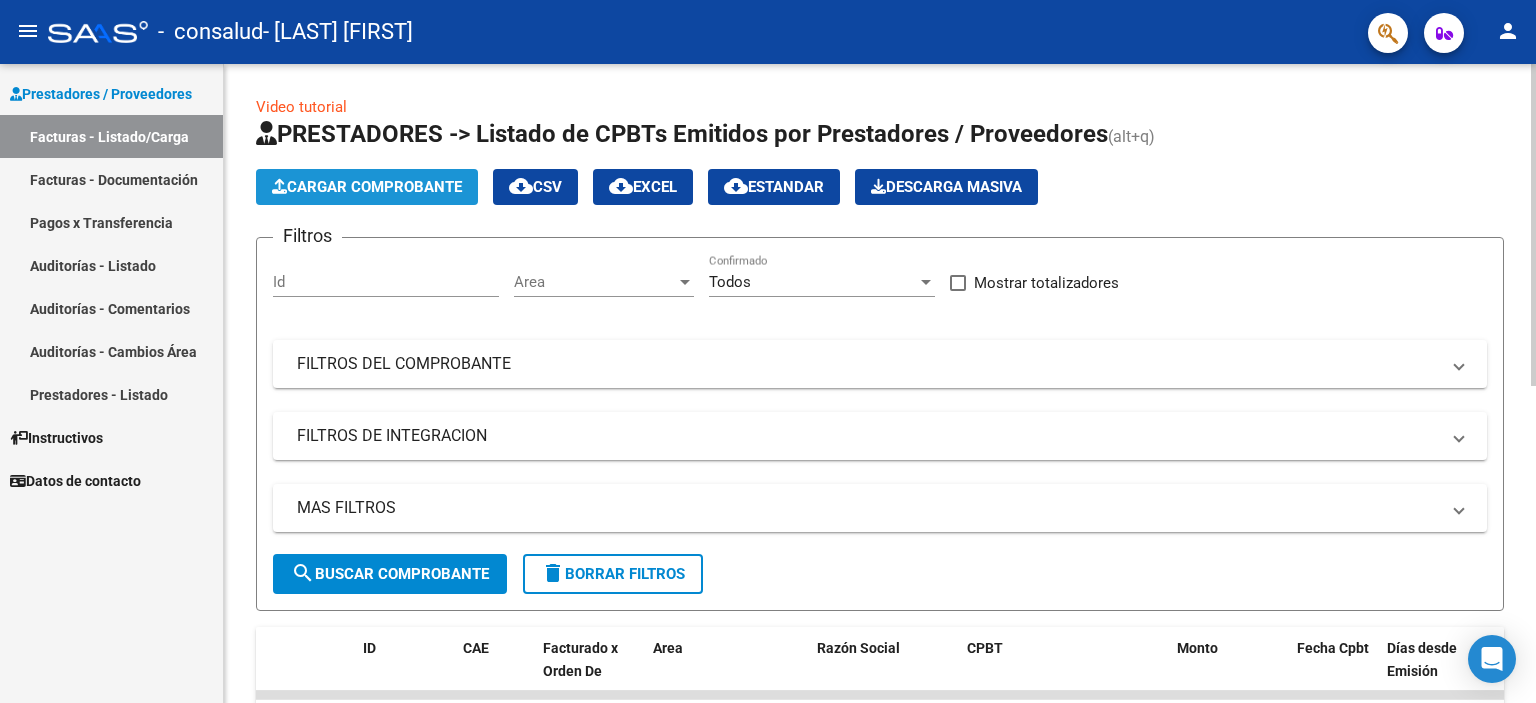 click on "Cargar Comprobante" 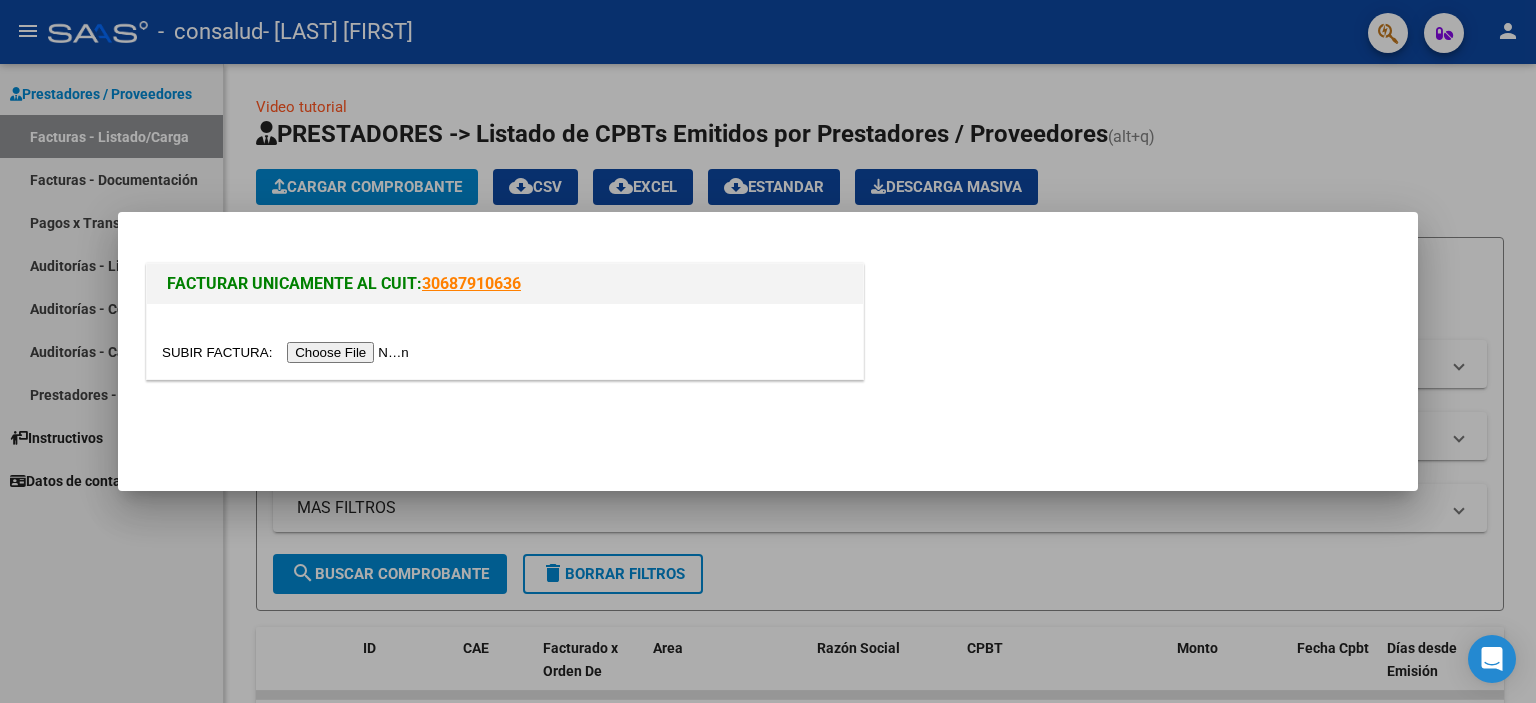 click at bounding box center [288, 352] 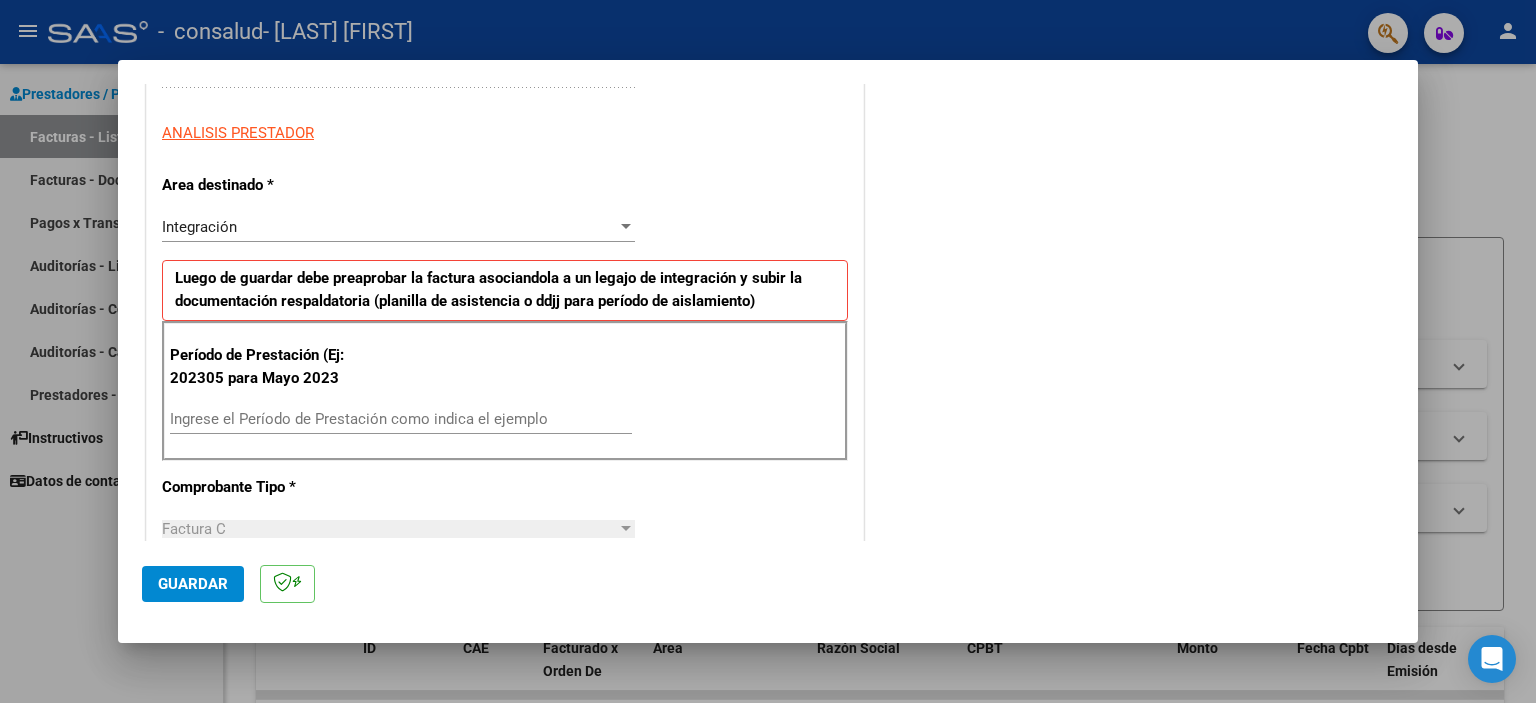 scroll, scrollTop: 300, scrollLeft: 0, axis: vertical 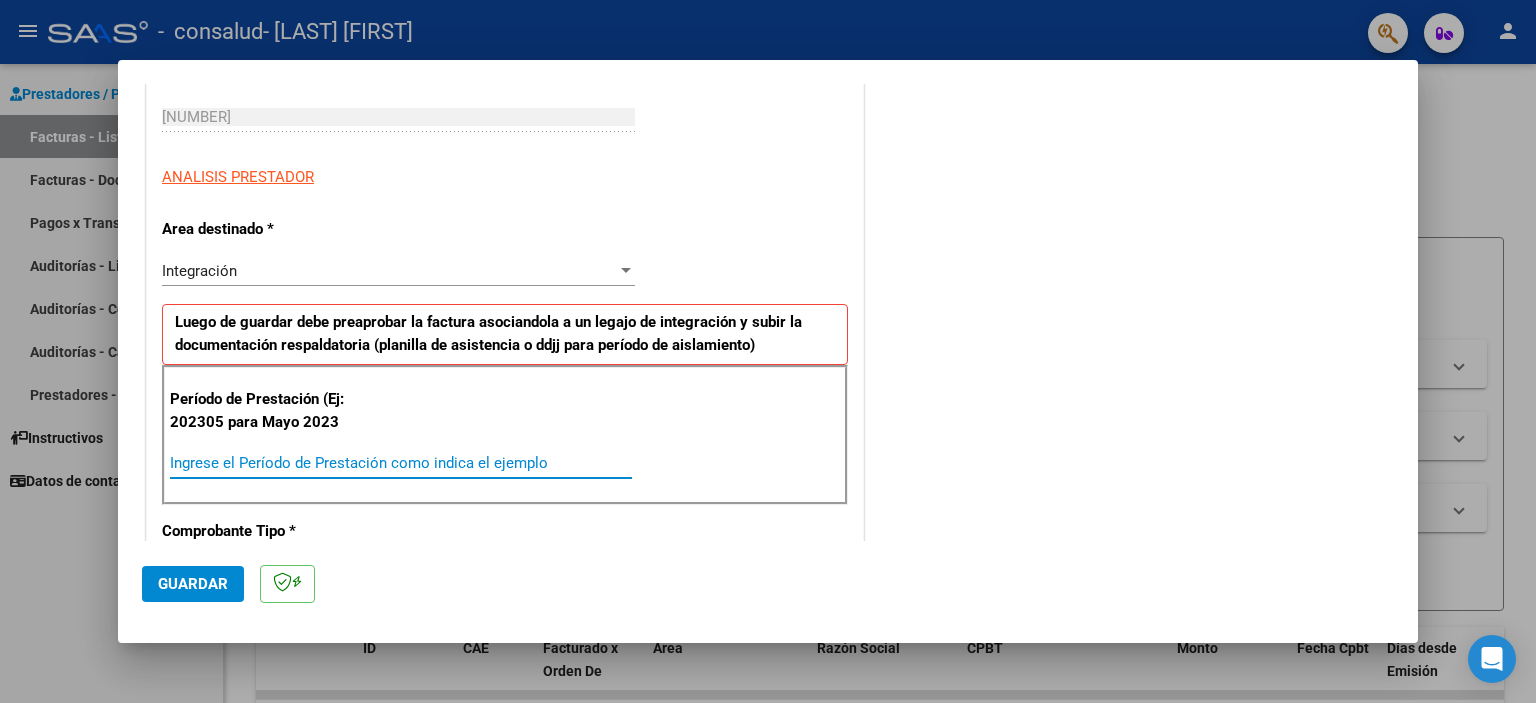 click on "Ingrese el Período de Prestación como indica el ejemplo" at bounding box center [401, 463] 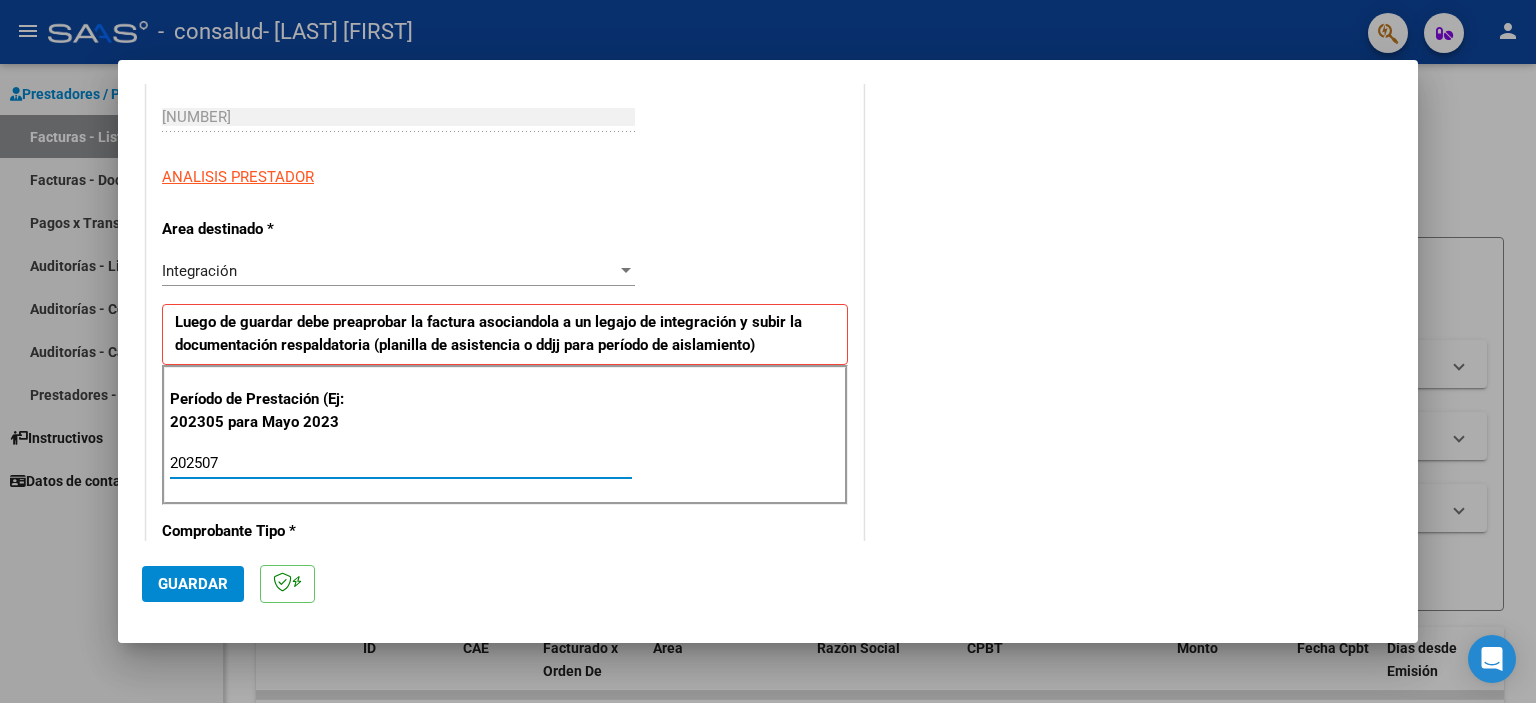 type on "202507" 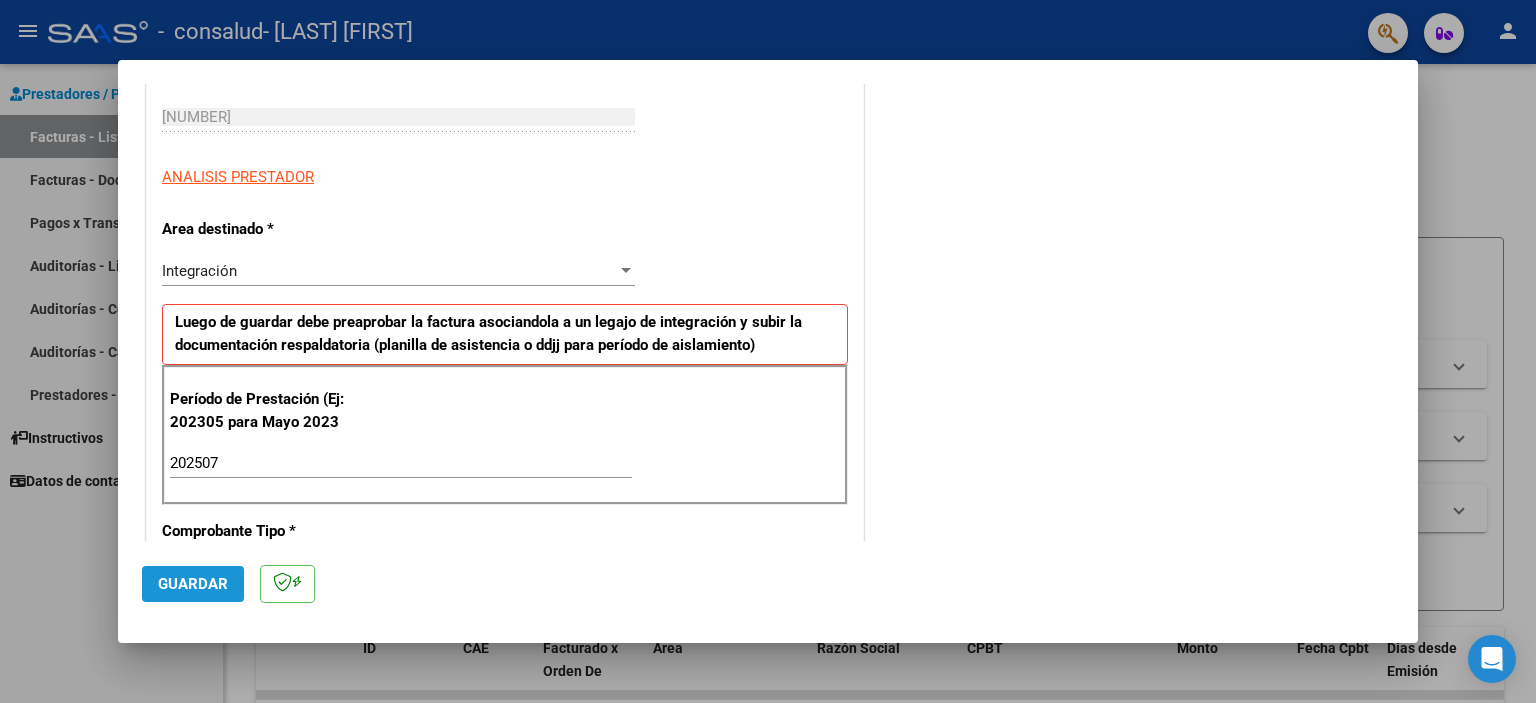 click on "Guardar" 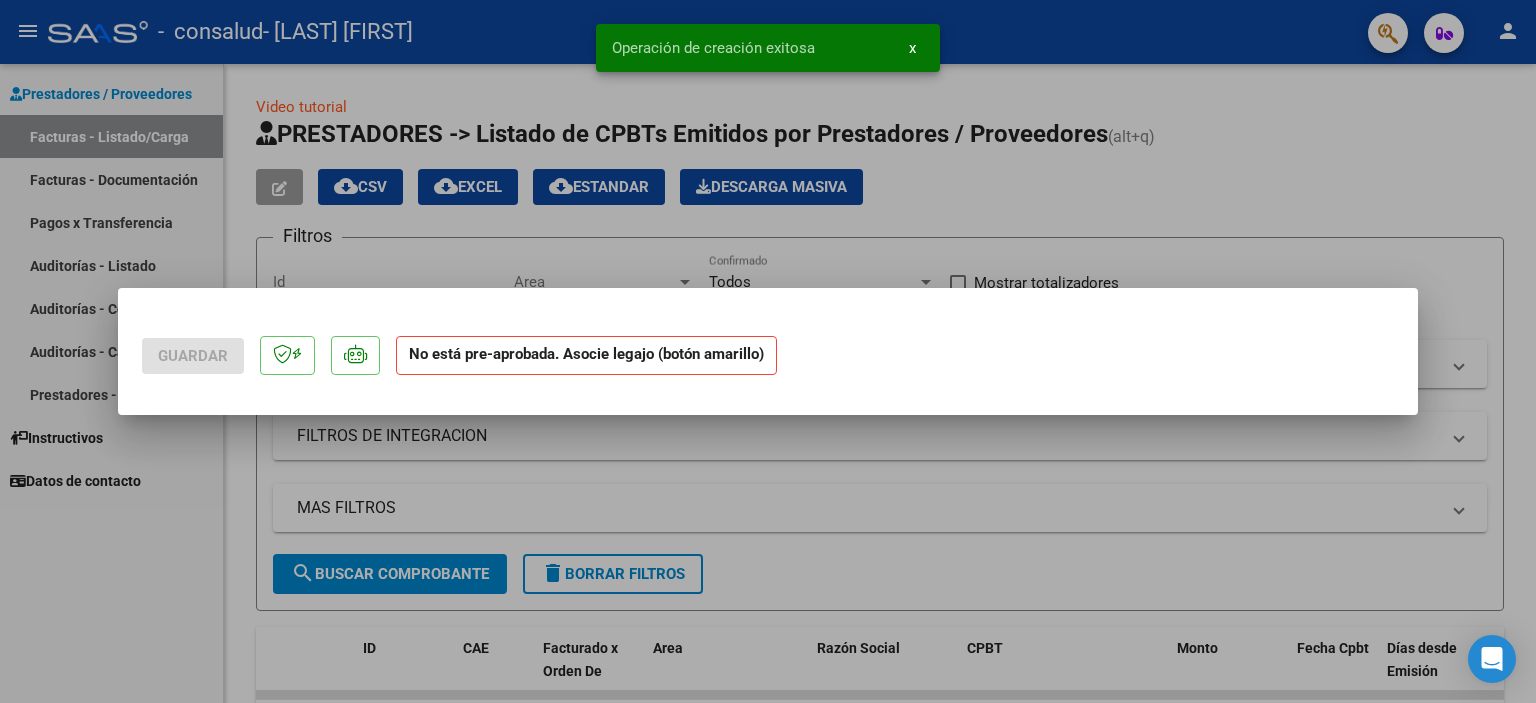 scroll, scrollTop: 0, scrollLeft: 0, axis: both 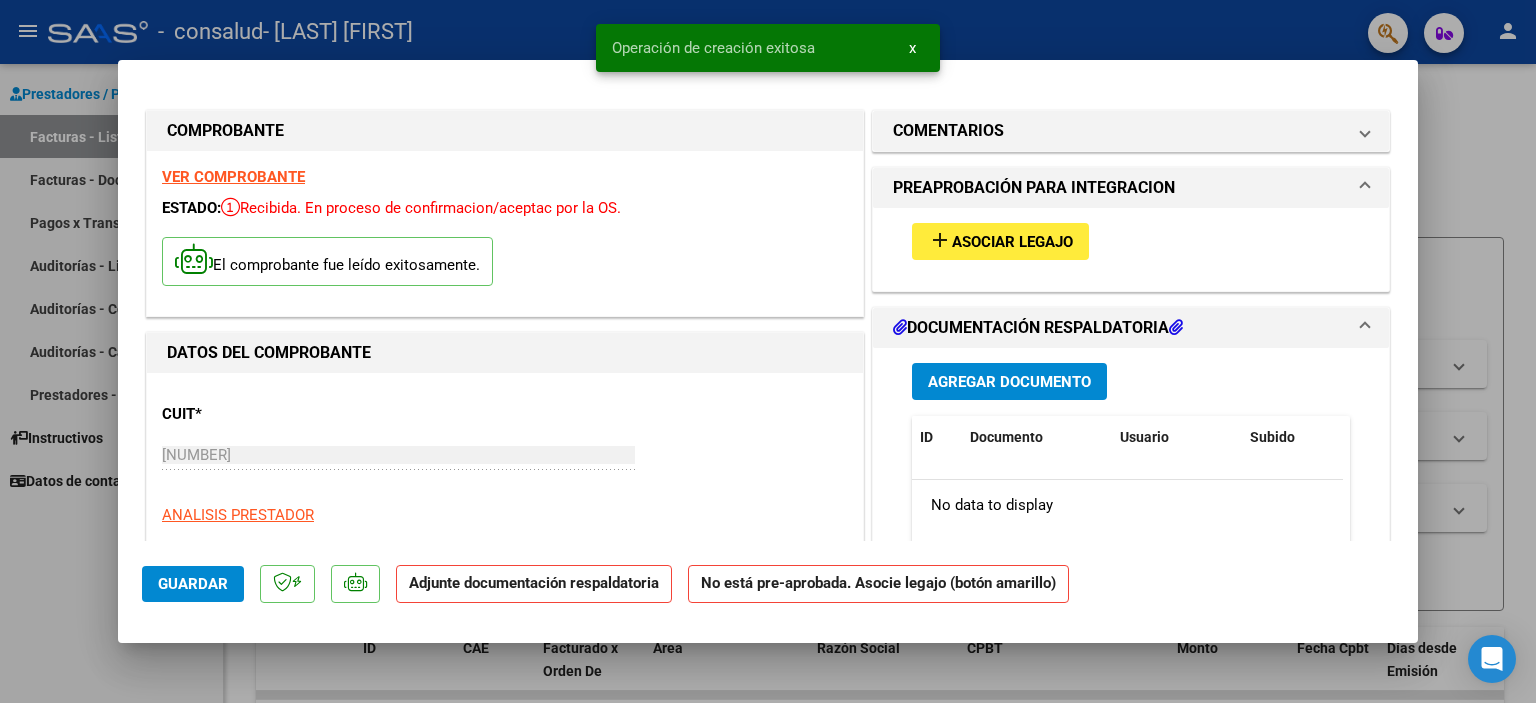 click on "add Asociar Legajo" at bounding box center (1000, 241) 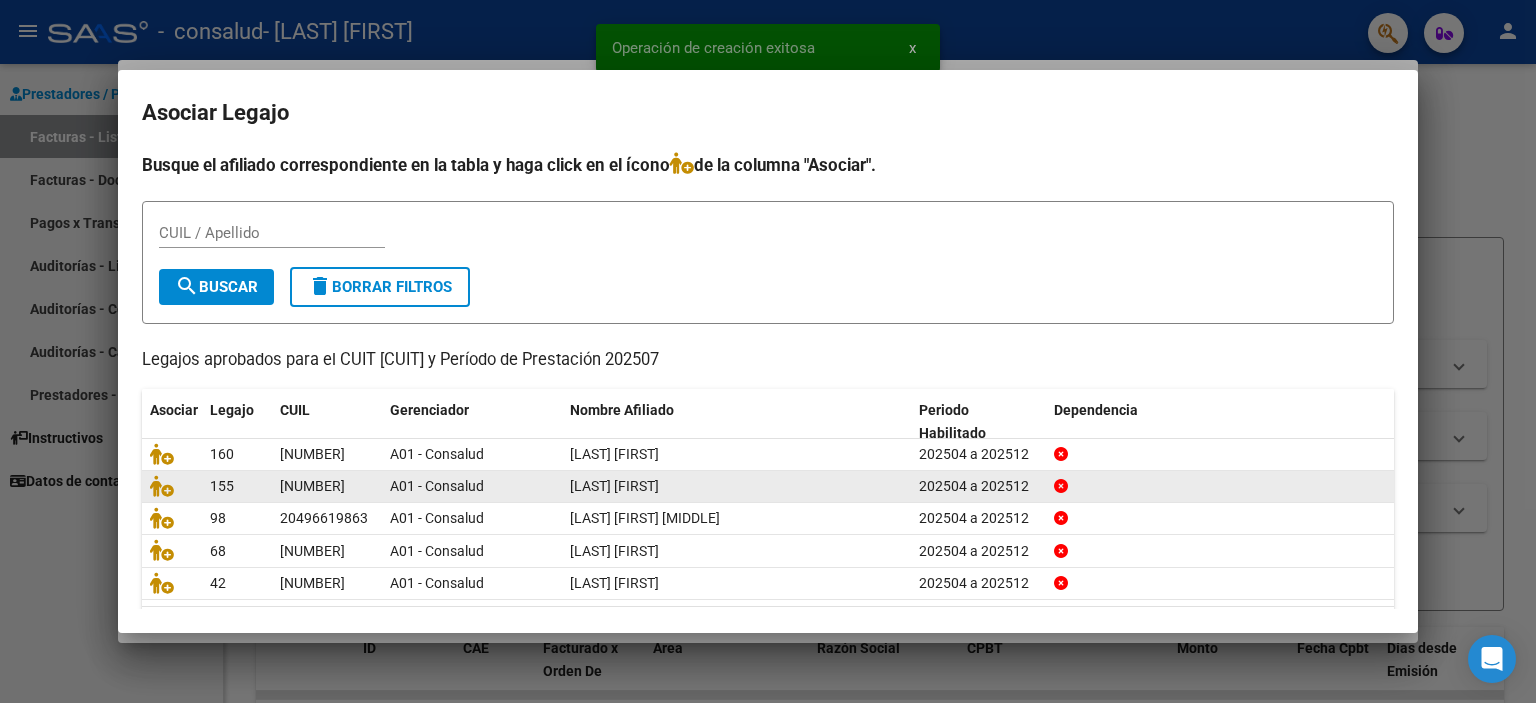 click on "[LAST] [FIRST]" 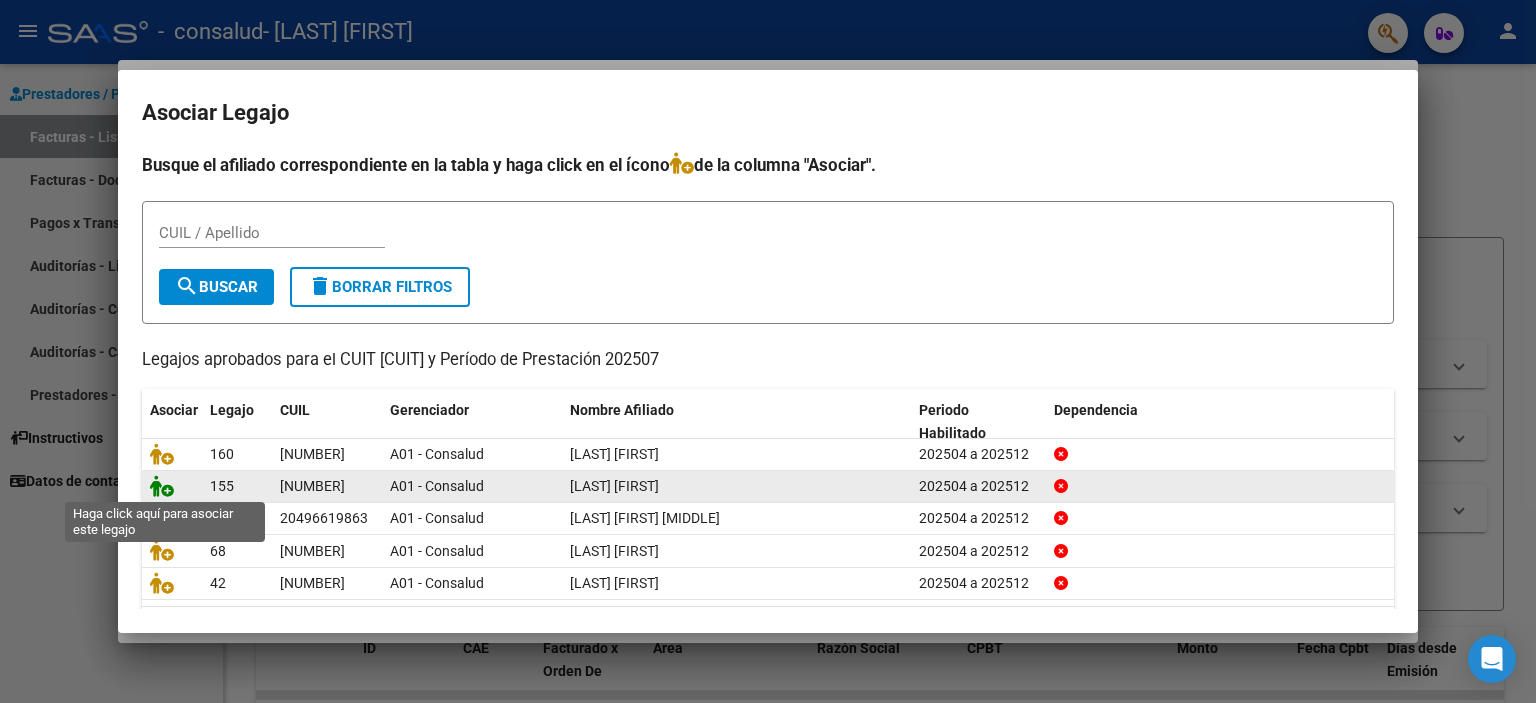 click 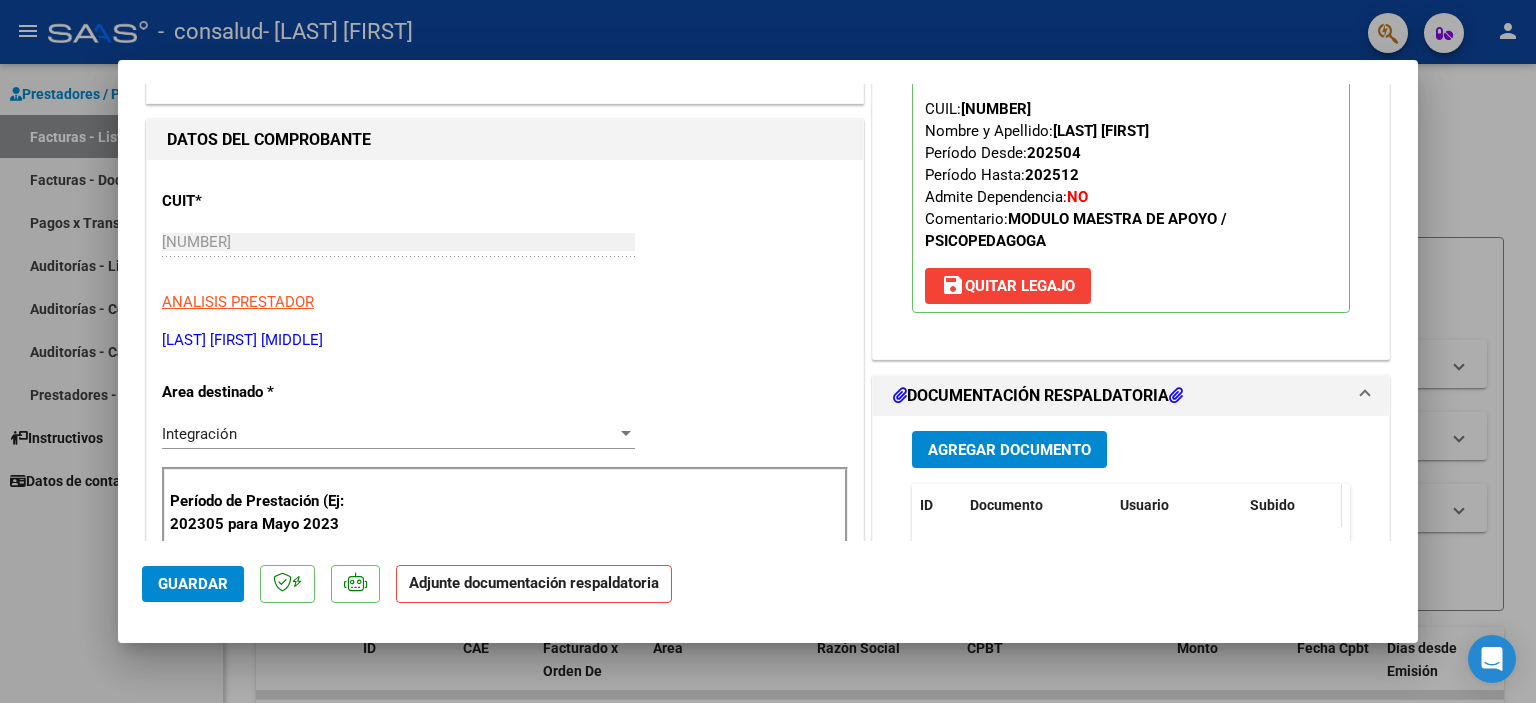 scroll, scrollTop: 300, scrollLeft: 0, axis: vertical 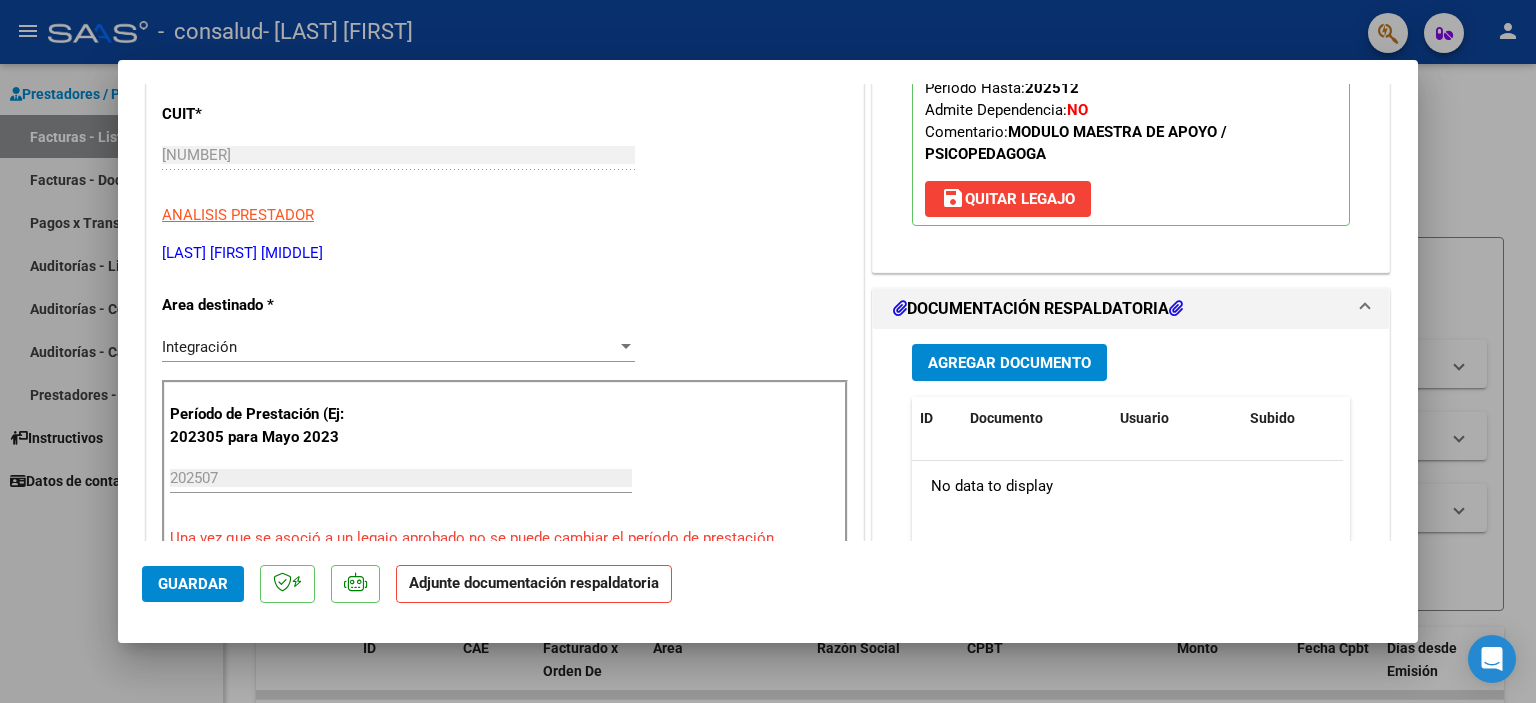 click on "Agregar Documento" at bounding box center [1009, 362] 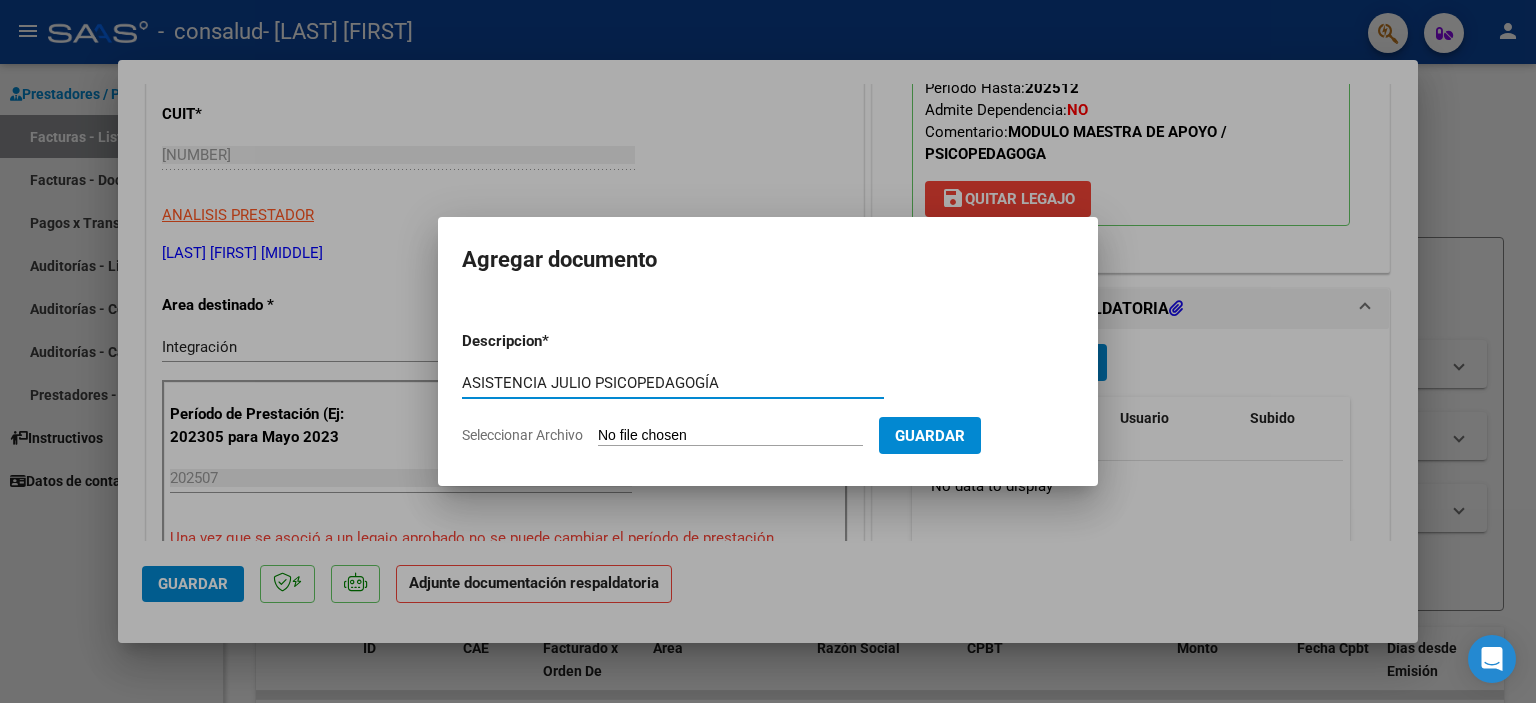 type on "ASISTENCIA JULIO PSICOPEDAGOGÍA" 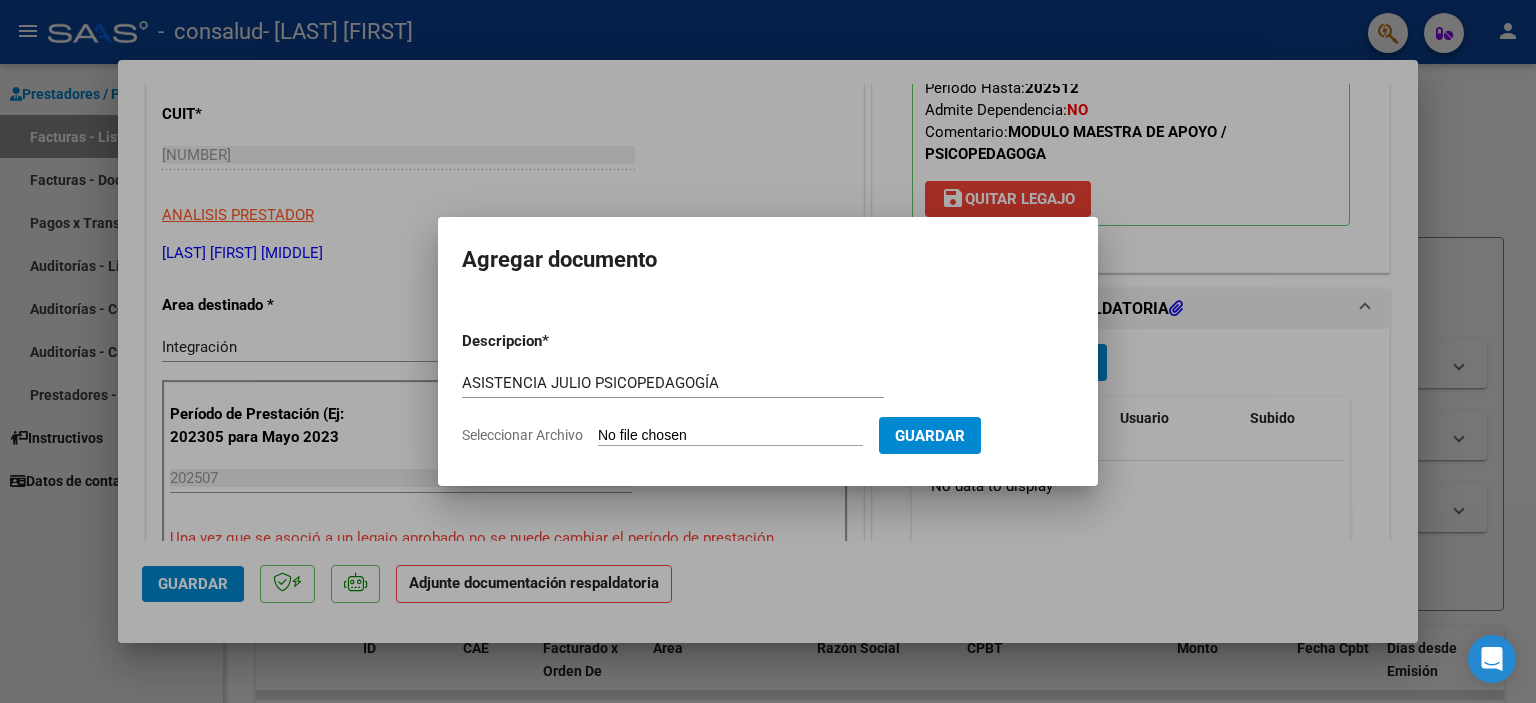 click on "Seleccionar Archivo" at bounding box center (730, 436) 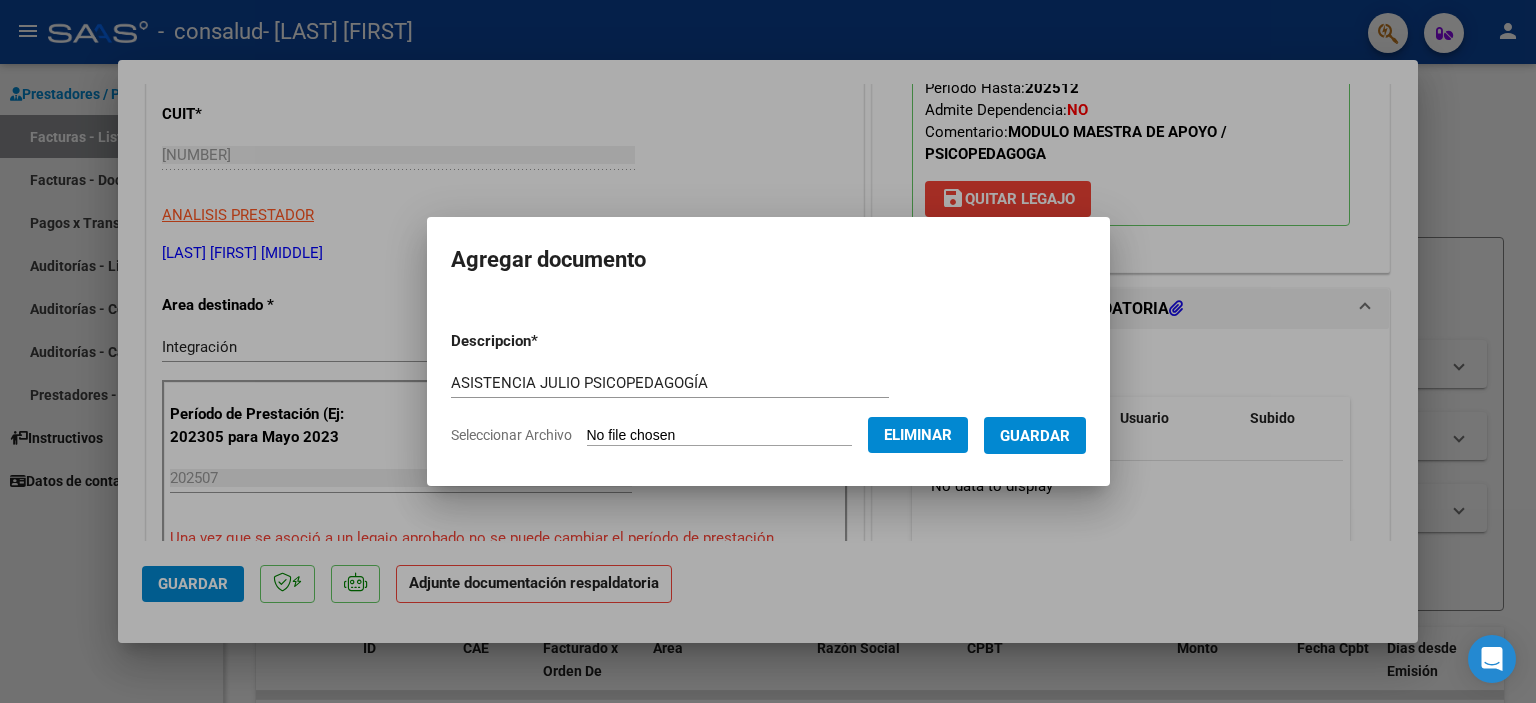 click on "Guardar" at bounding box center (1035, 436) 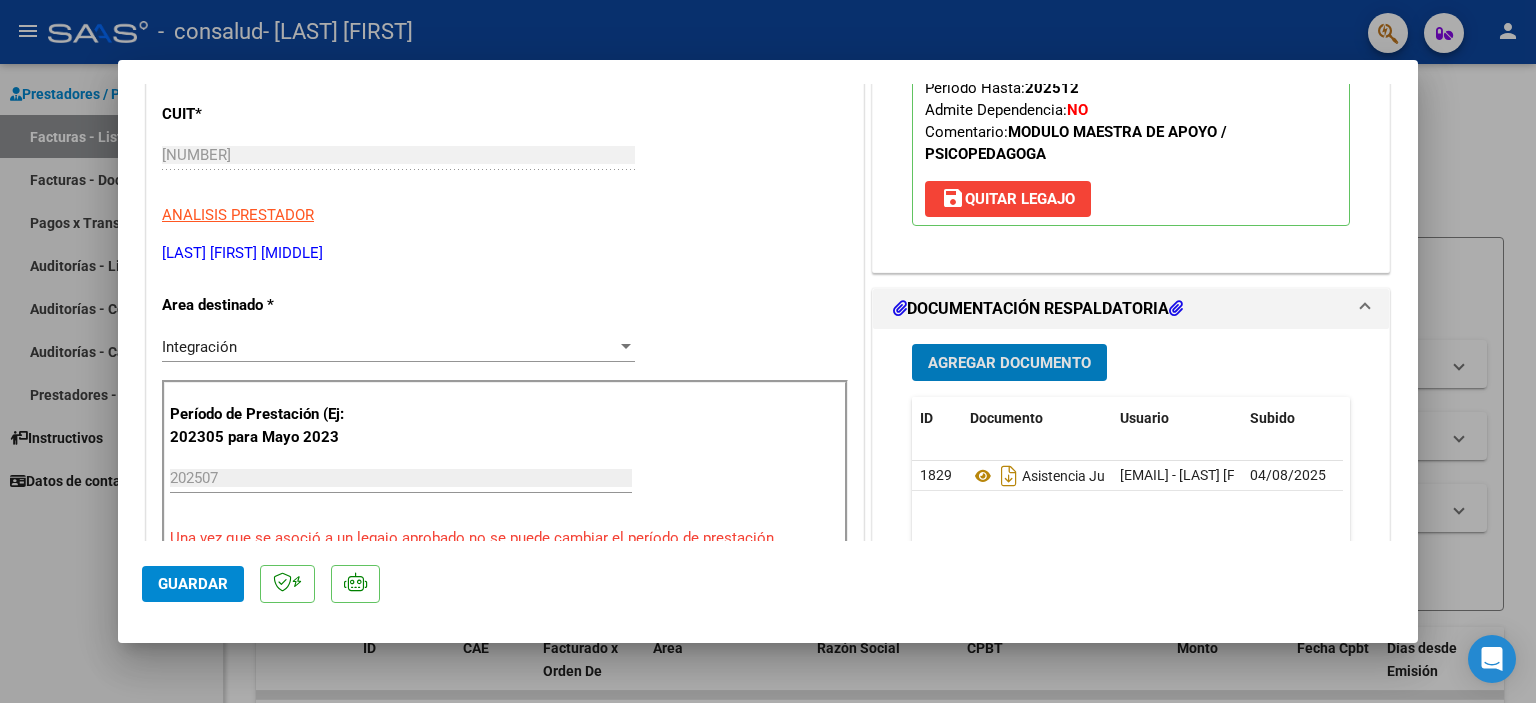 click on "Guardar" 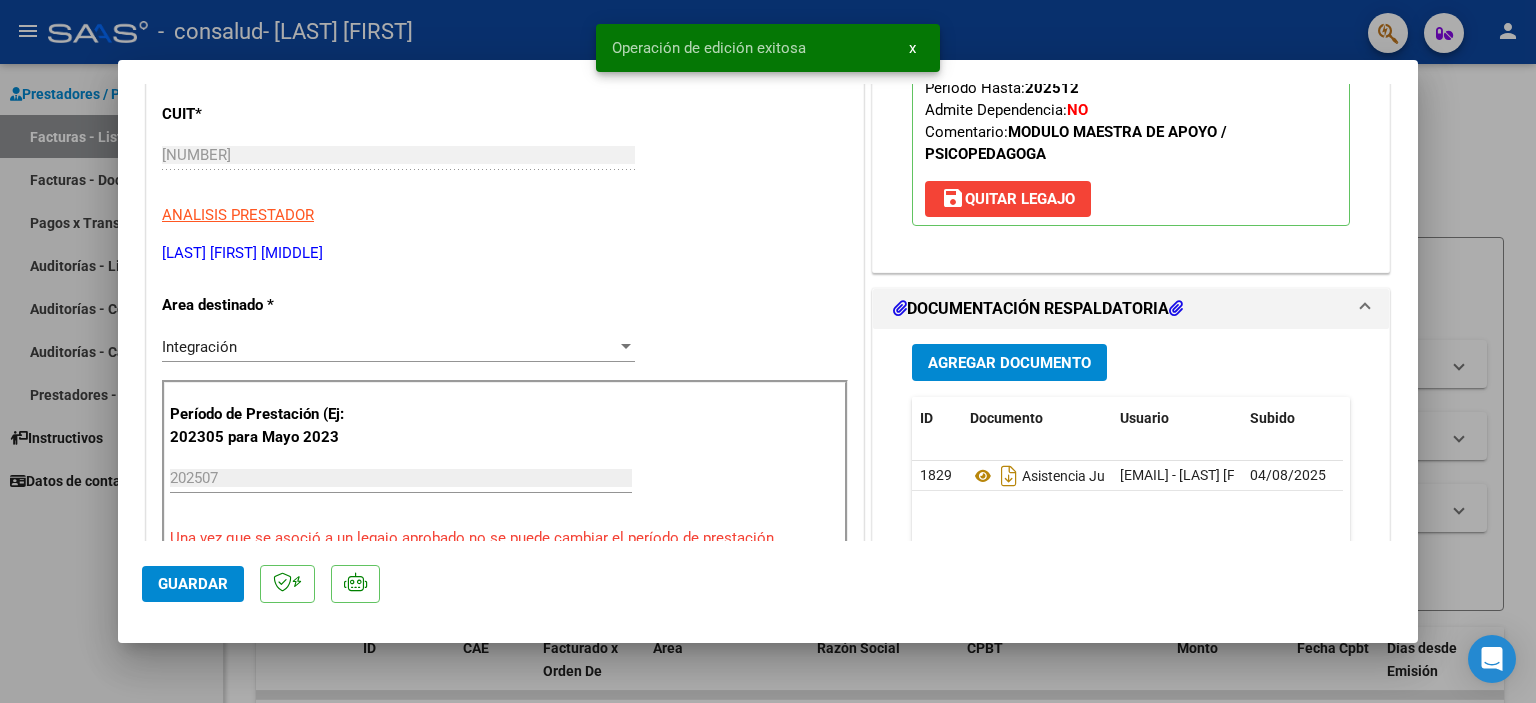 click at bounding box center [768, 351] 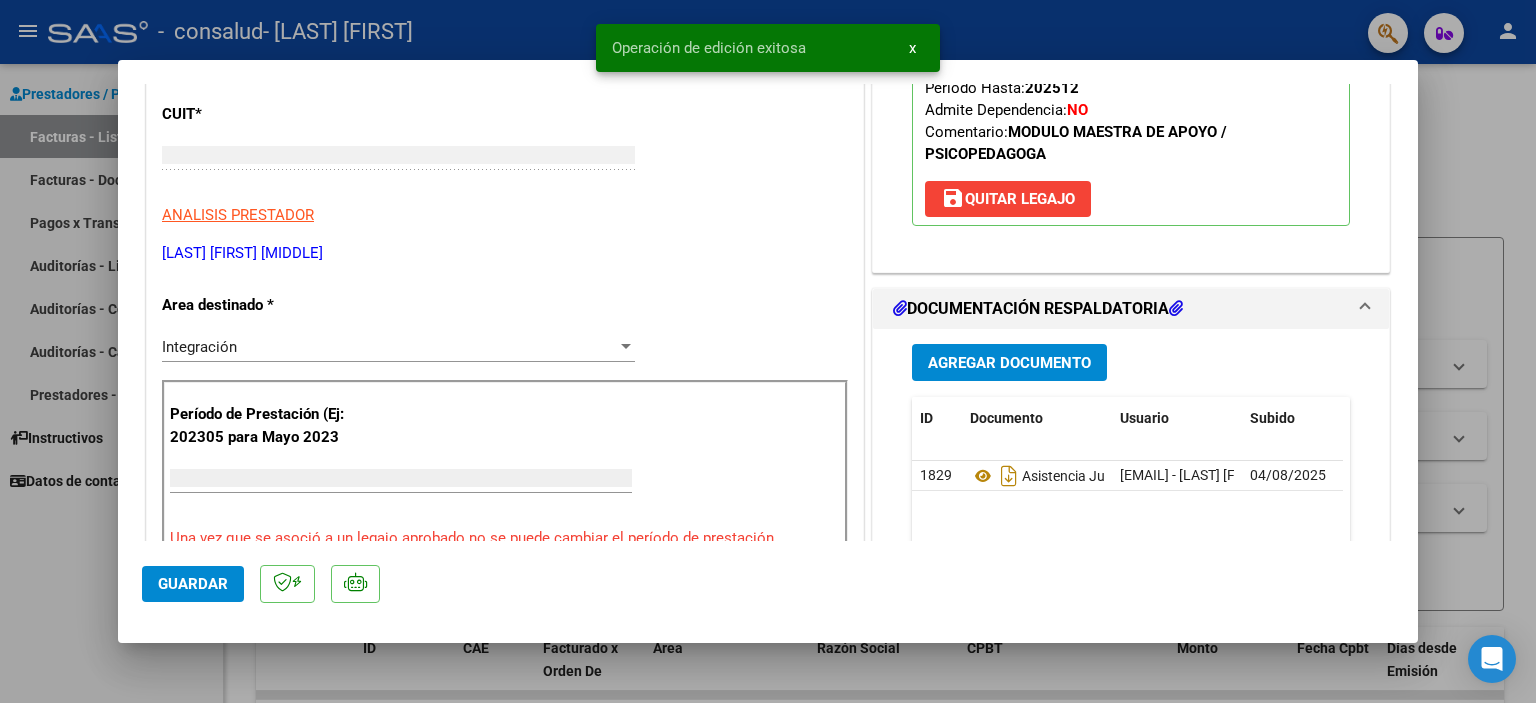 scroll, scrollTop: 0, scrollLeft: 0, axis: both 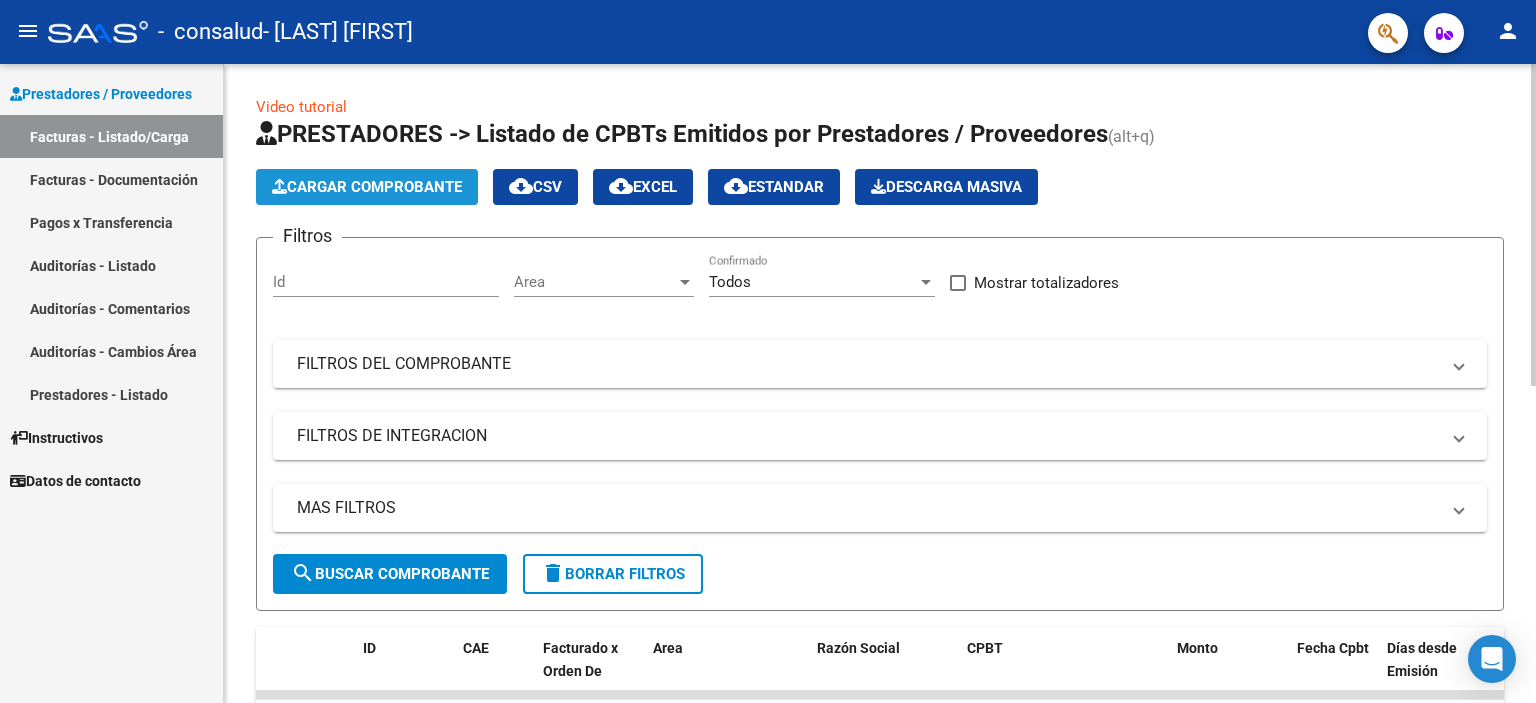 click on "Cargar Comprobante" 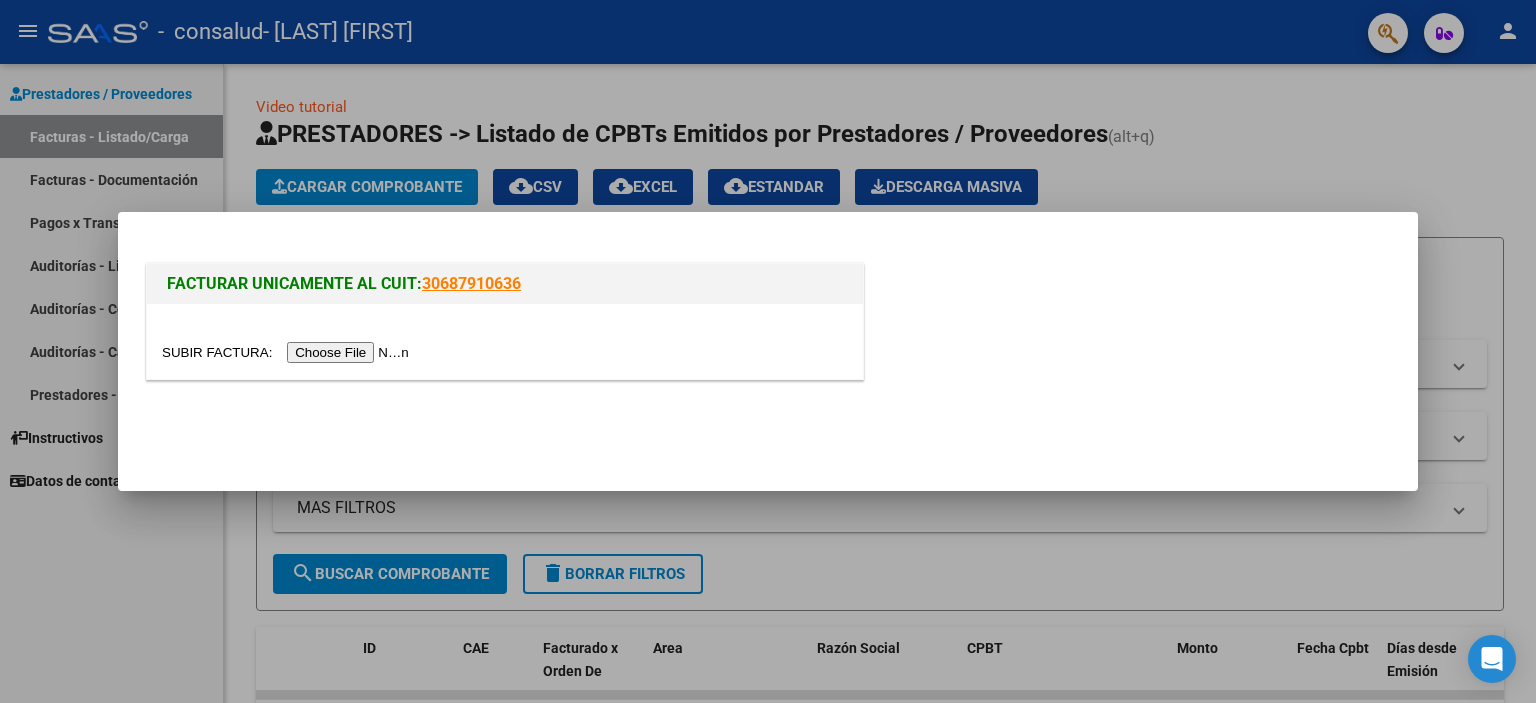 click at bounding box center [288, 352] 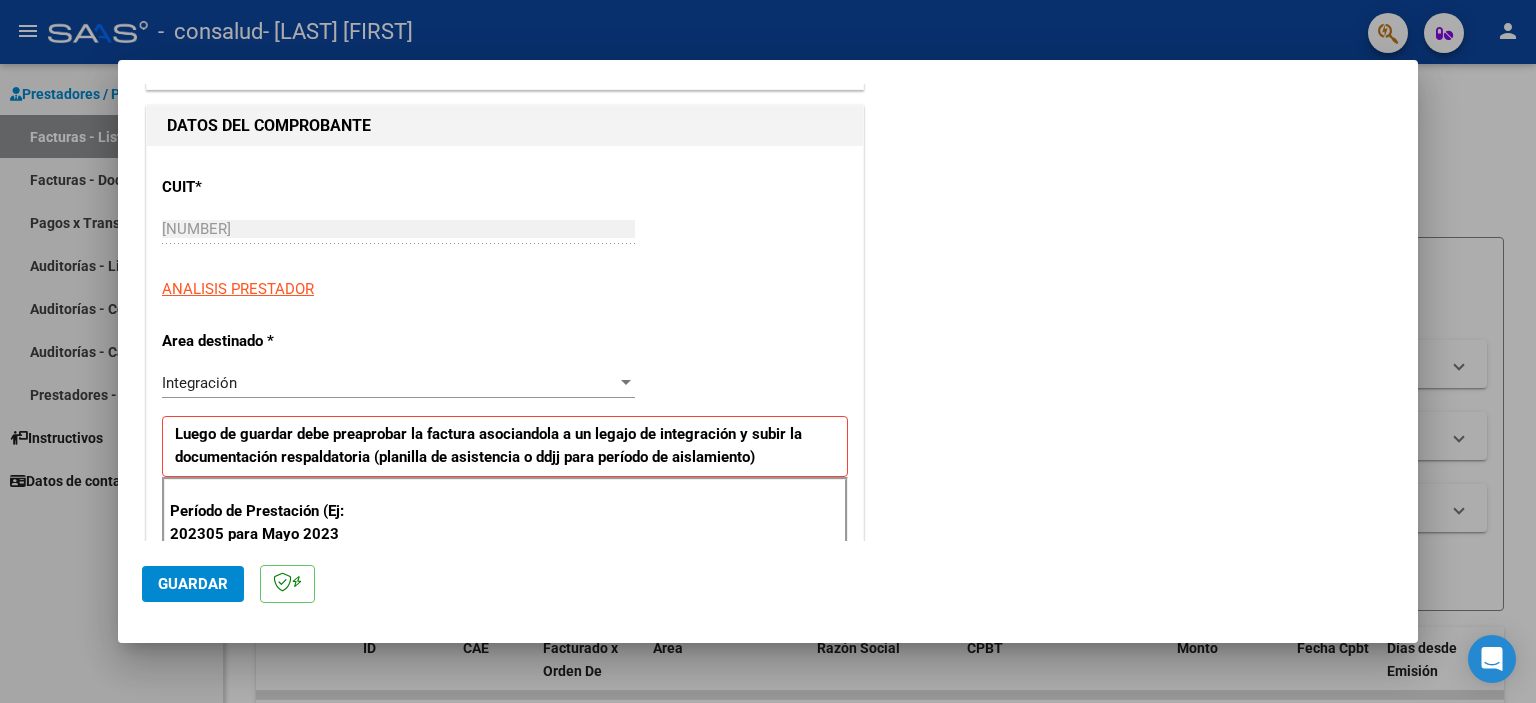scroll, scrollTop: 200, scrollLeft: 0, axis: vertical 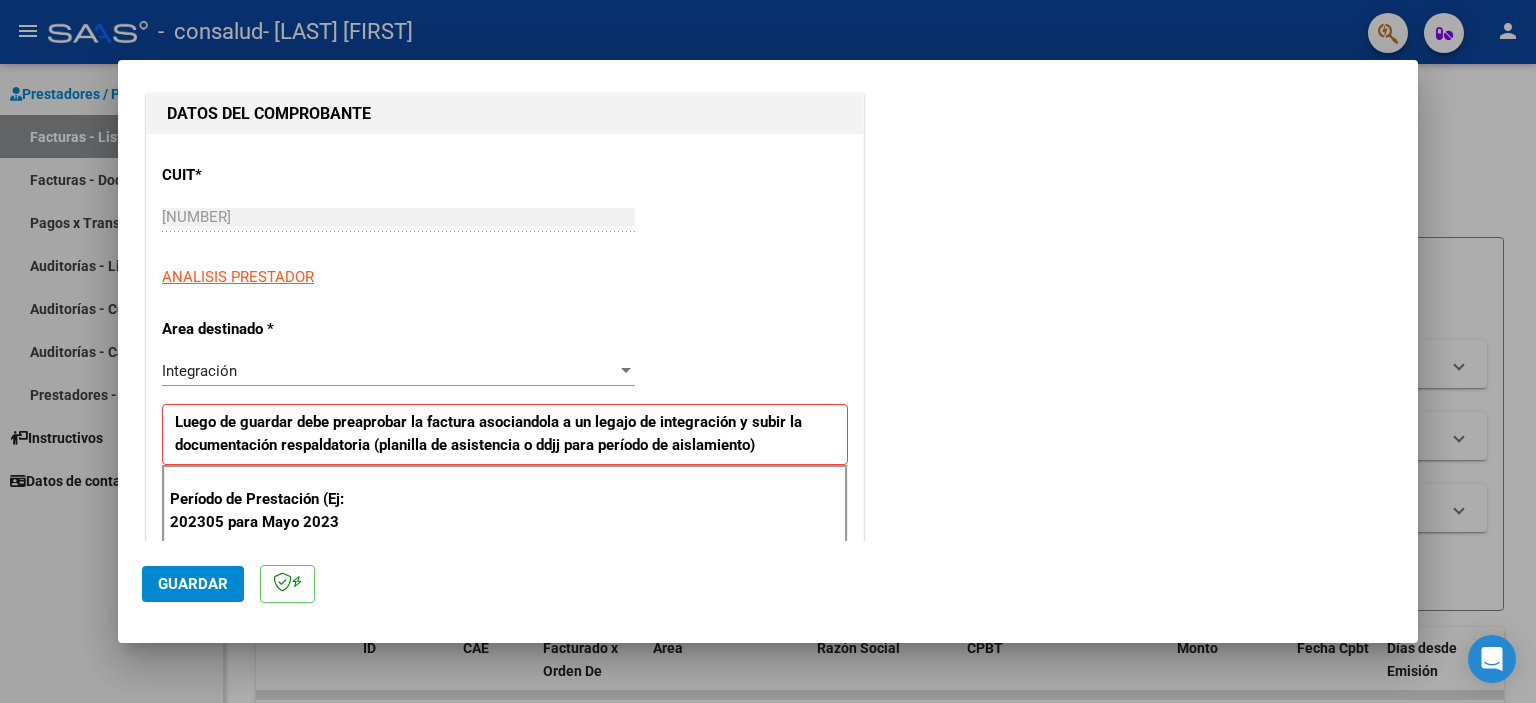 click on "Integración" at bounding box center (389, 371) 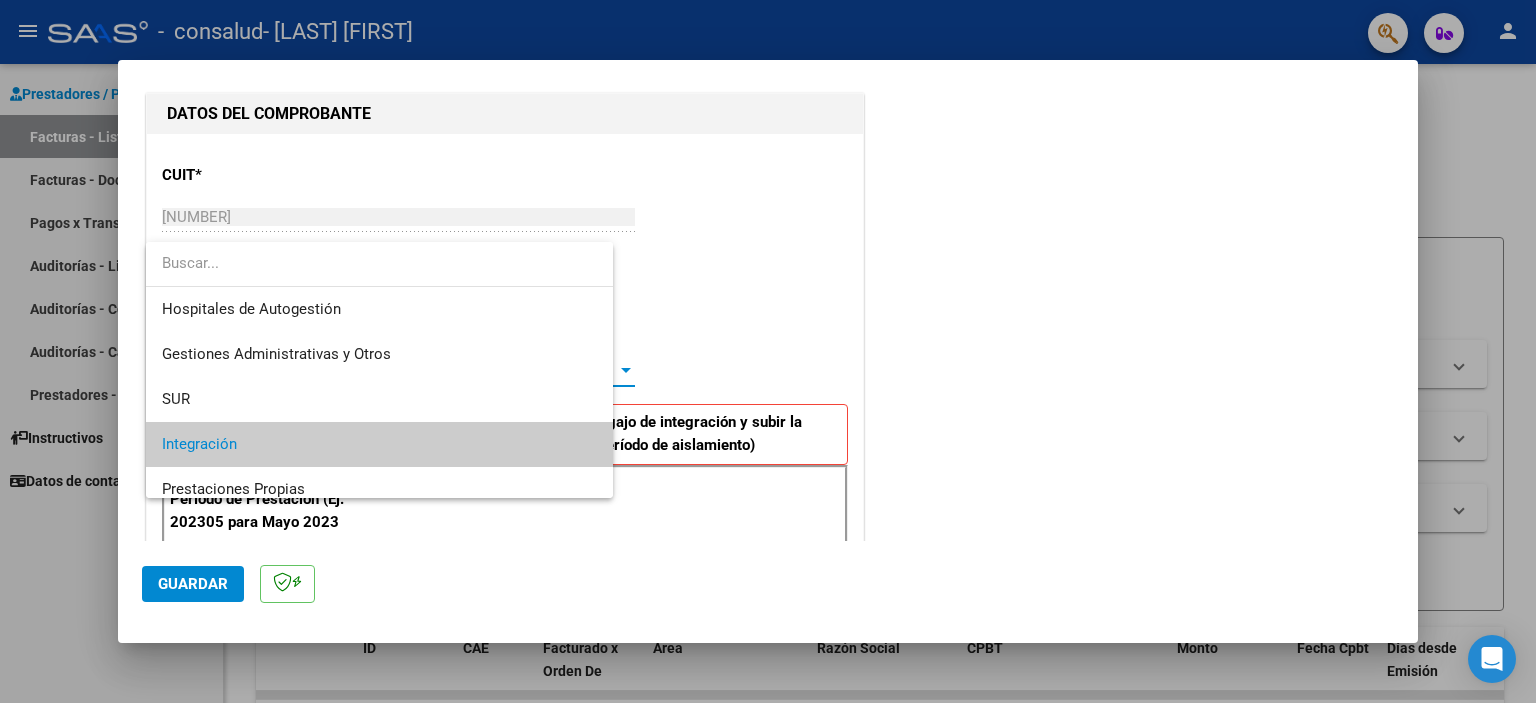 scroll, scrollTop: 74, scrollLeft: 0, axis: vertical 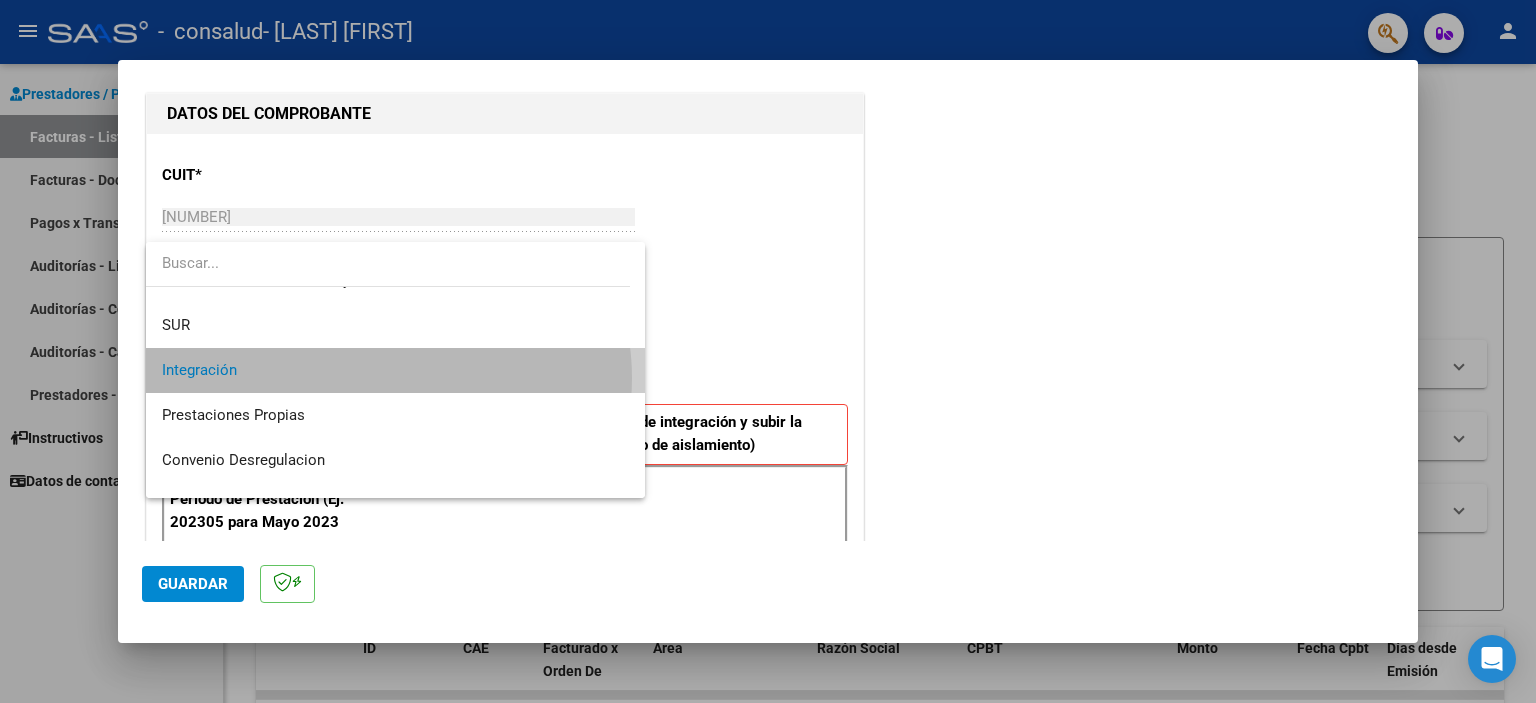 click on "Integración" at bounding box center (396, 370) 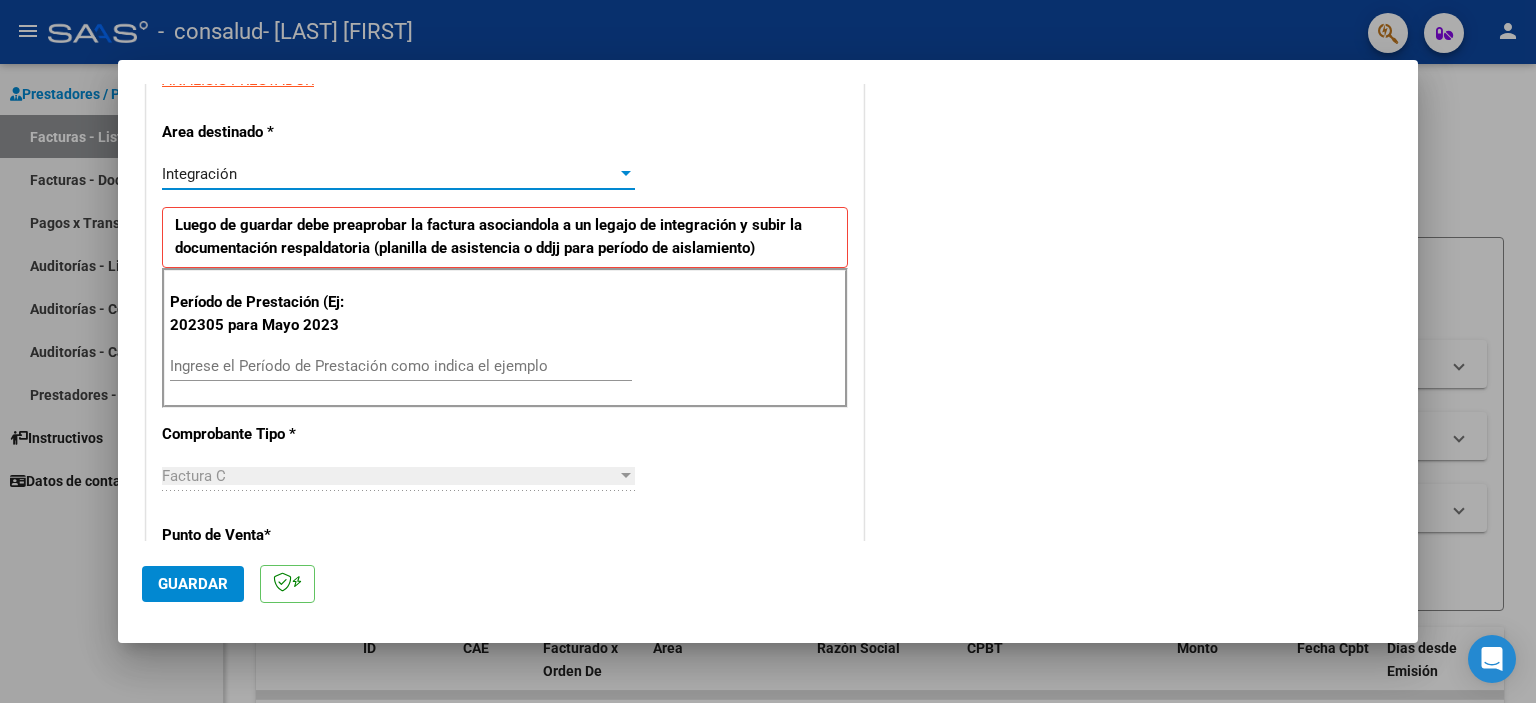 scroll, scrollTop: 400, scrollLeft: 0, axis: vertical 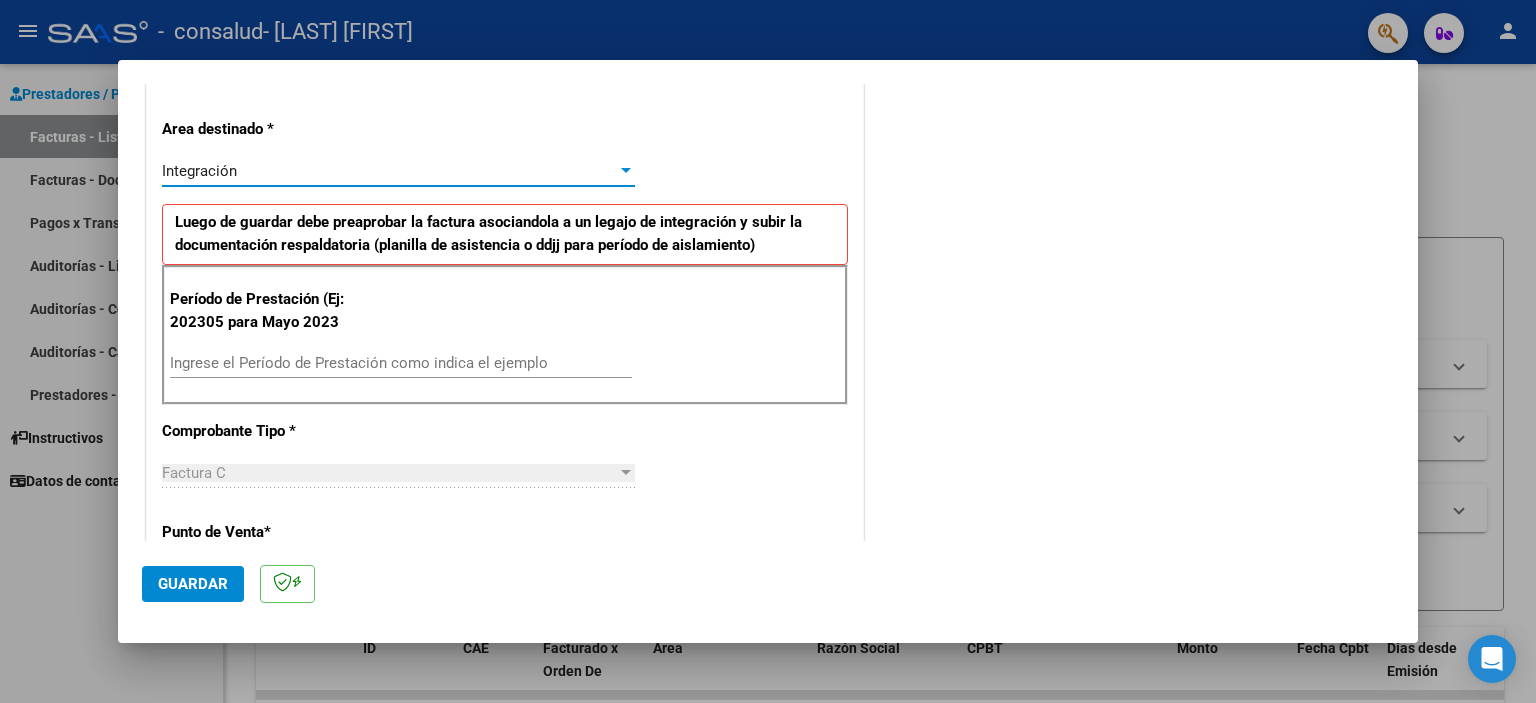 click on "Ingrese el Período de Prestación como indica el ejemplo" at bounding box center [401, 363] 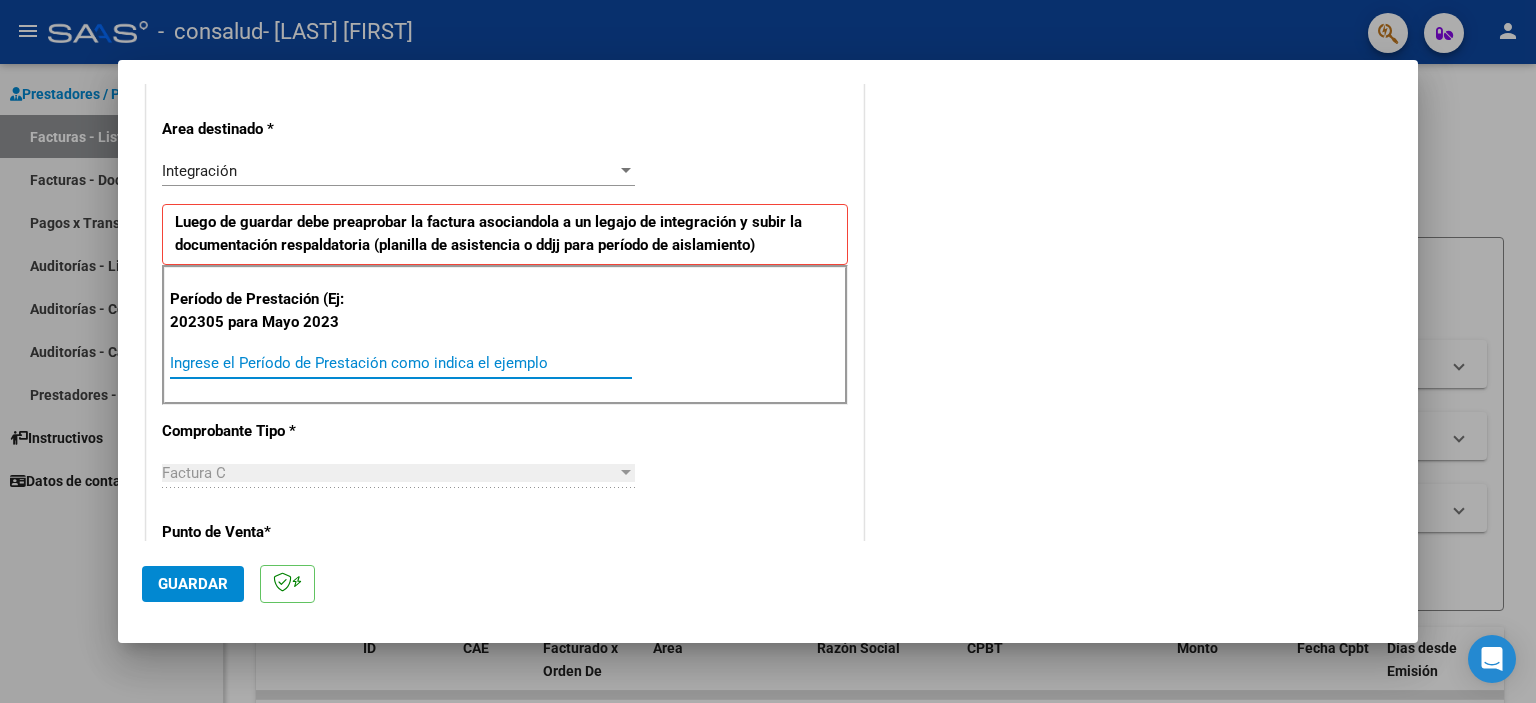 click on "Ingrese el Período de Prestación como indica el ejemplo" at bounding box center (401, 363) 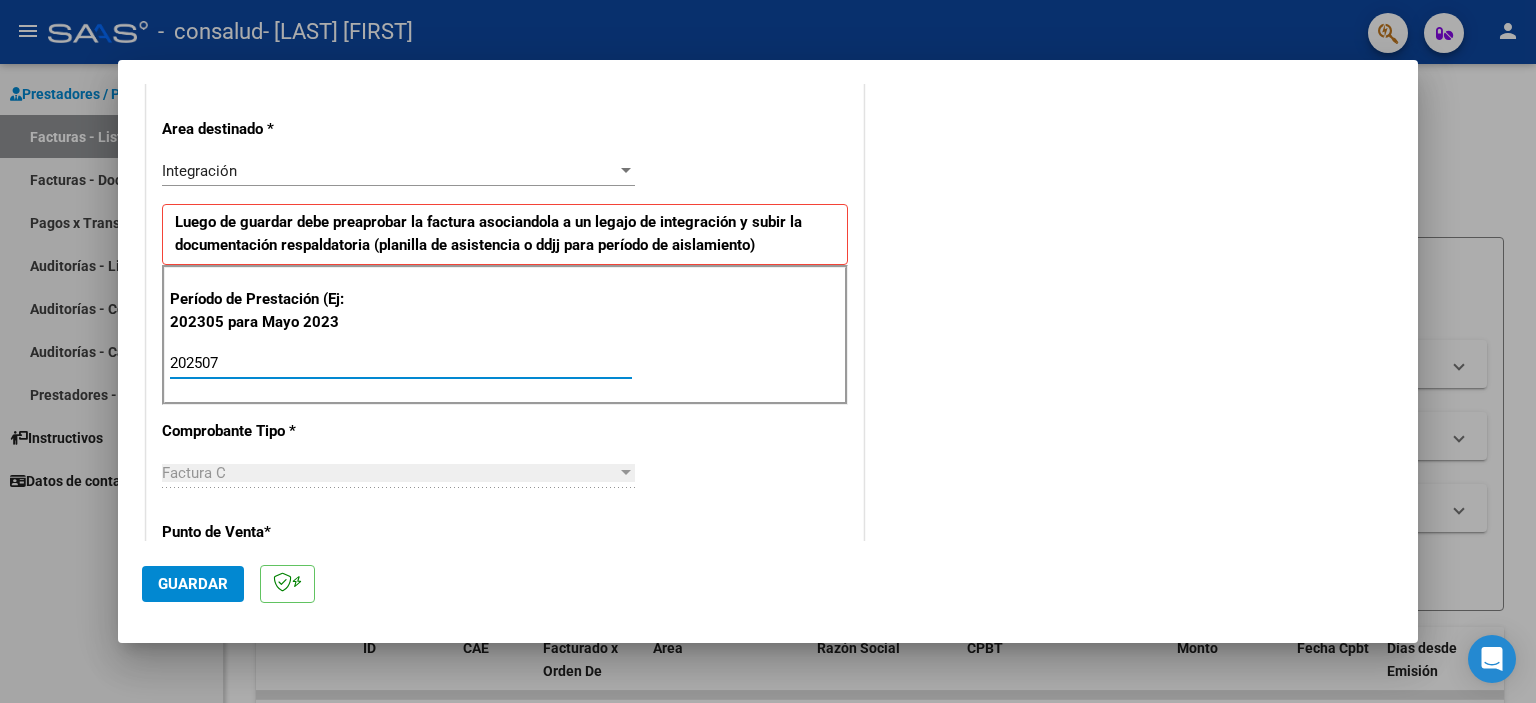 type on "202507" 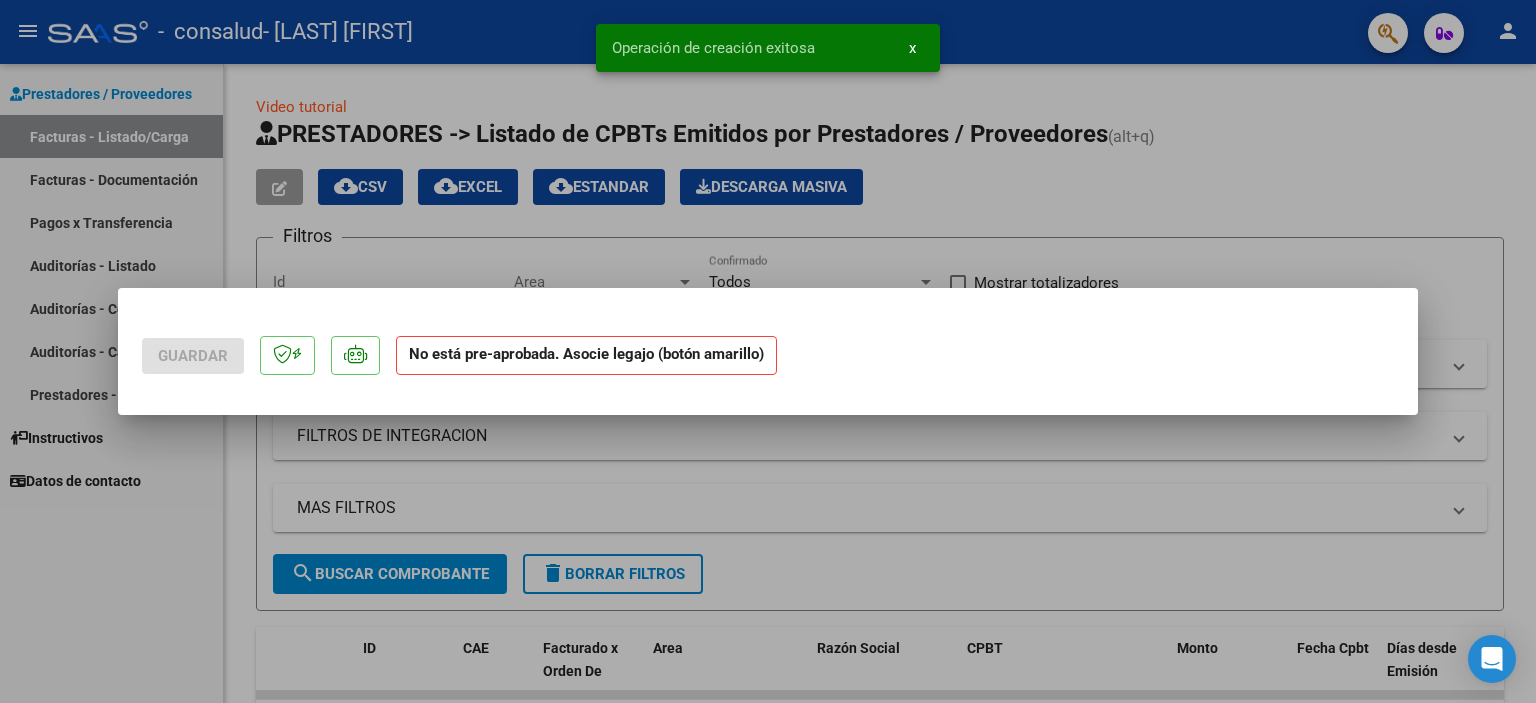scroll, scrollTop: 0, scrollLeft: 0, axis: both 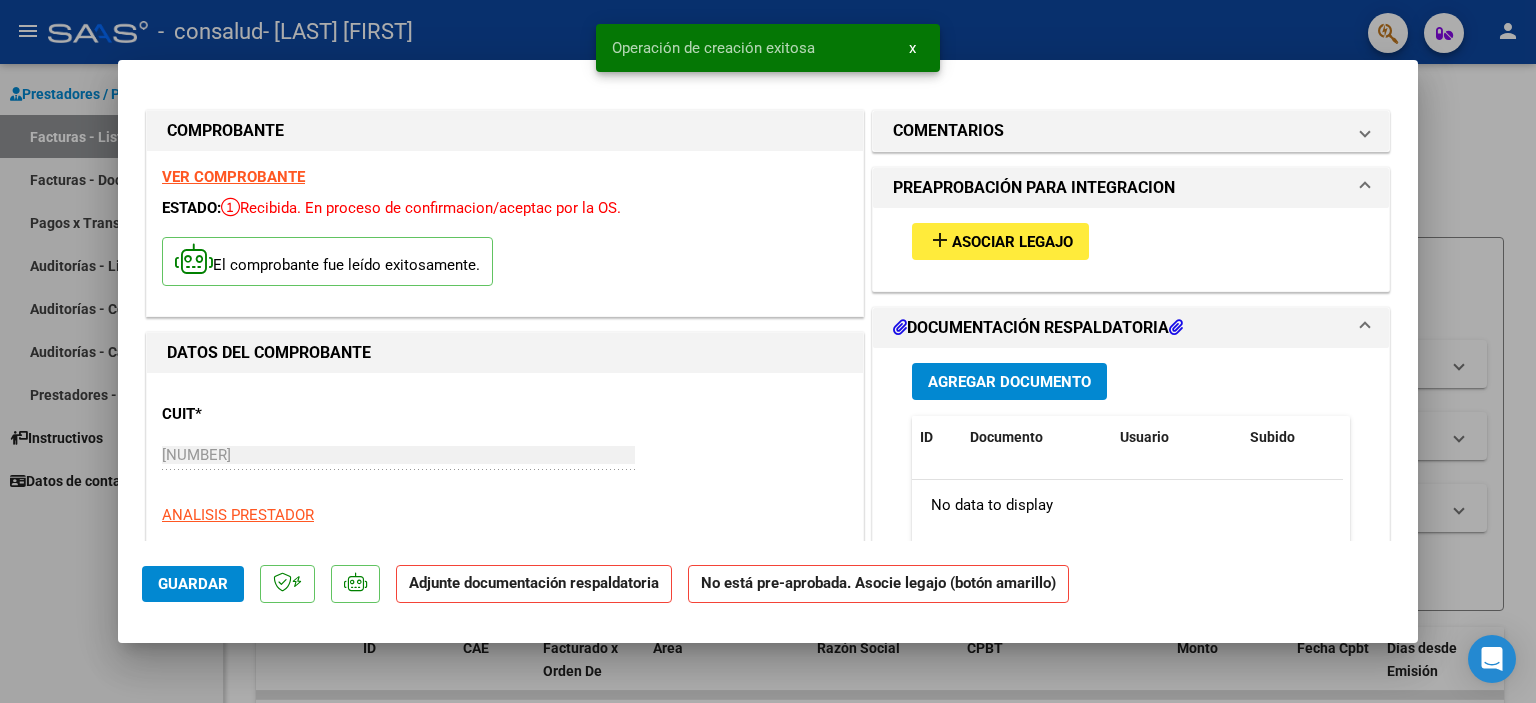 click on "Asociar Legajo" at bounding box center (1012, 242) 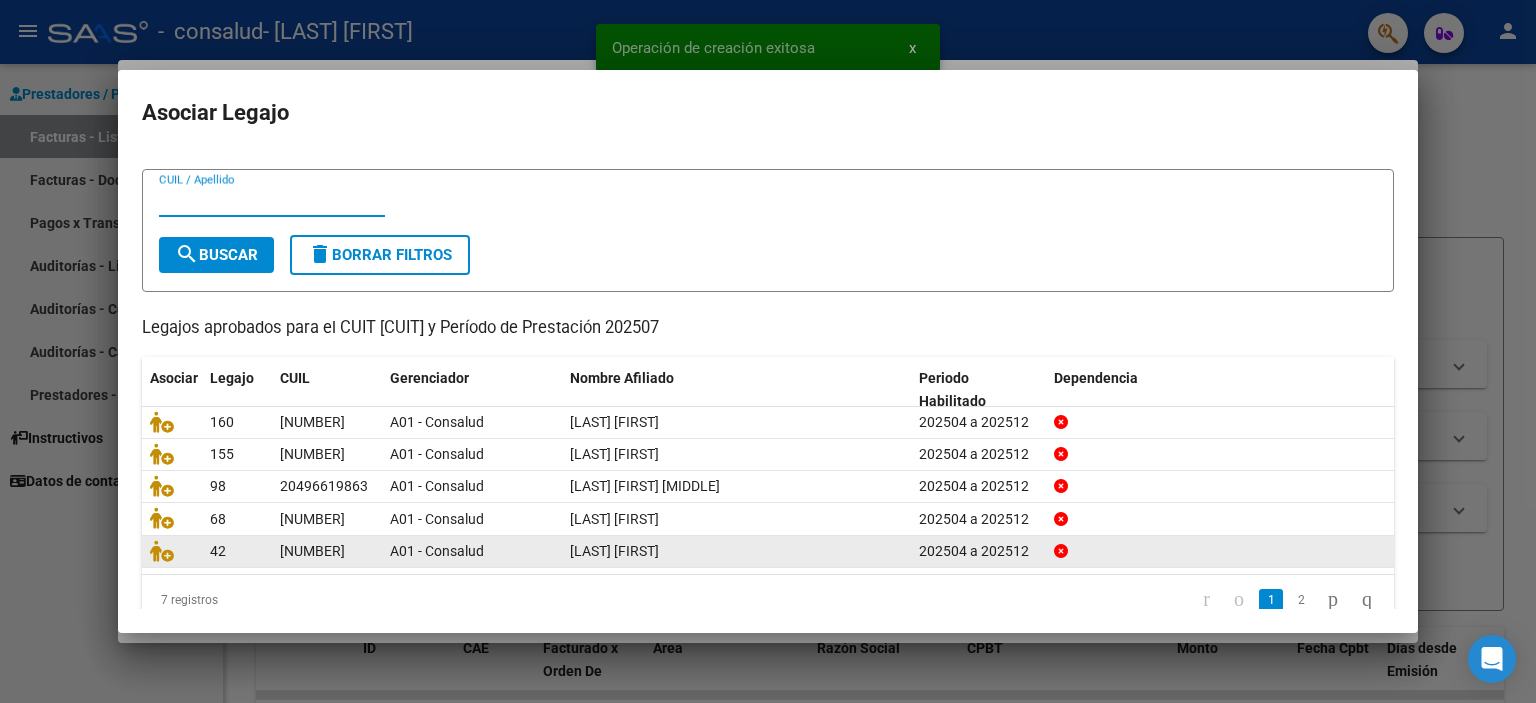 scroll, scrollTop: 62, scrollLeft: 0, axis: vertical 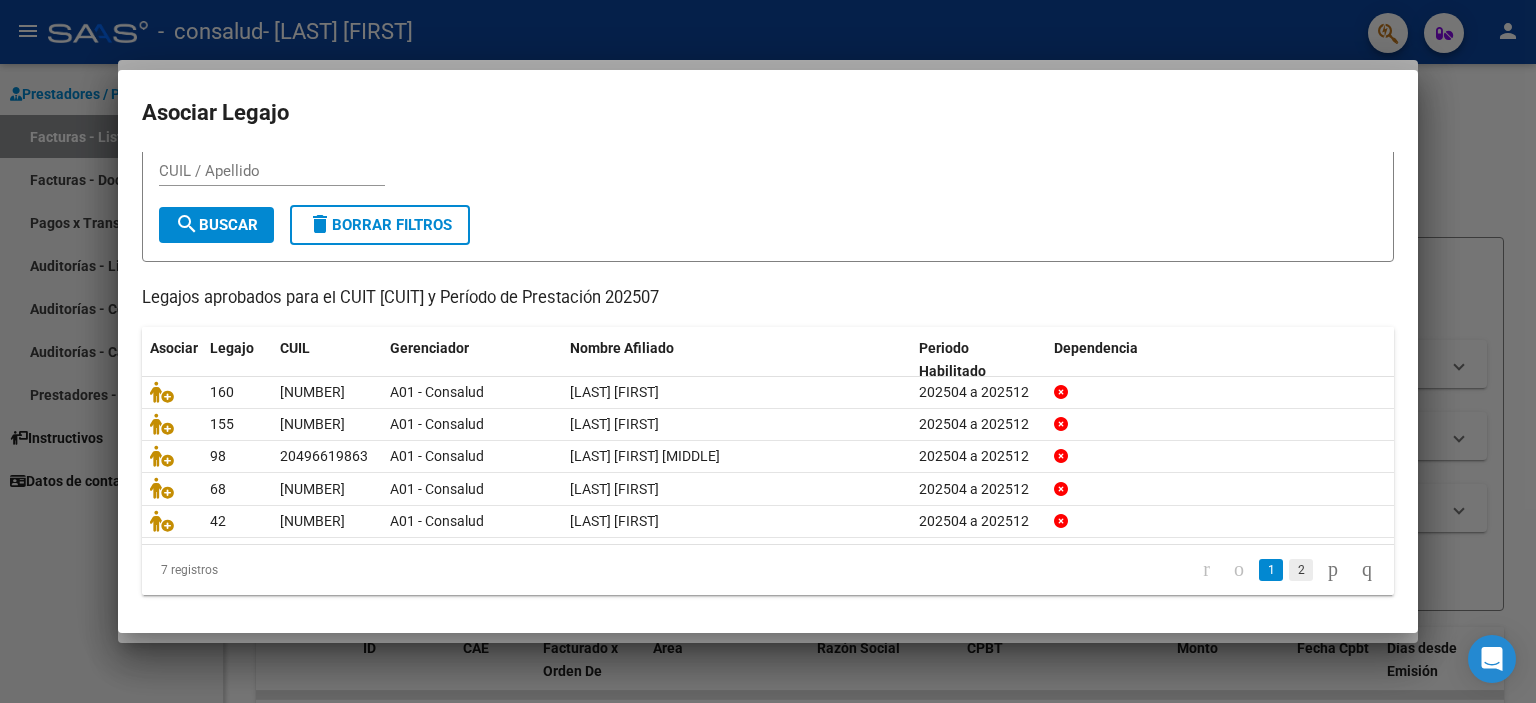 click on "2" 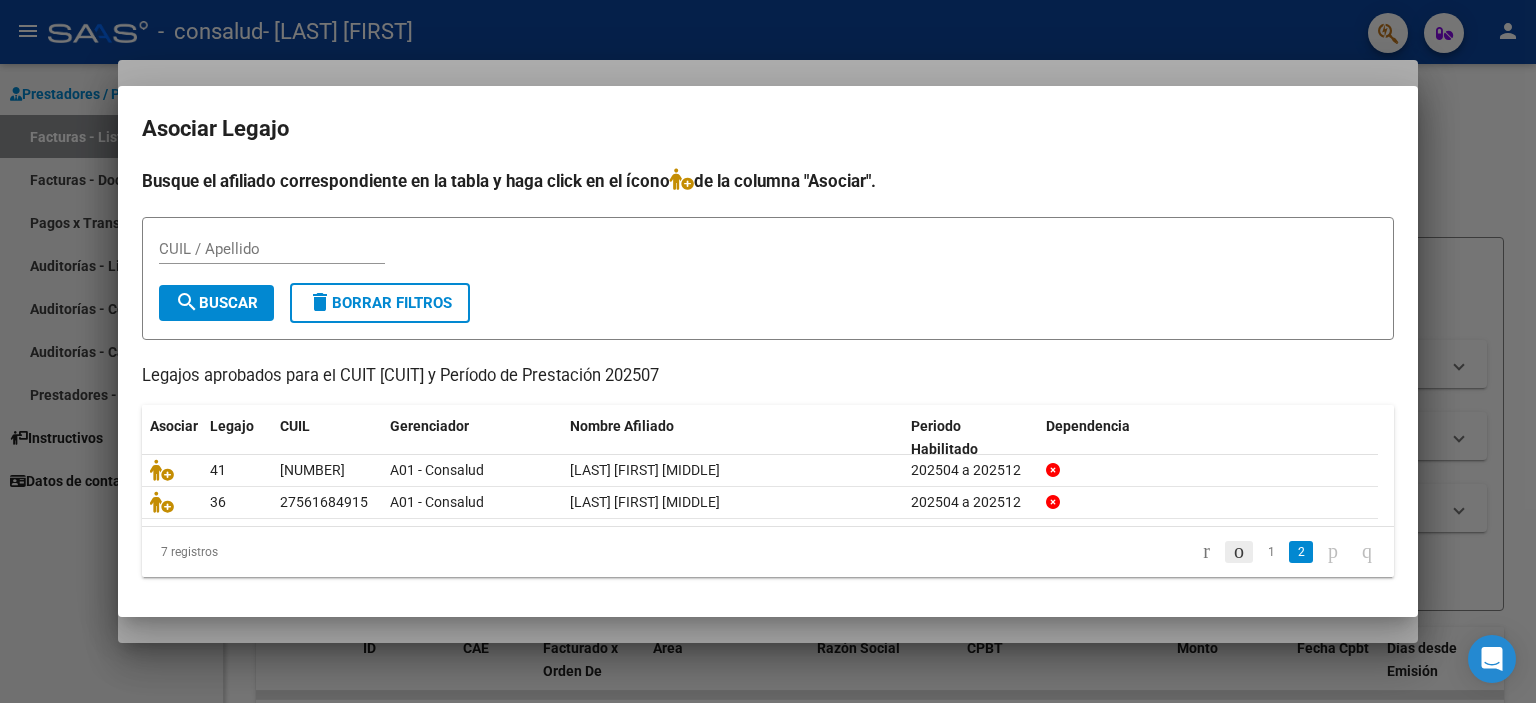 scroll, scrollTop: 0, scrollLeft: 0, axis: both 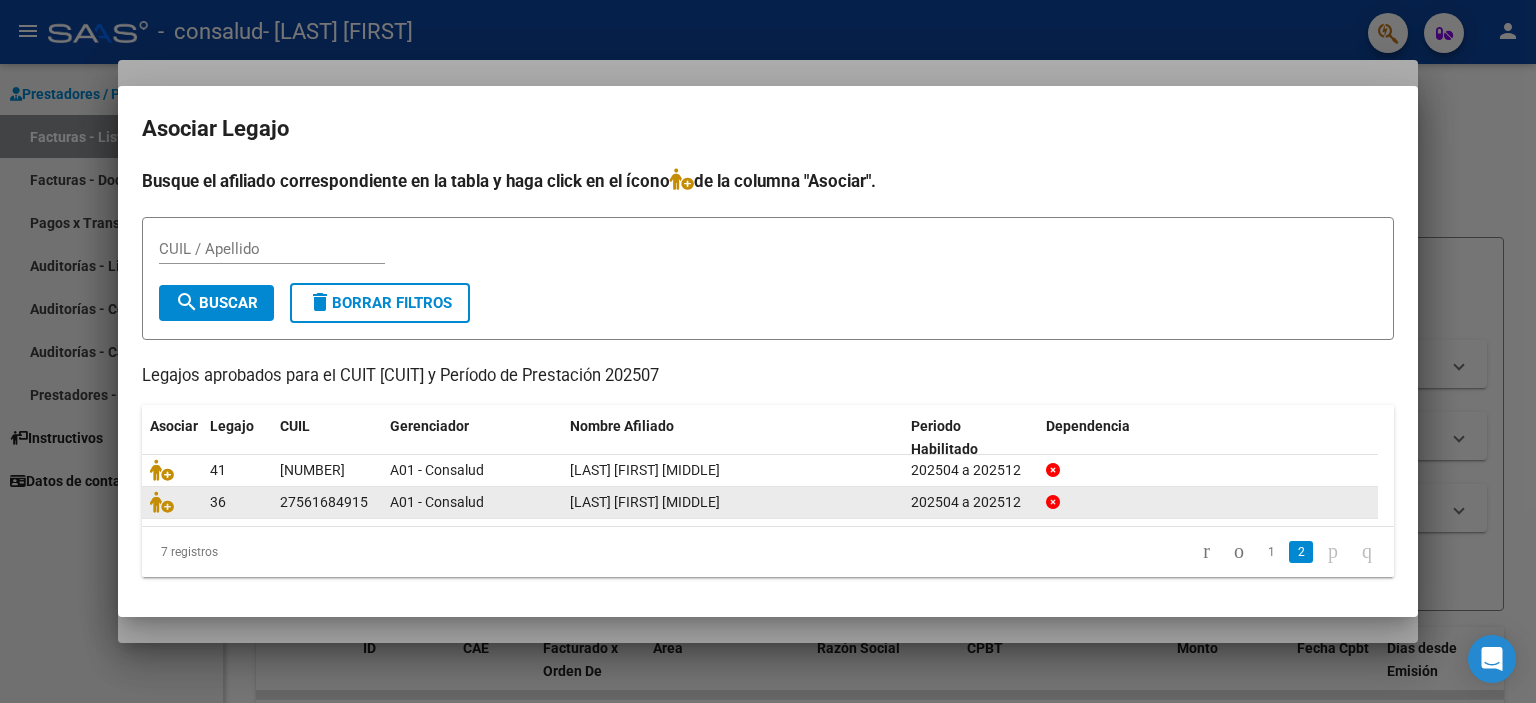 click on "[LAST] [FIRST] [MIDDLE]" 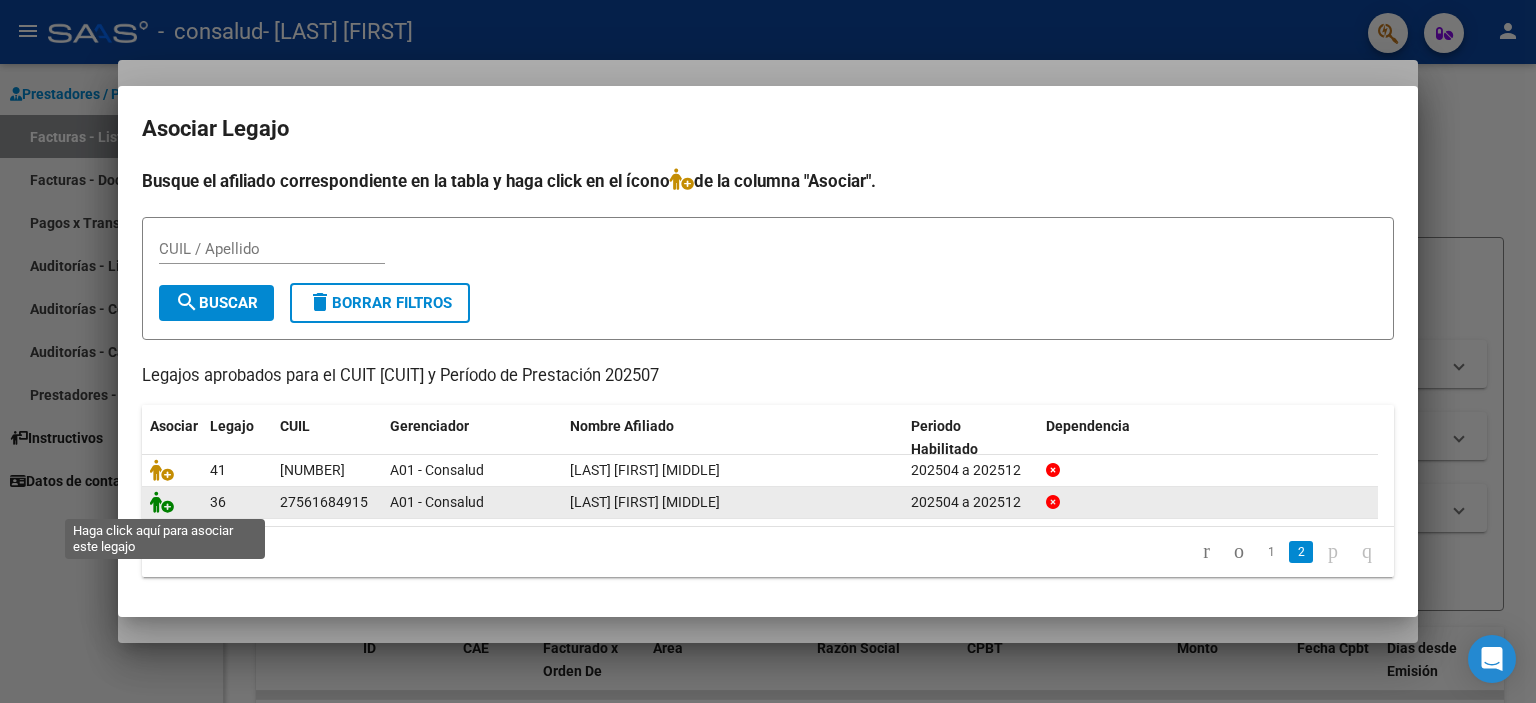 click 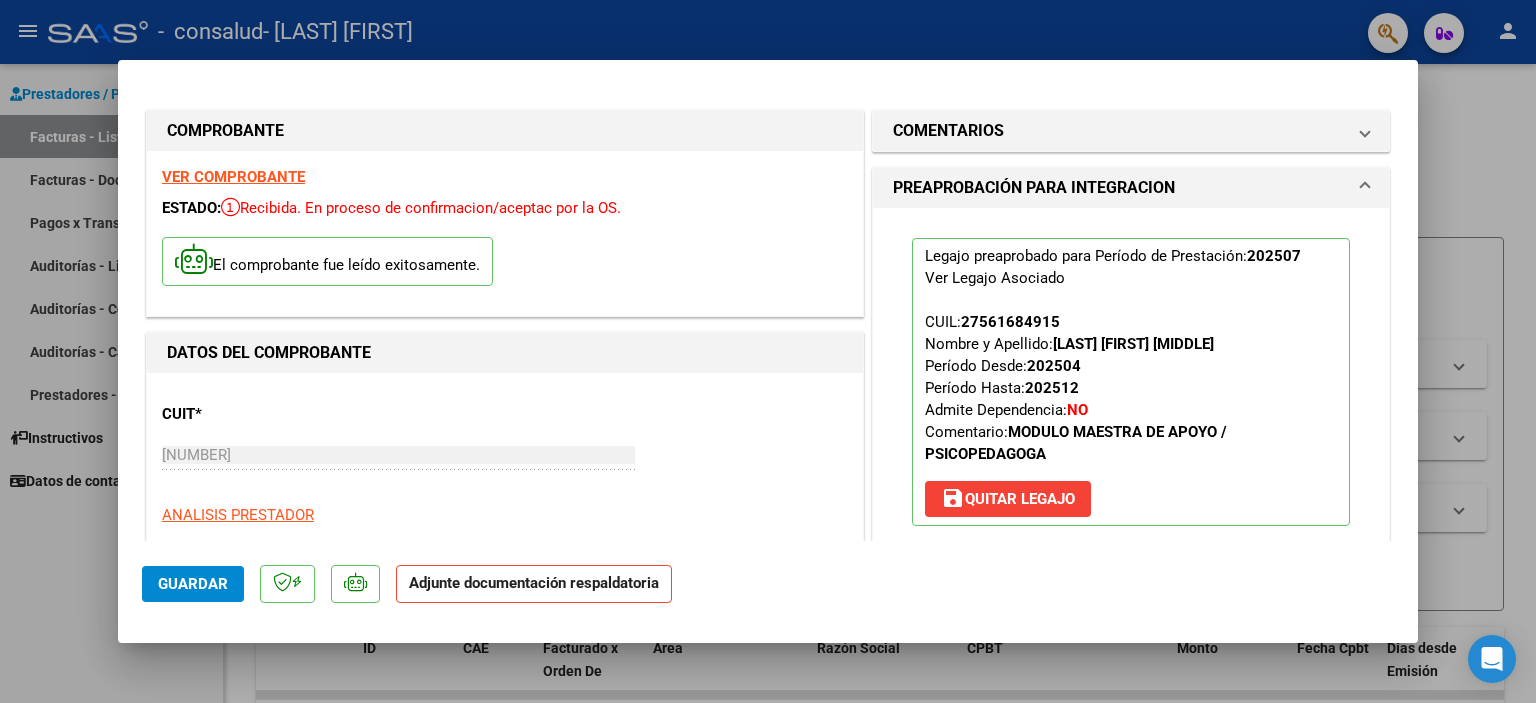 scroll, scrollTop: 200, scrollLeft: 0, axis: vertical 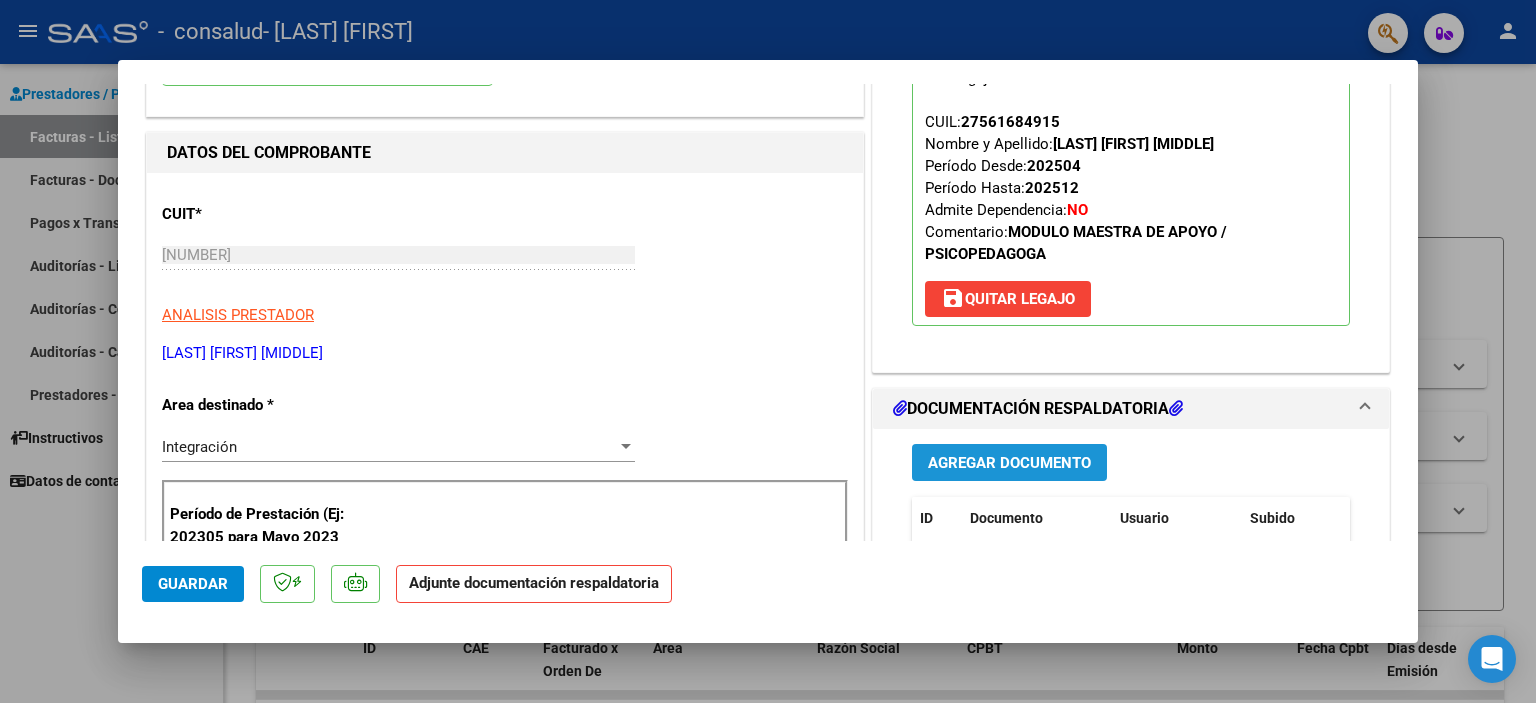 click on "Agregar Documento" at bounding box center [1009, 462] 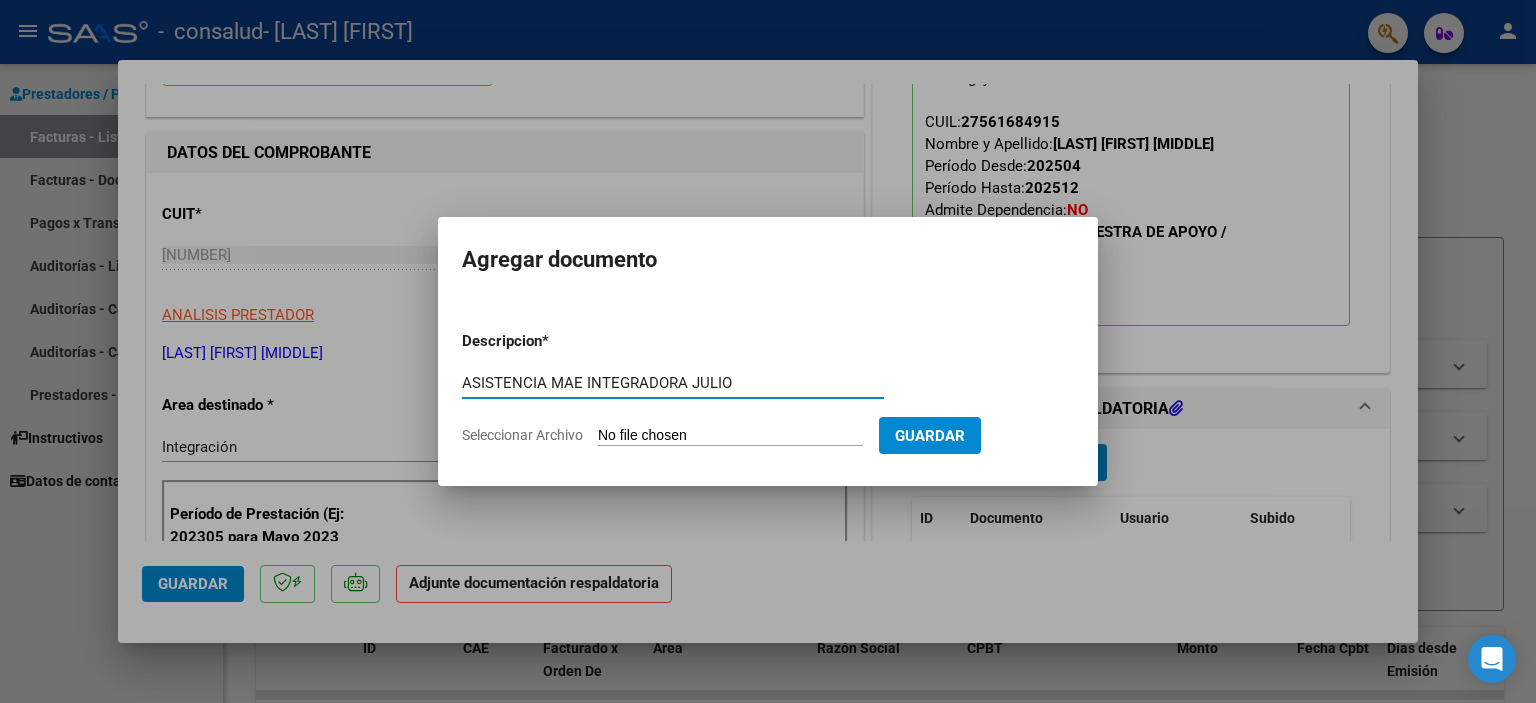 type on "ASISTENCIA MAE INTEGRADORA JULIO" 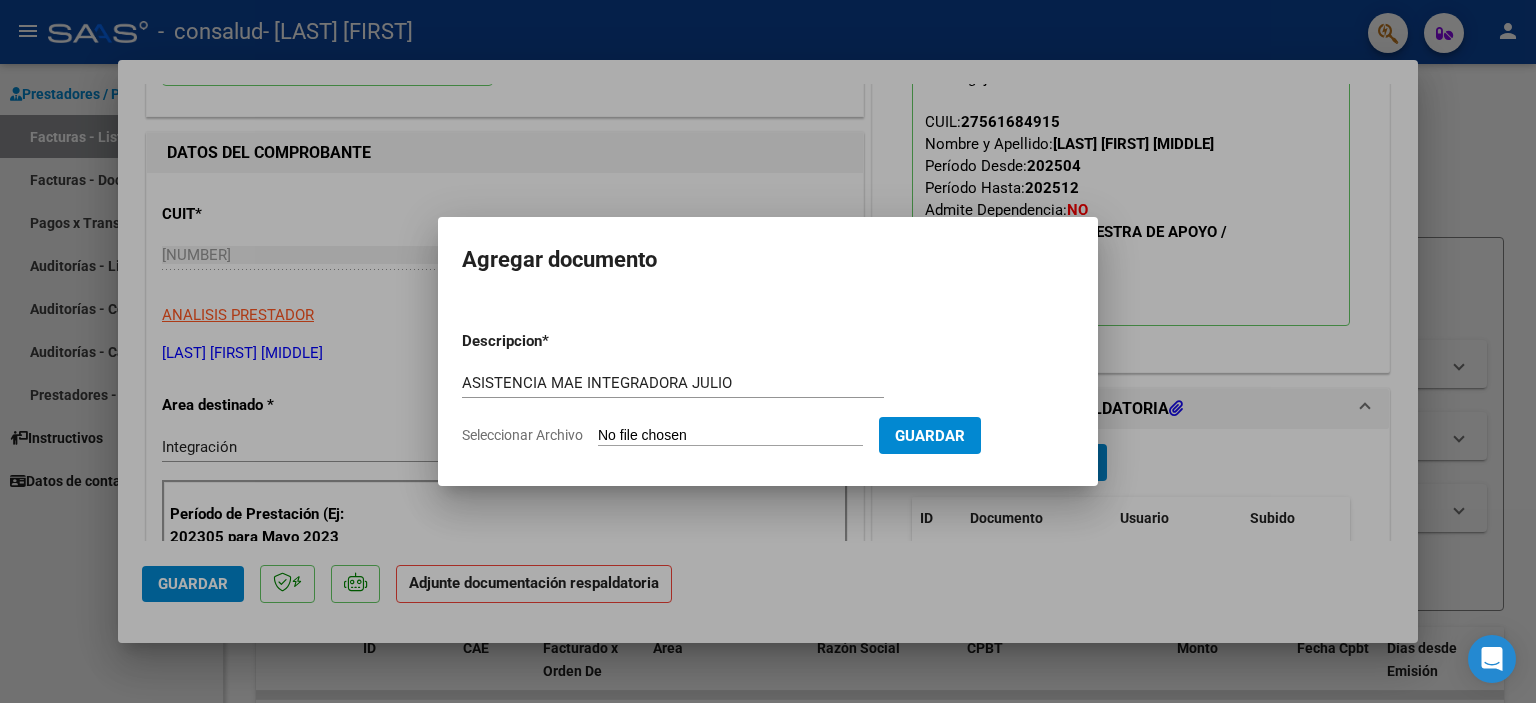 click on "Seleccionar Archivo" at bounding box center [730, 436] 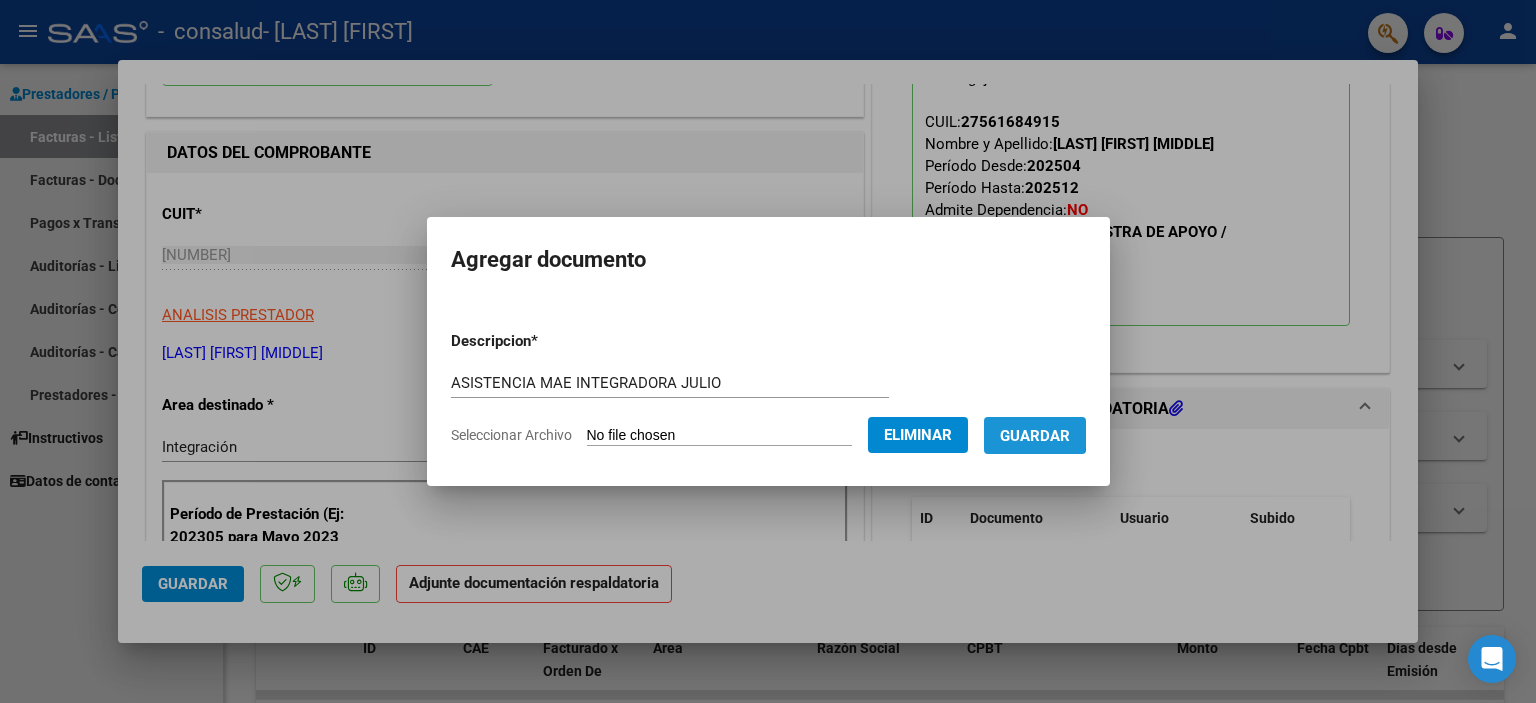 click on "Guardar" at bounding box center [1035, 436] 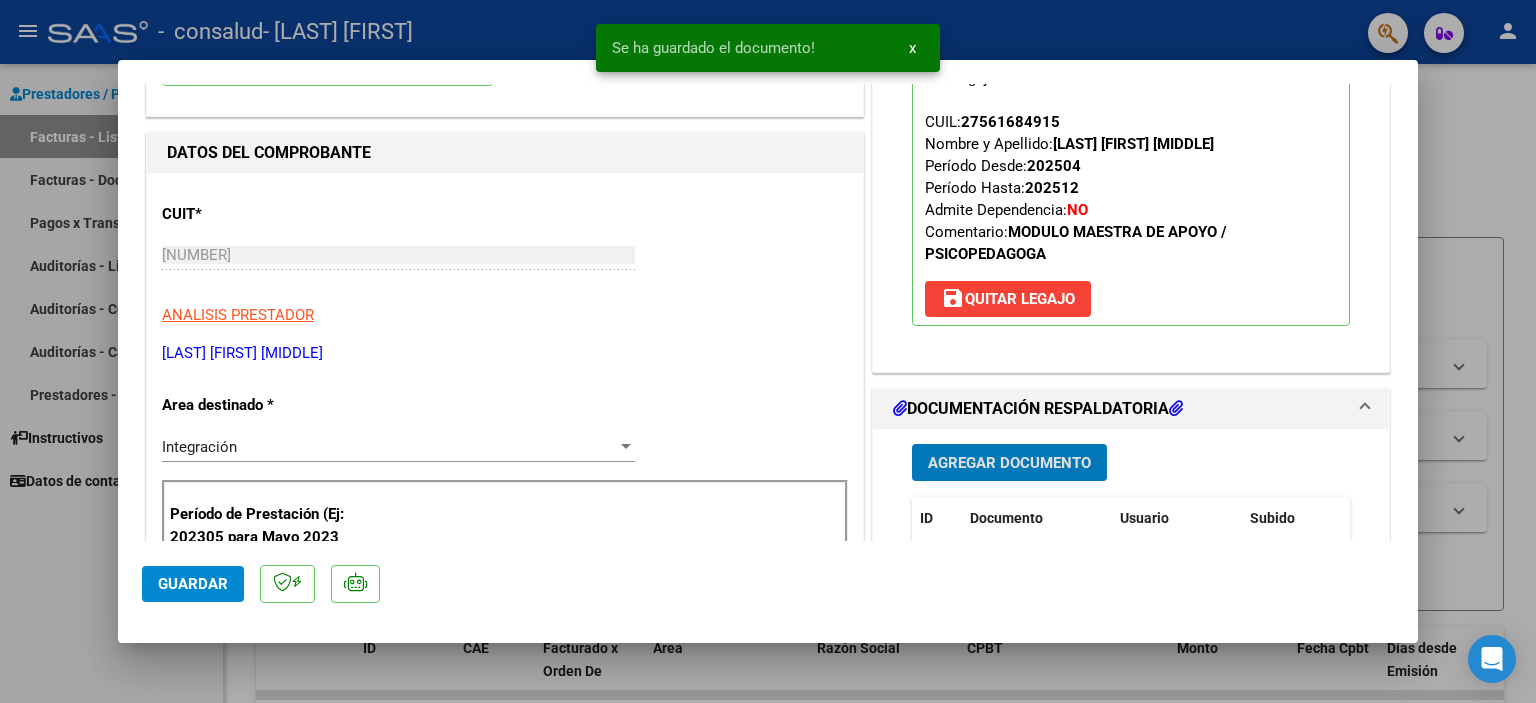 click on "Guardar" 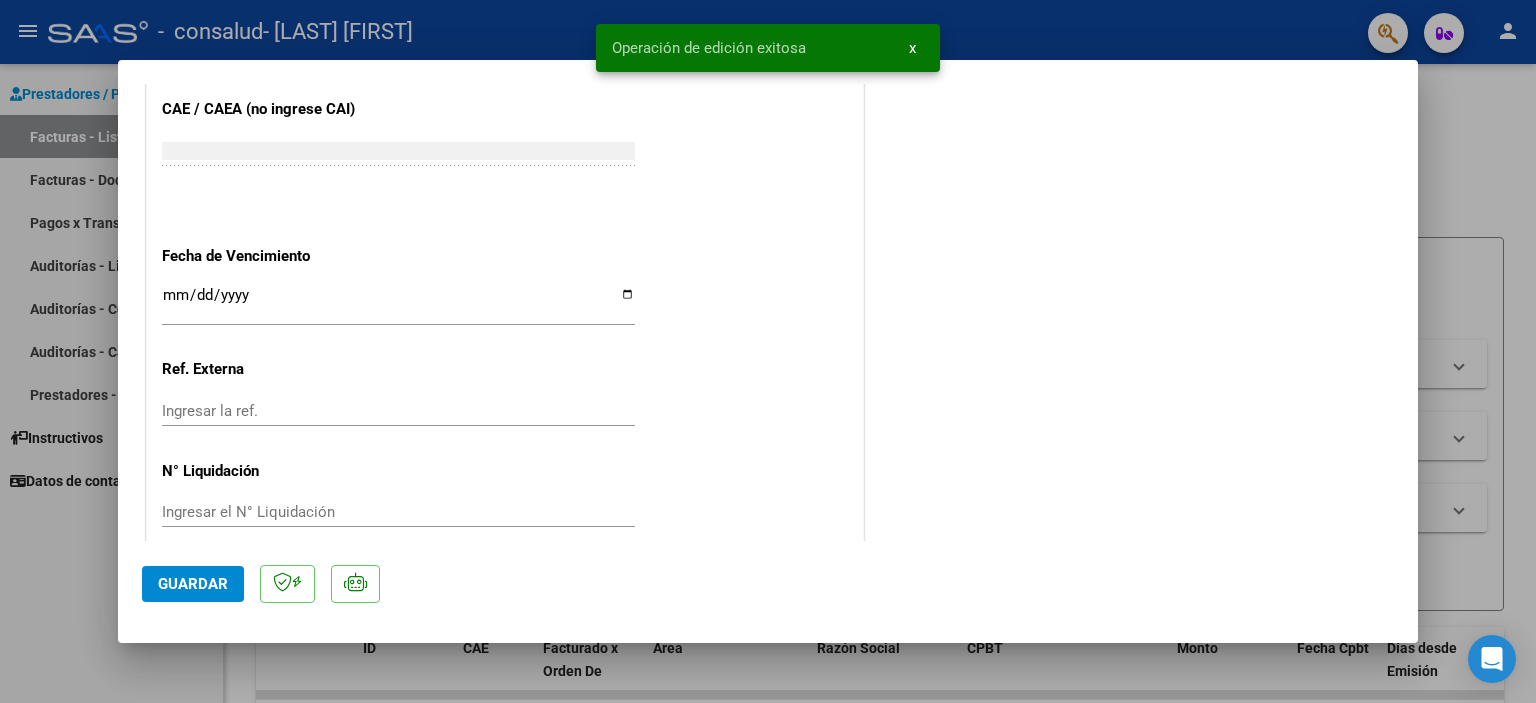 scroll, scrollTop: 1331, scrollLeft: 0, axis: vertical 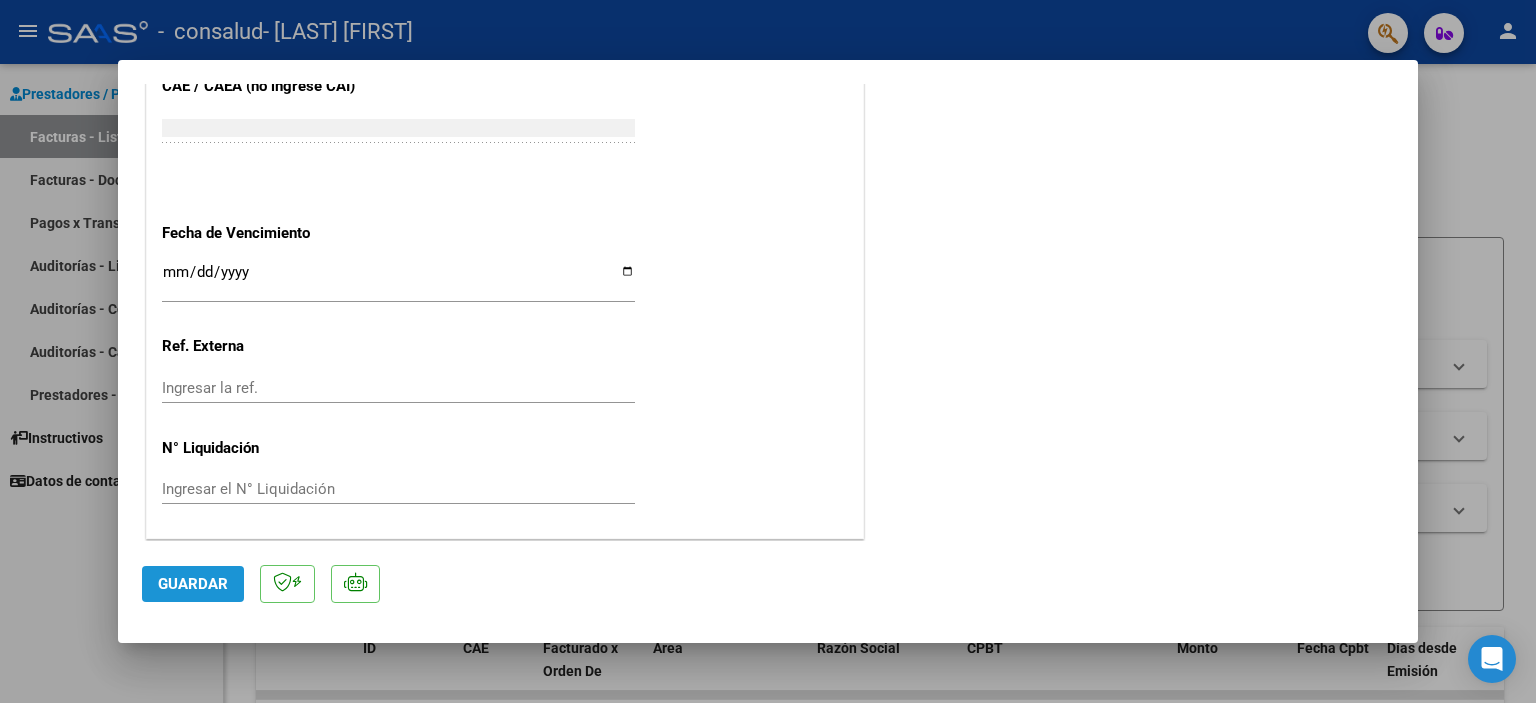 click on "Guardar" 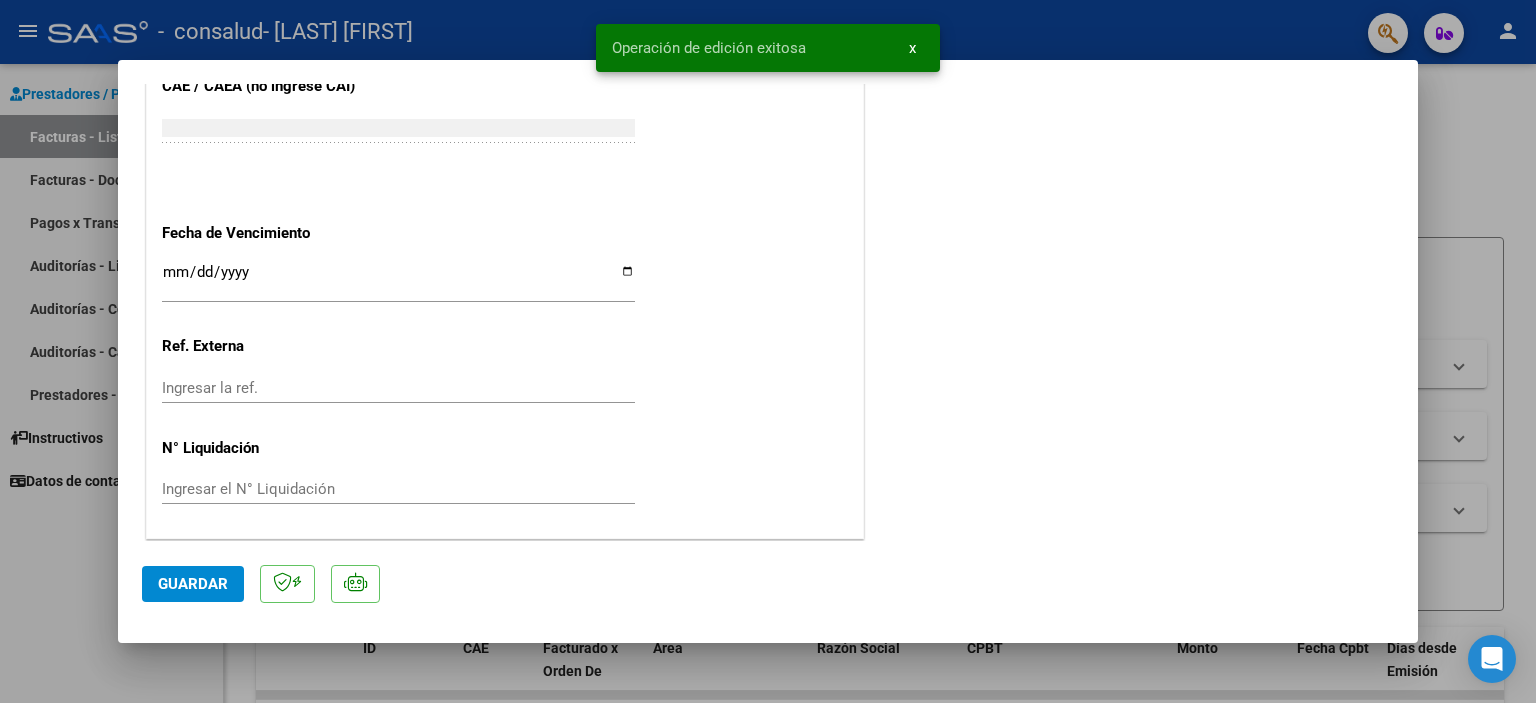 click at bounding box center (768, 351) 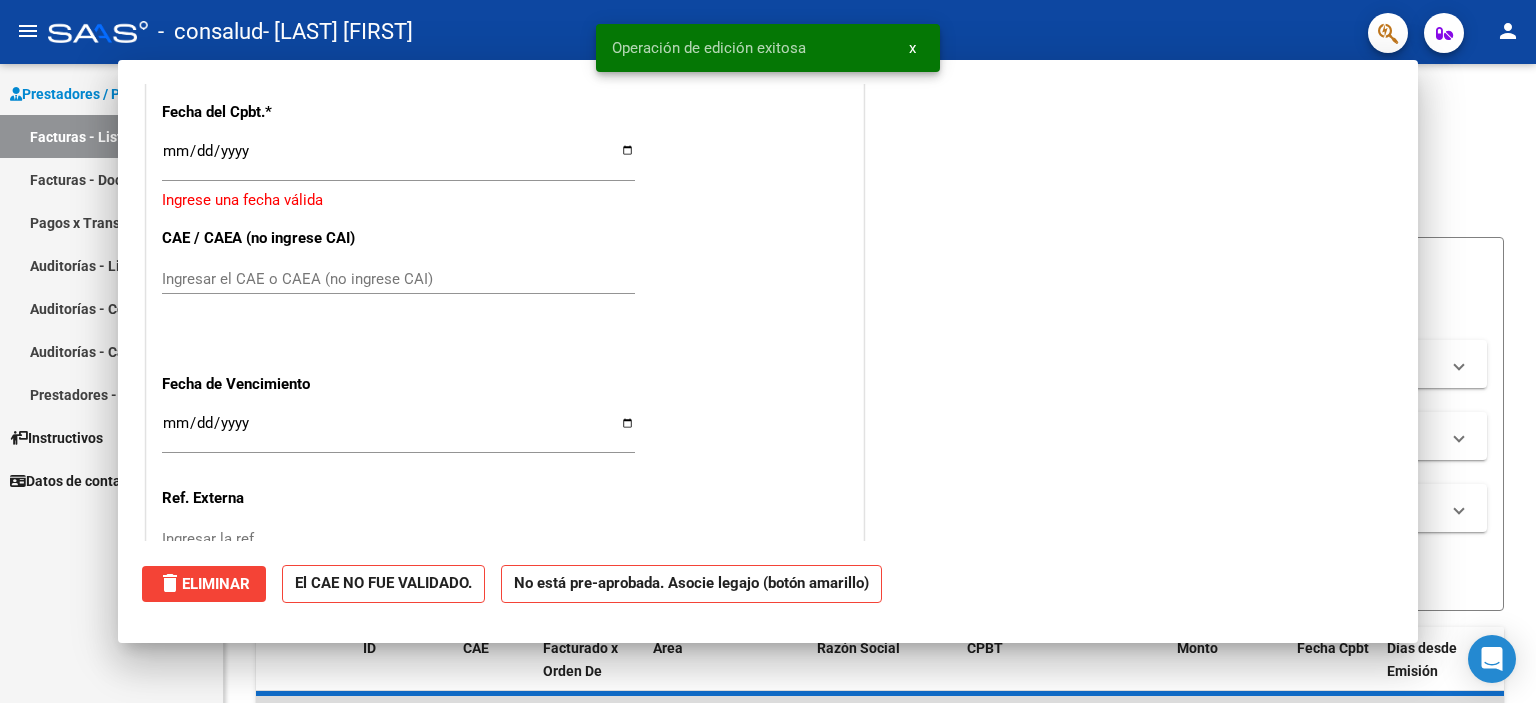 scroll, scrollTop: 1482, scrollLeft: 0, axis: vertical 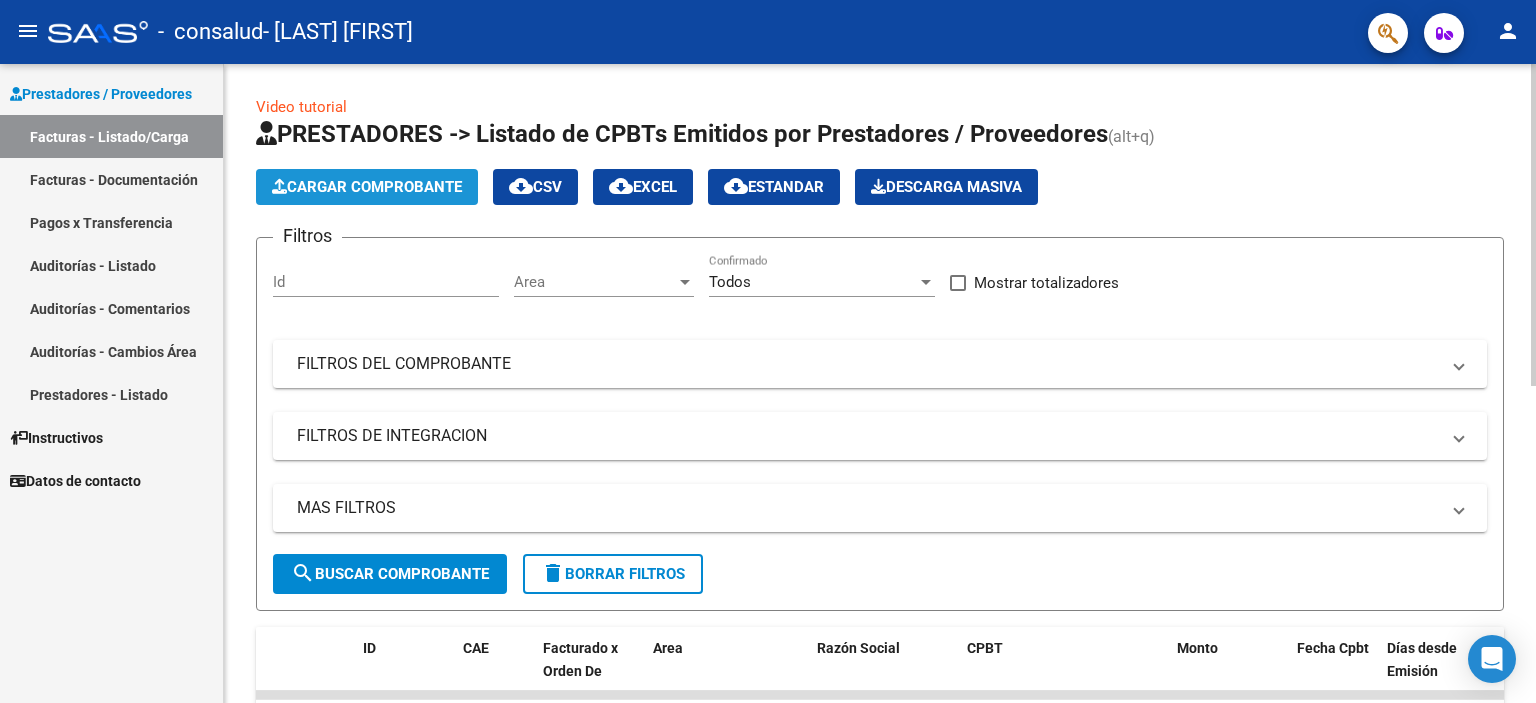 click on "Cargar Comprobante" 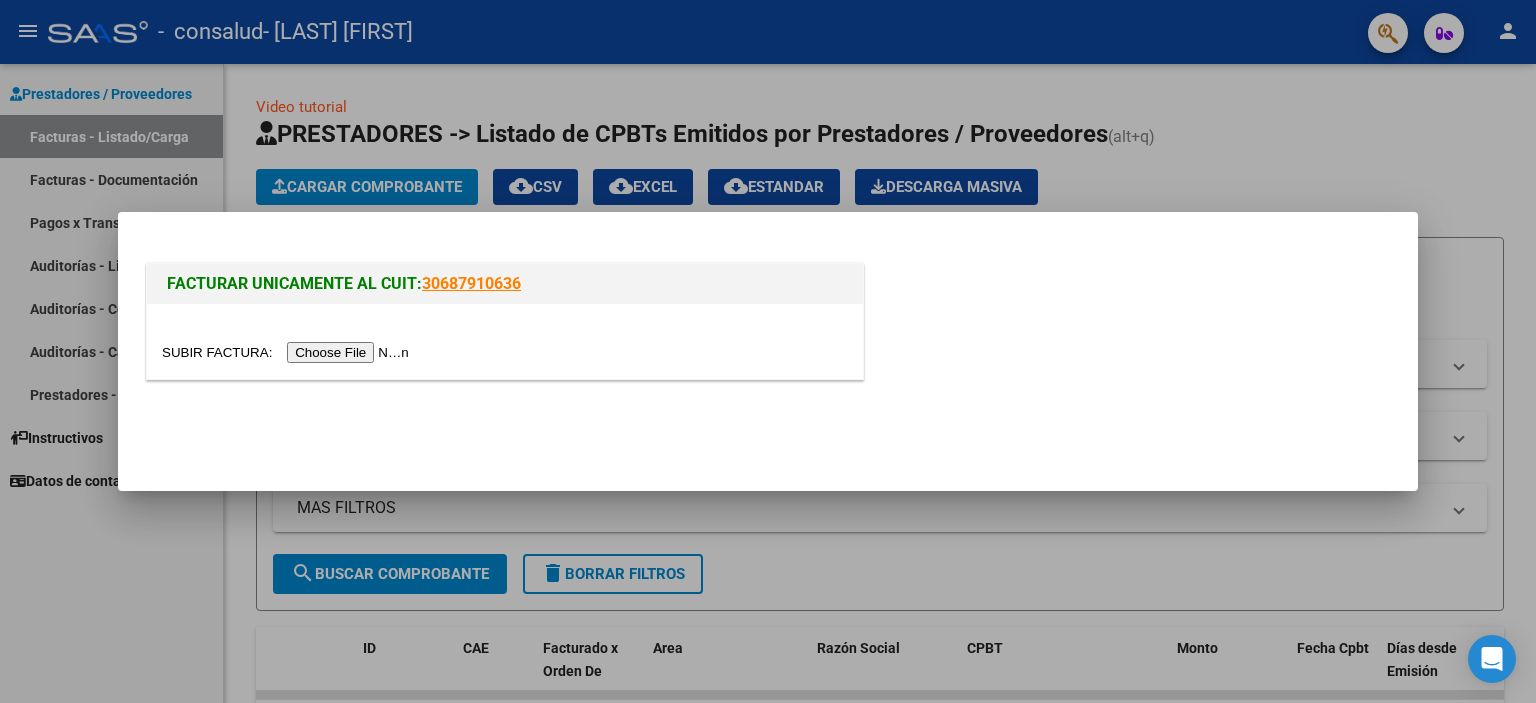 click at bounding box center [288, 352] 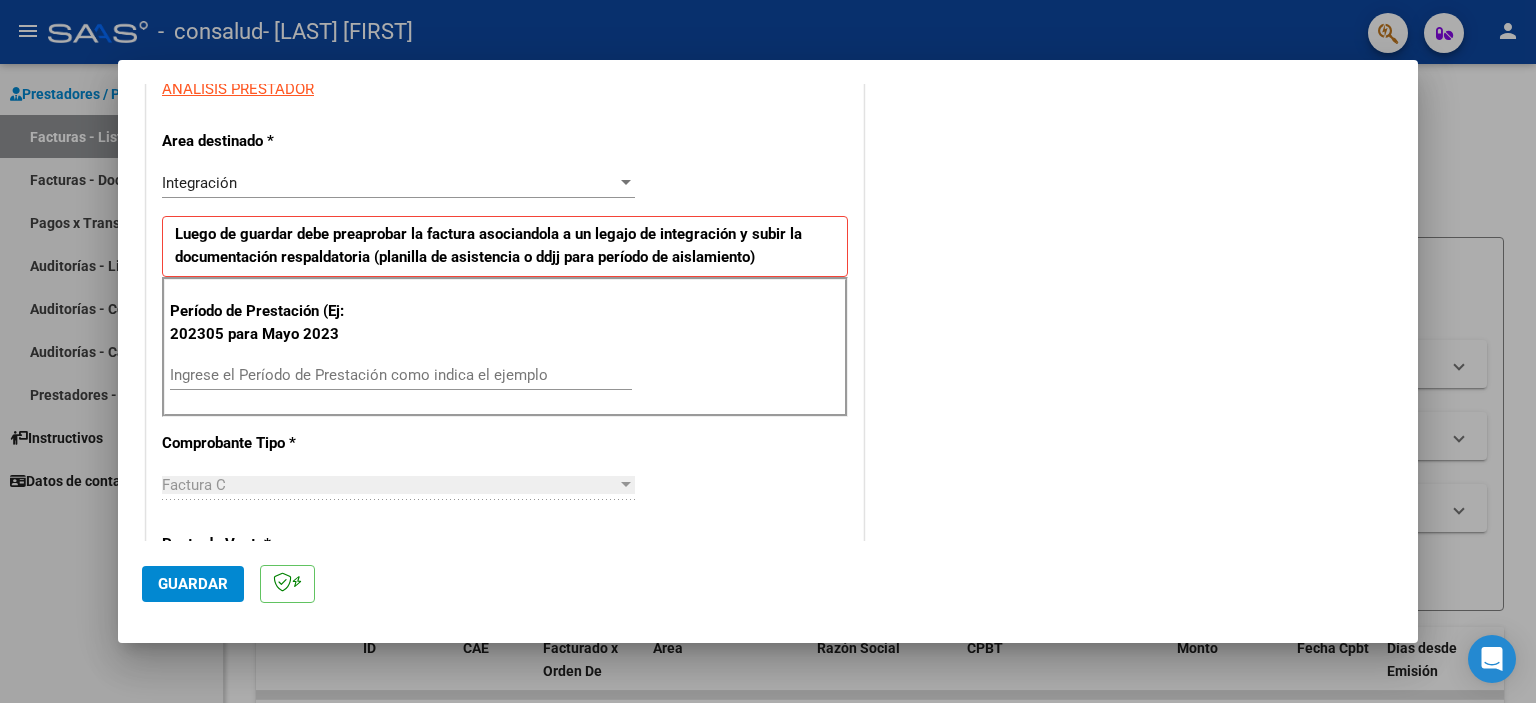 scroll, scrollTop: 400, scrollLeft: 0, axis: vertical 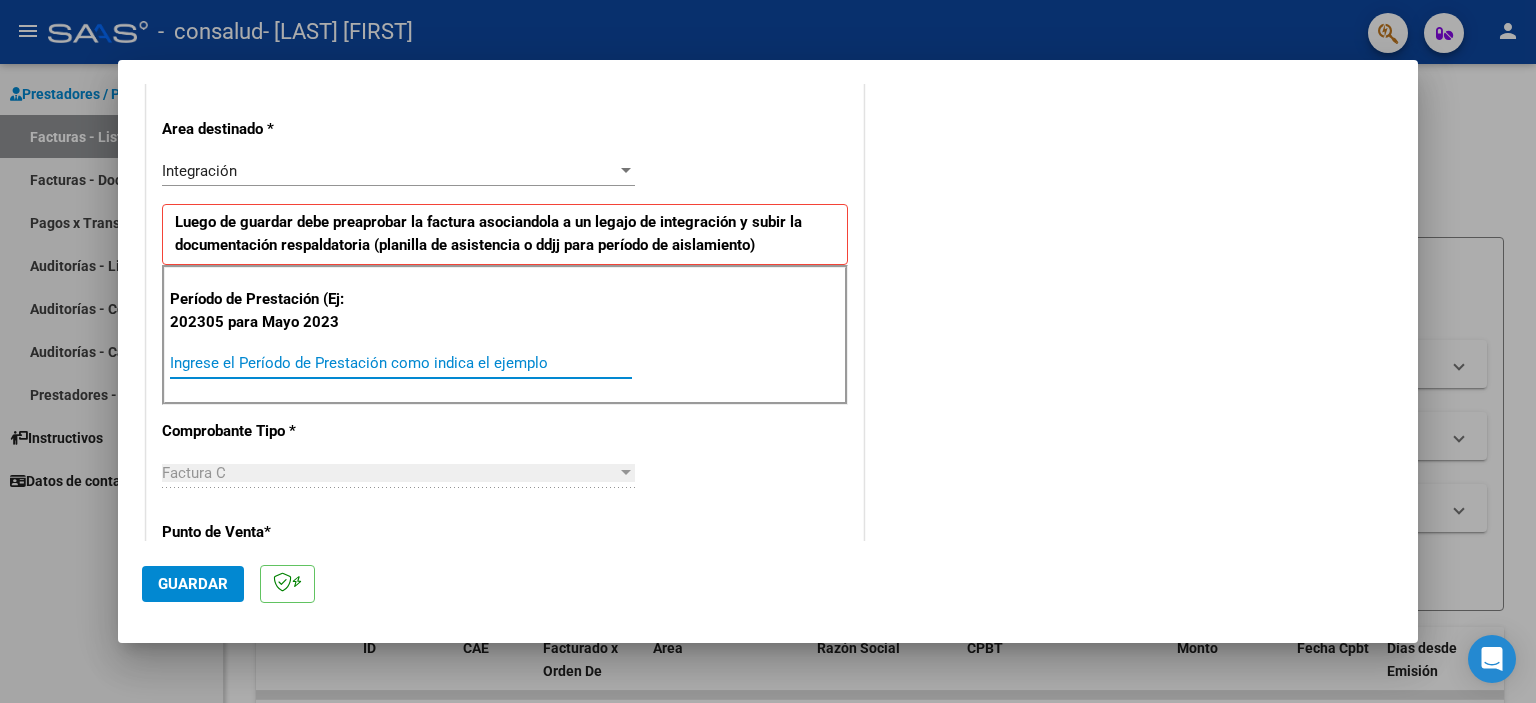 click on "Ingrese el Período de Prestación como indica el ejemplo" at bounding box center (401, 363) 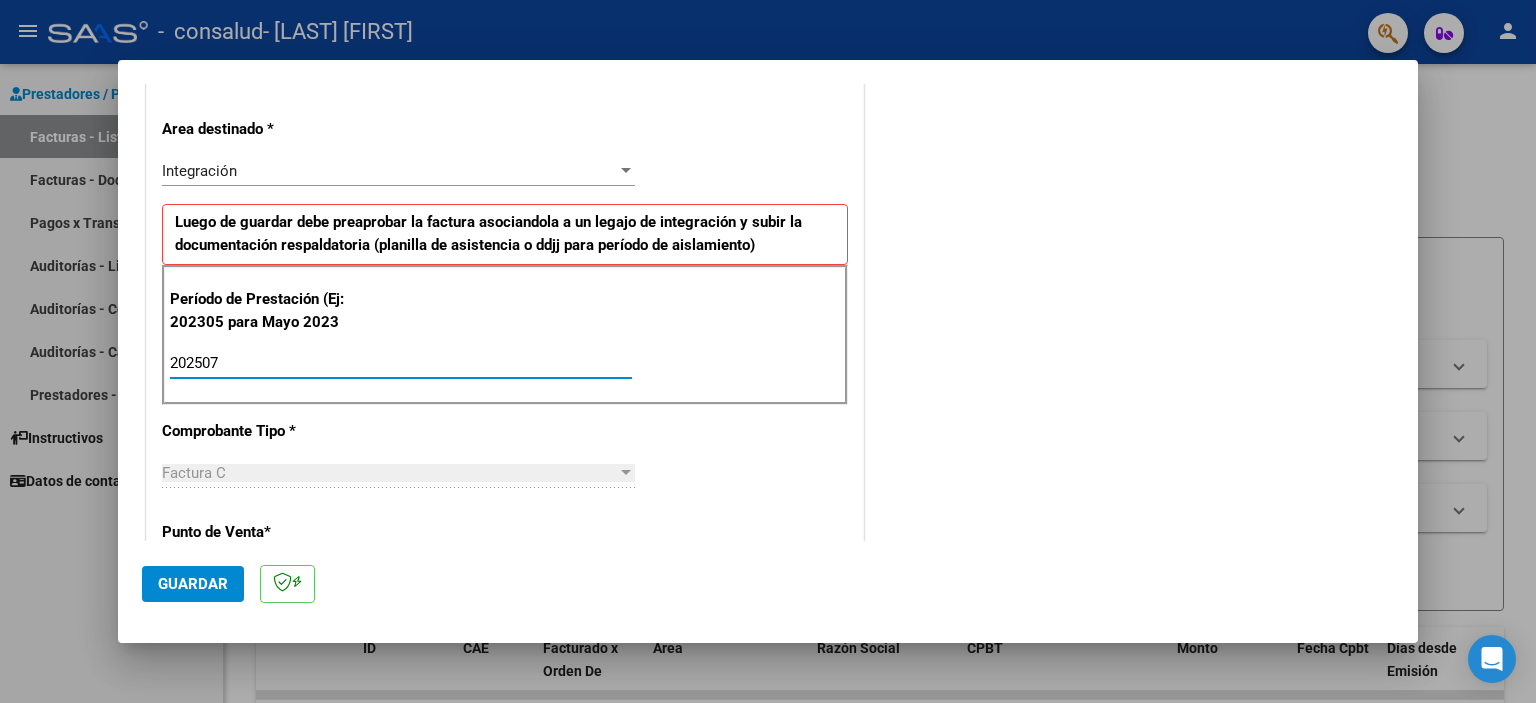 type on "202507" 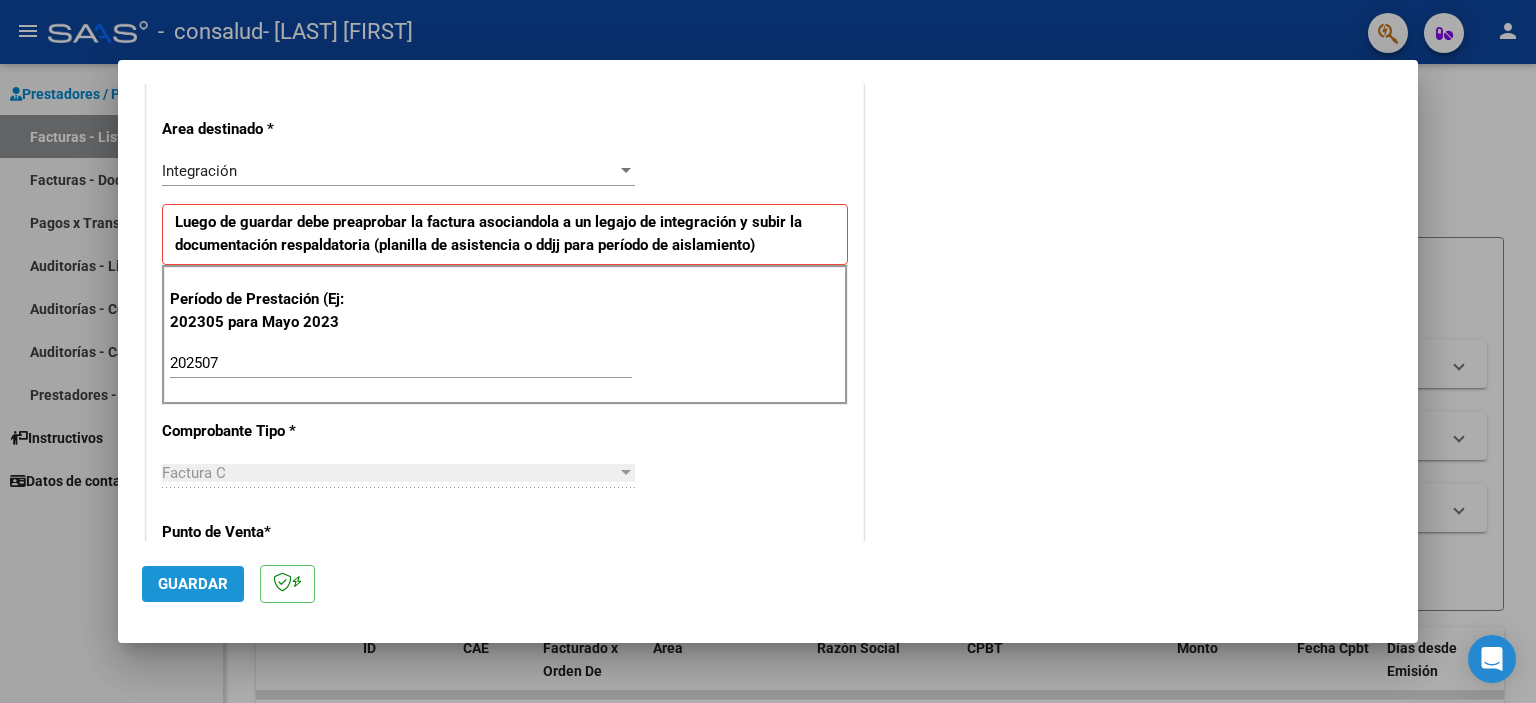 click on "Guardar" 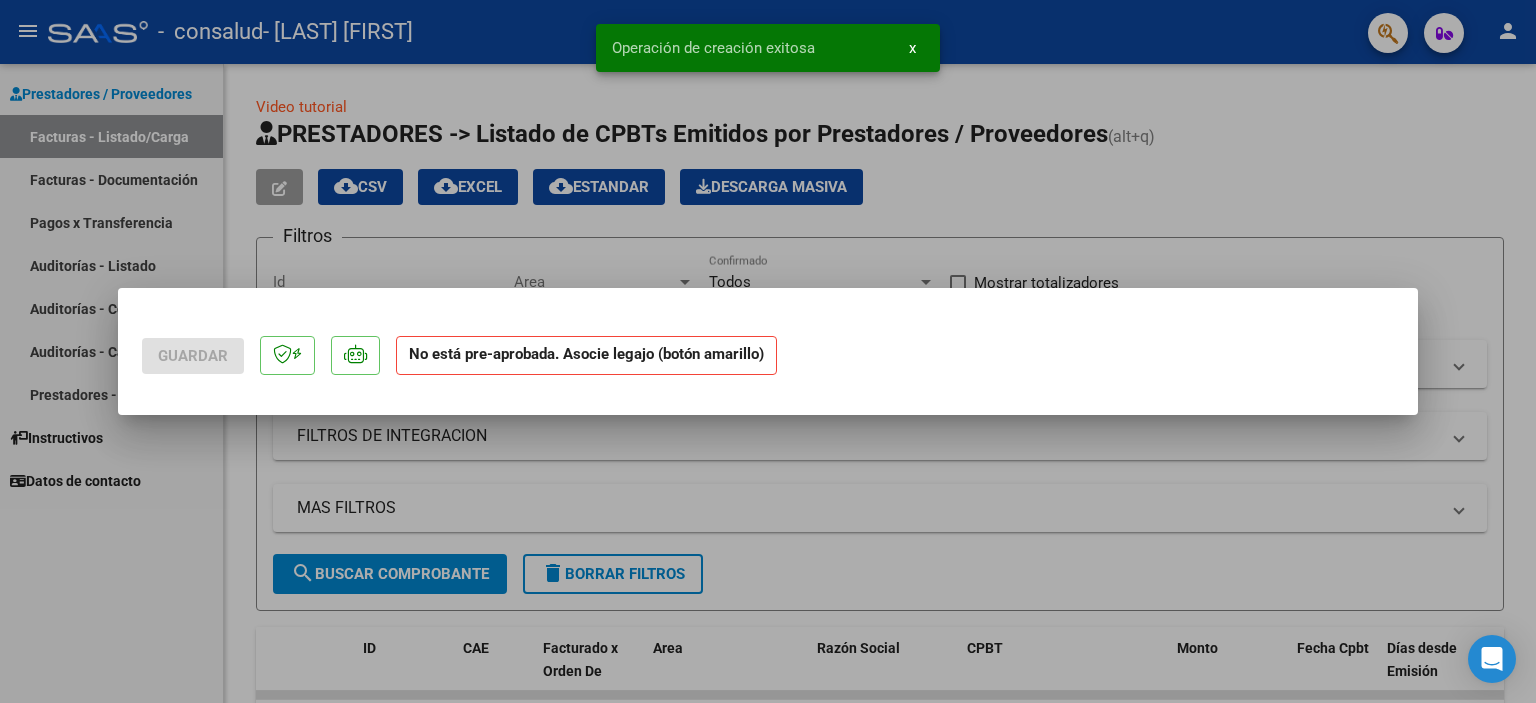 scroll, scrollTop: 0, scrollLeft: 0, axis: both 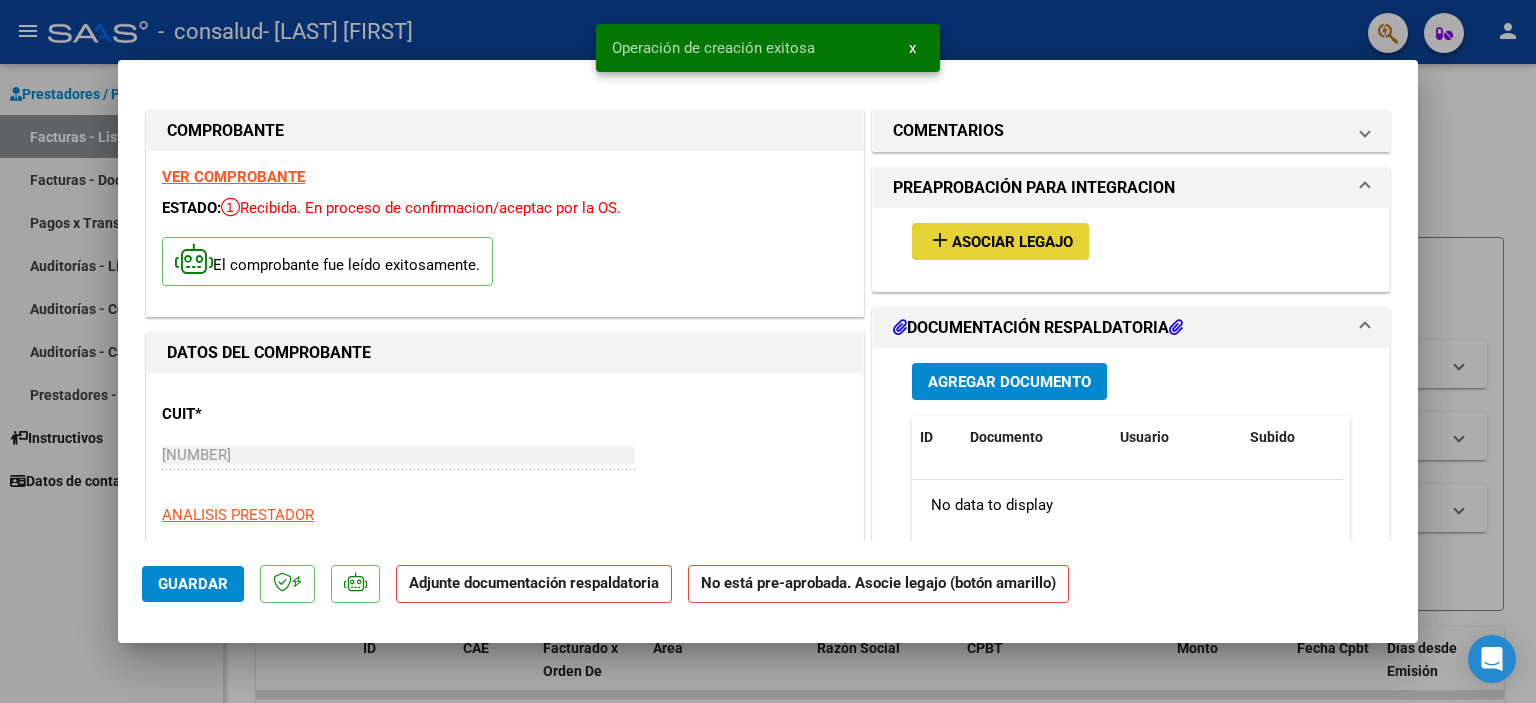 click on "add Asociar Legajo" at bounding box center [1000, 241] 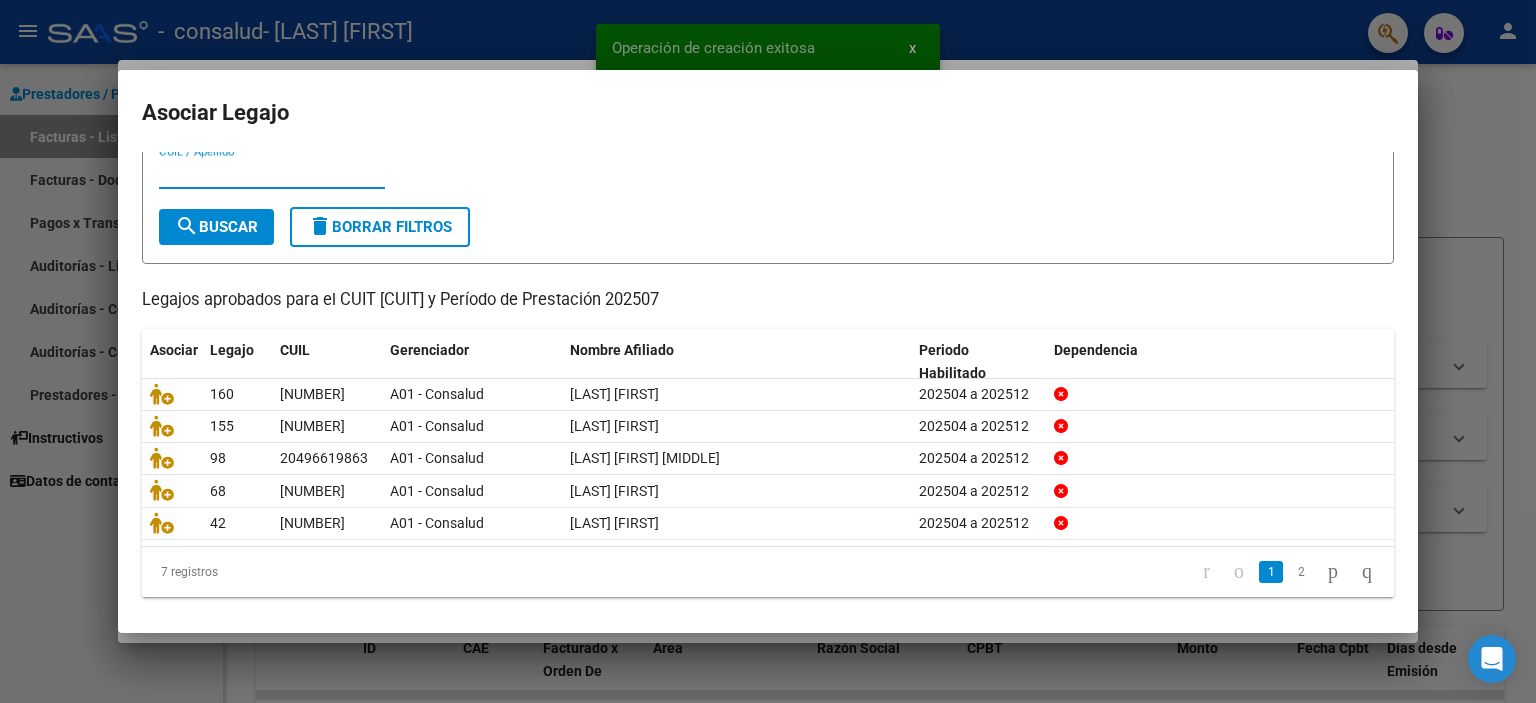 scroll, scrollTop: 62, scrollLeft: 0, axis: vertical 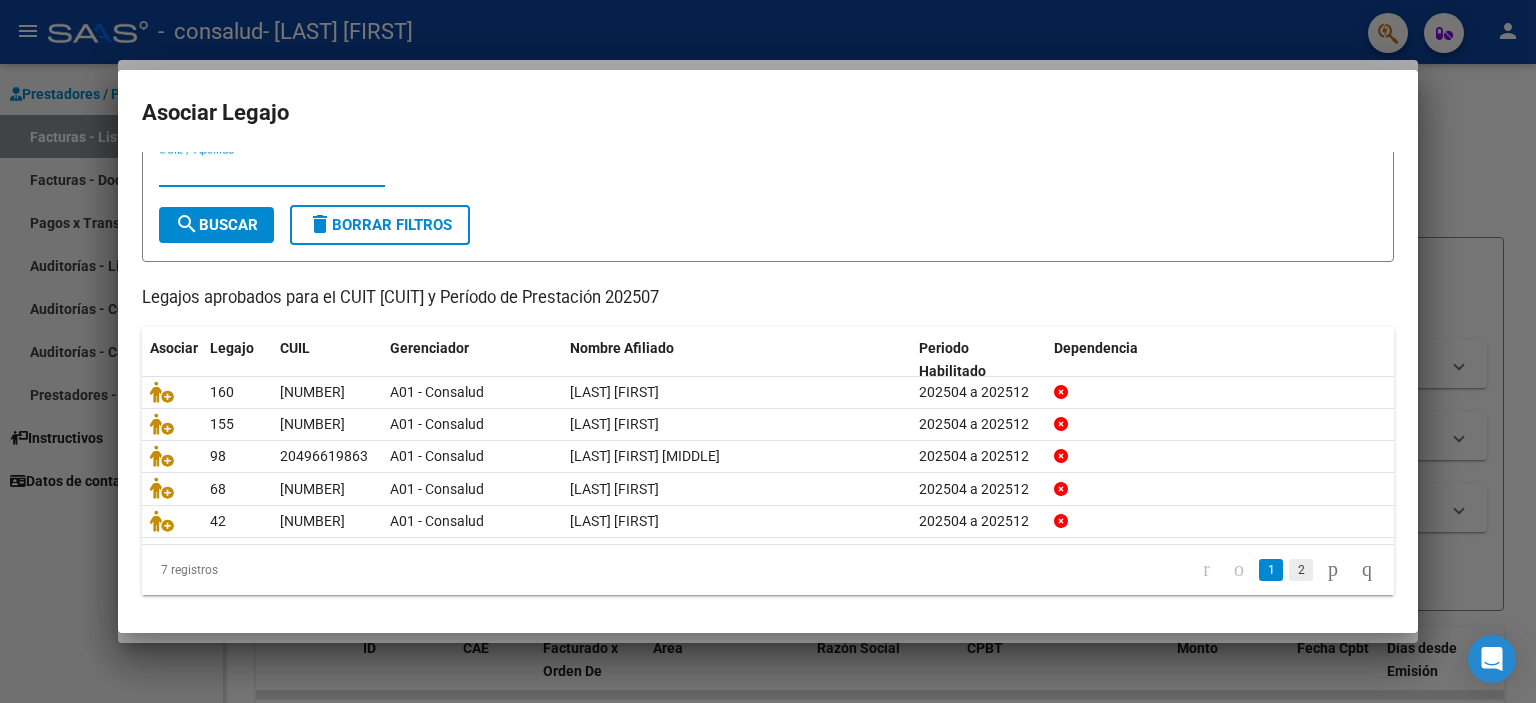 click on "2" 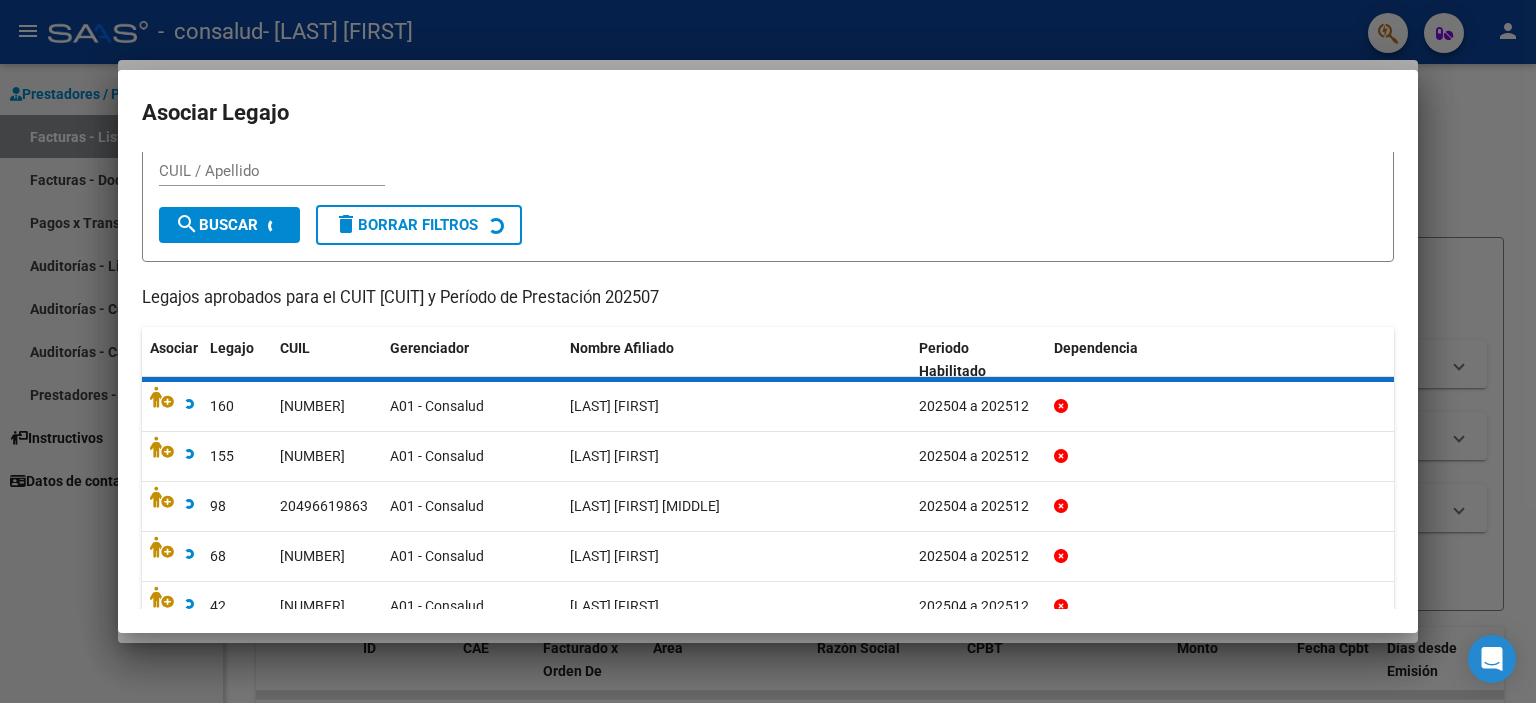 scroll, scrollTop: 0, scrollLeft: 0, axis: both 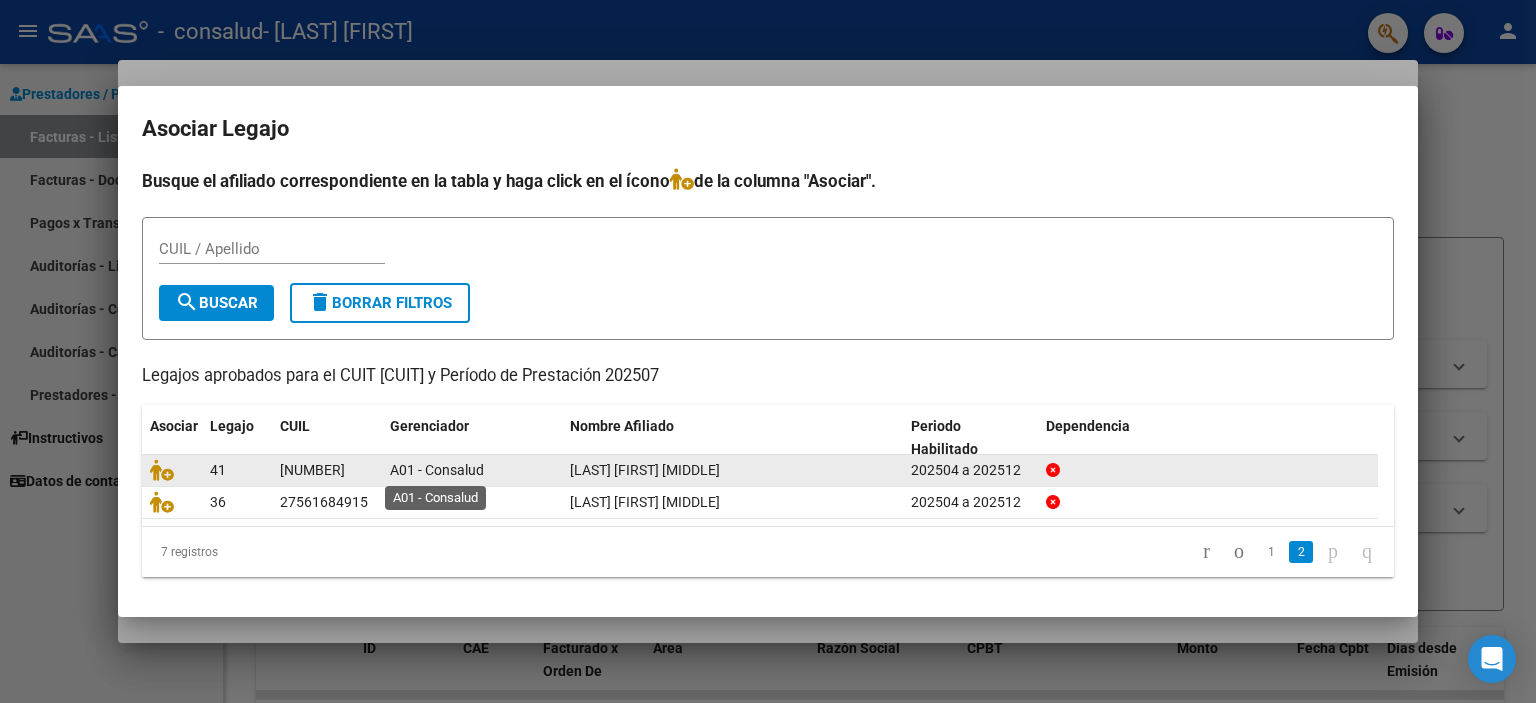 click on "A01 - Consalud" 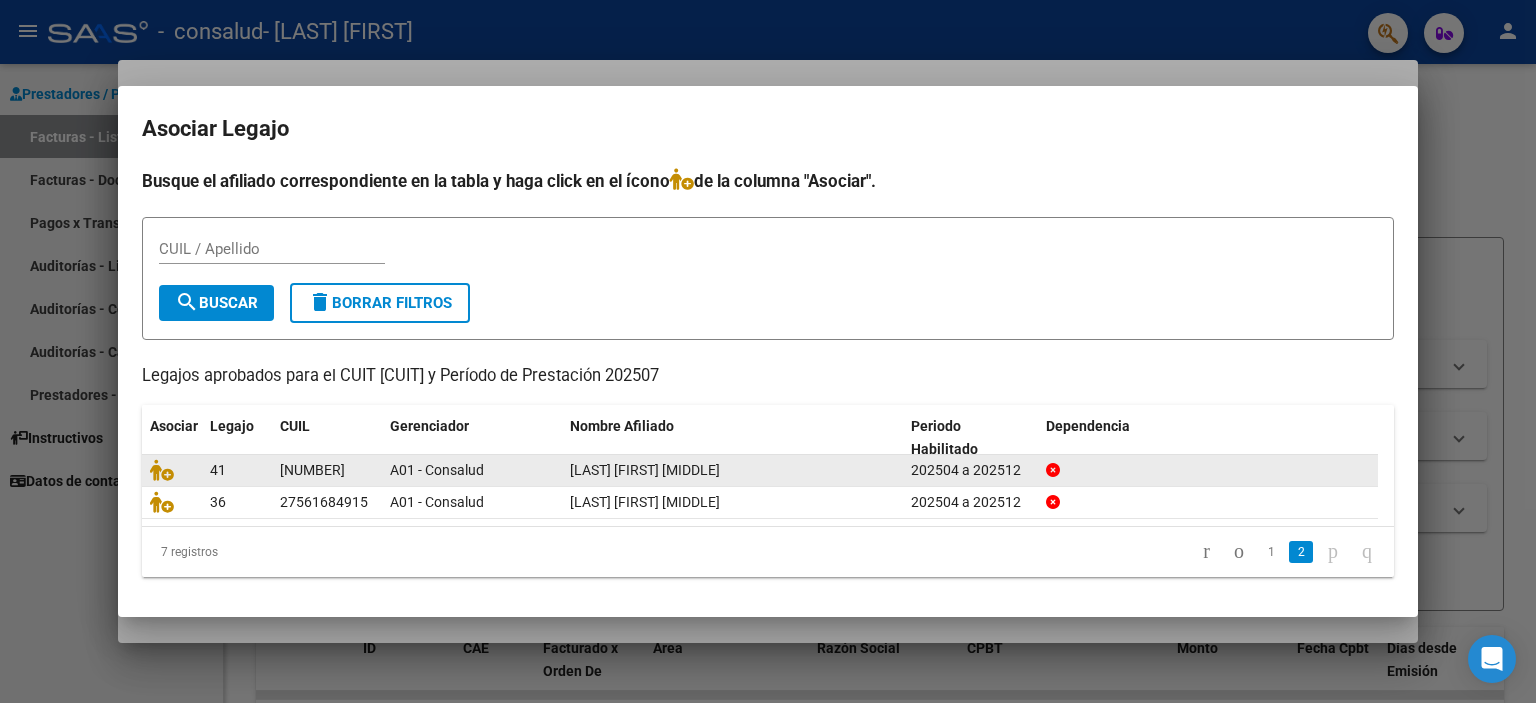 click on "A01 - Consalud" 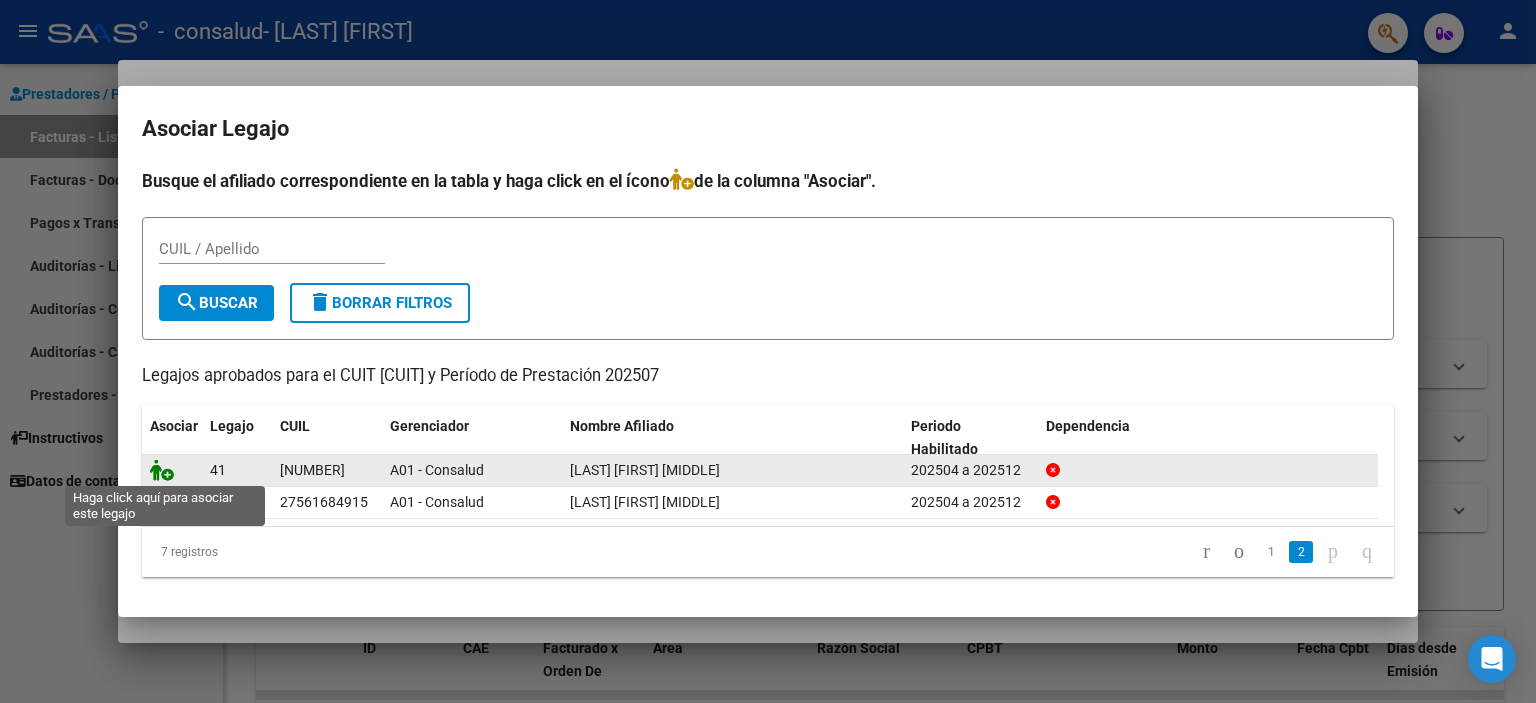 click 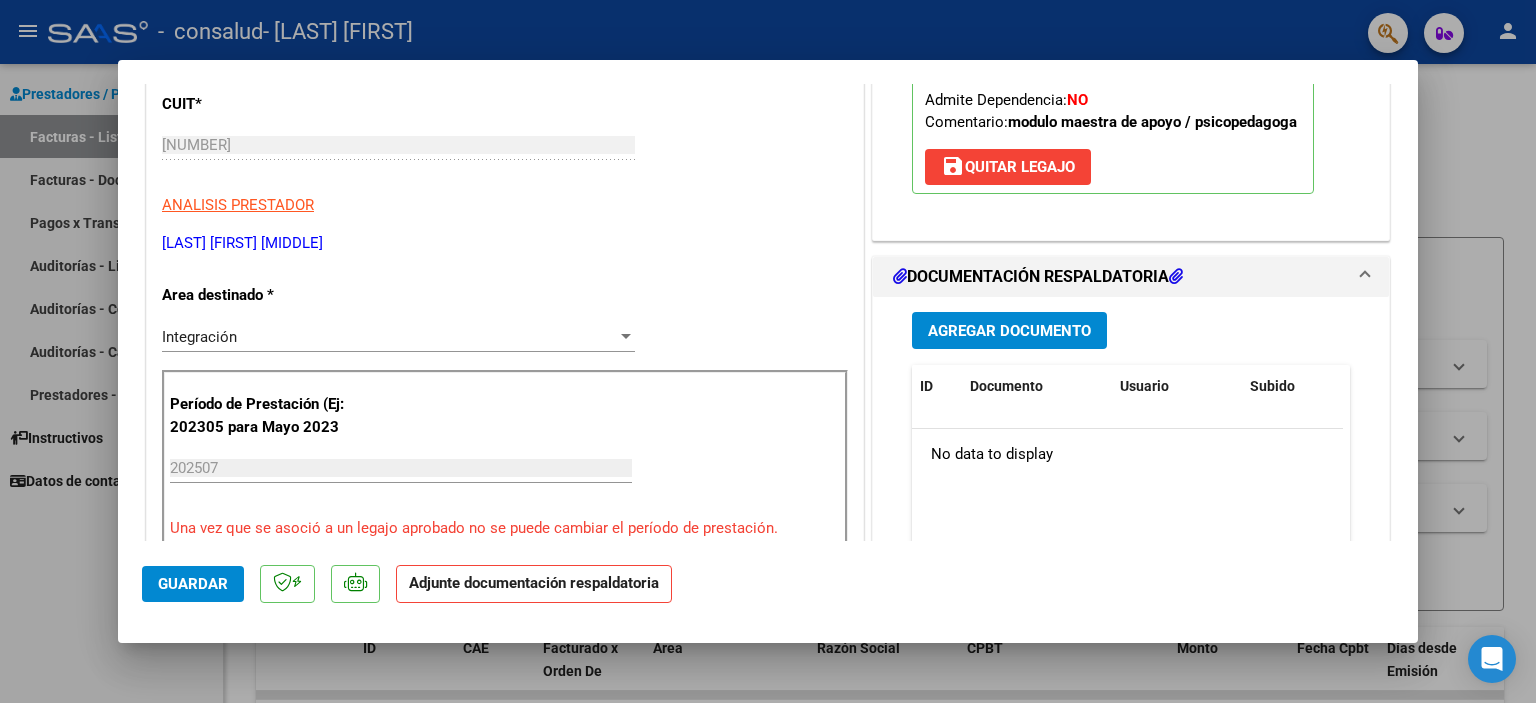 scroll, scrollTop: 400, scrollLeft: 0, axis: vertical 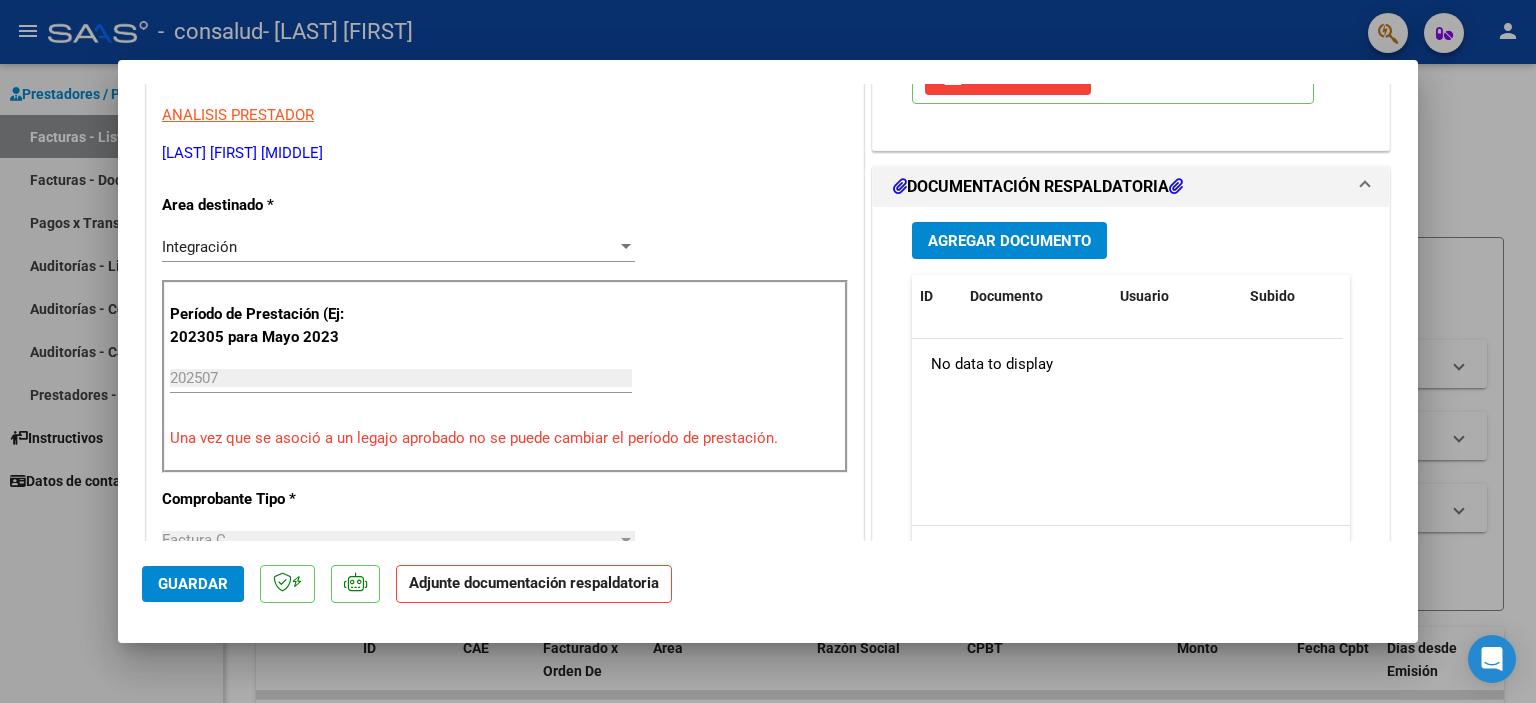 click on "Agregar Documento" at bounding box center (1009, 240) 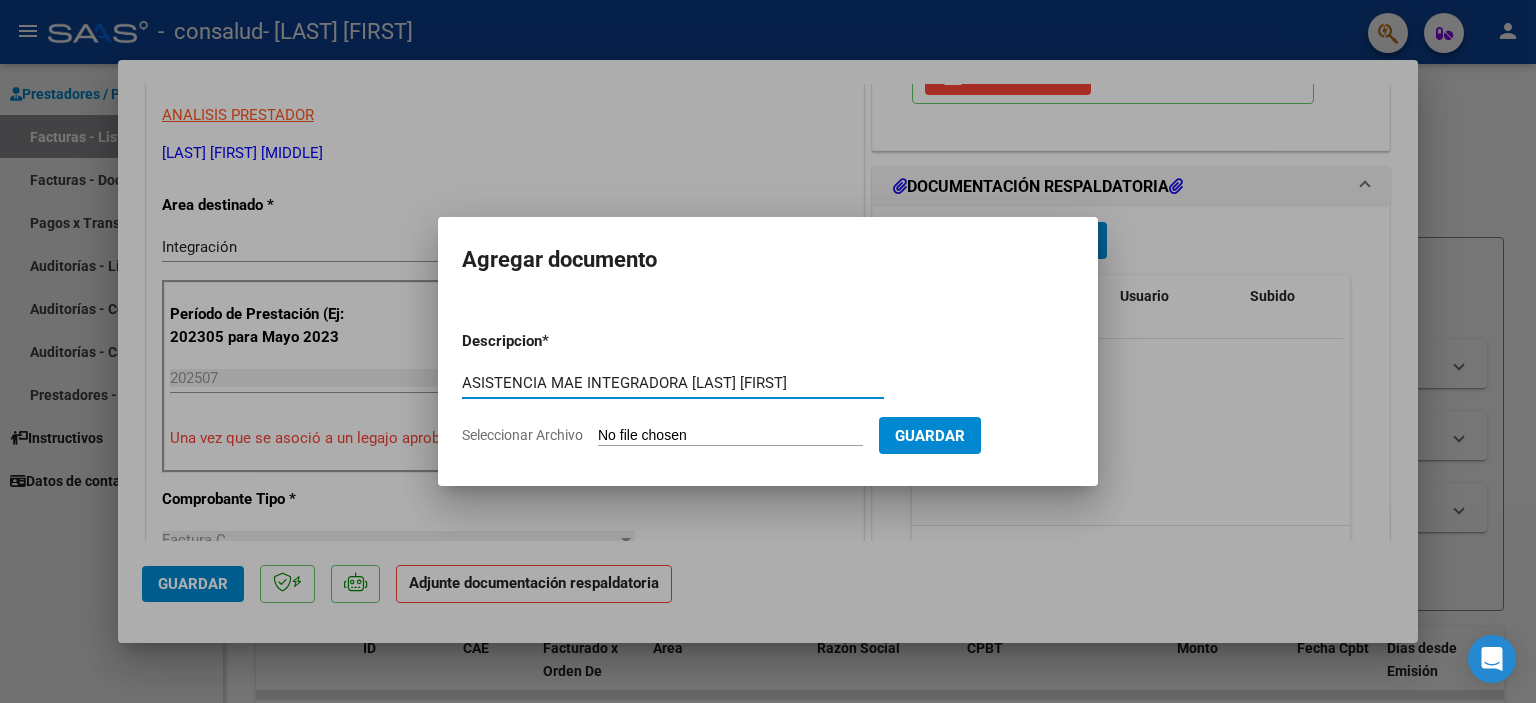 type on "ASISTENCIA MAE INTEGRADORA [LAST] [FIRST]" 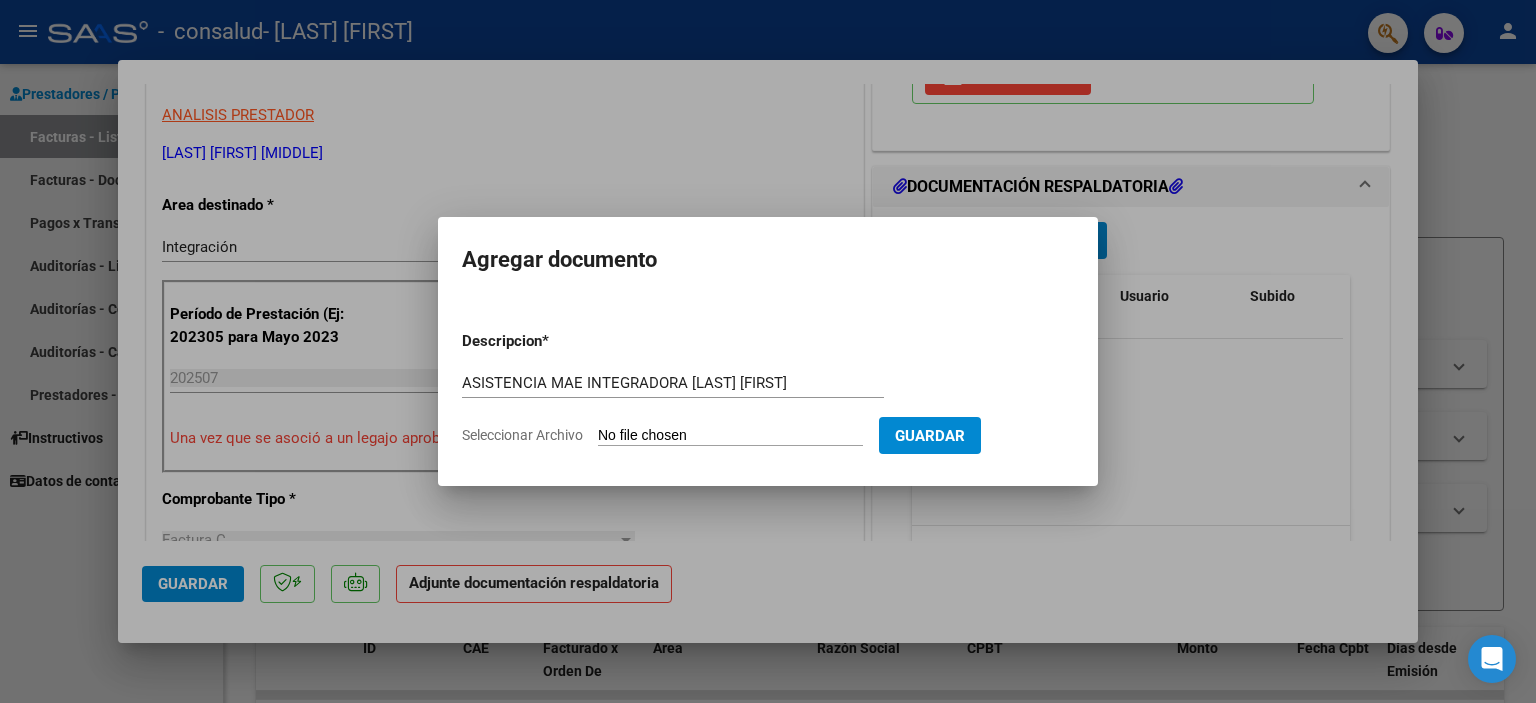 click on "Seleccionar Archivo" 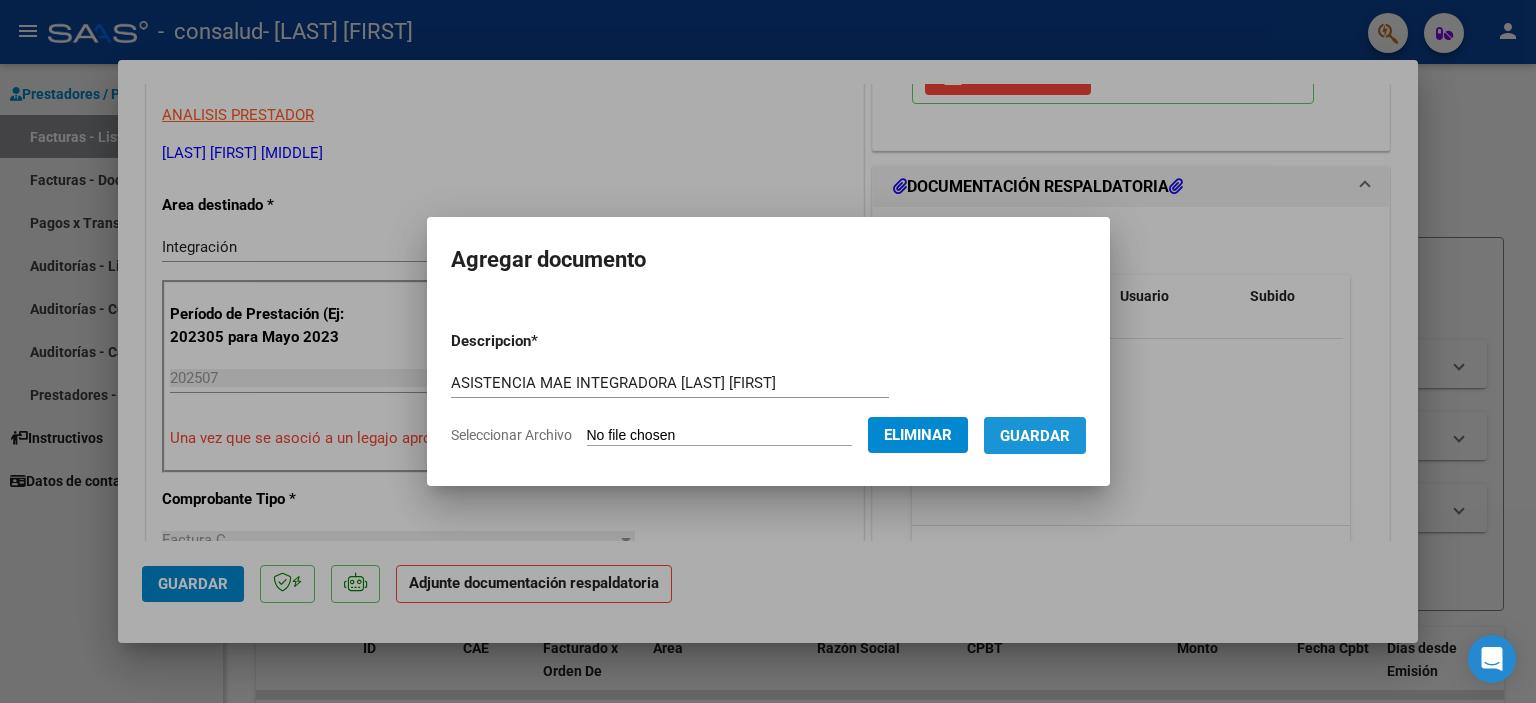 click on "Guardar" at bounding box center (1035, 436) 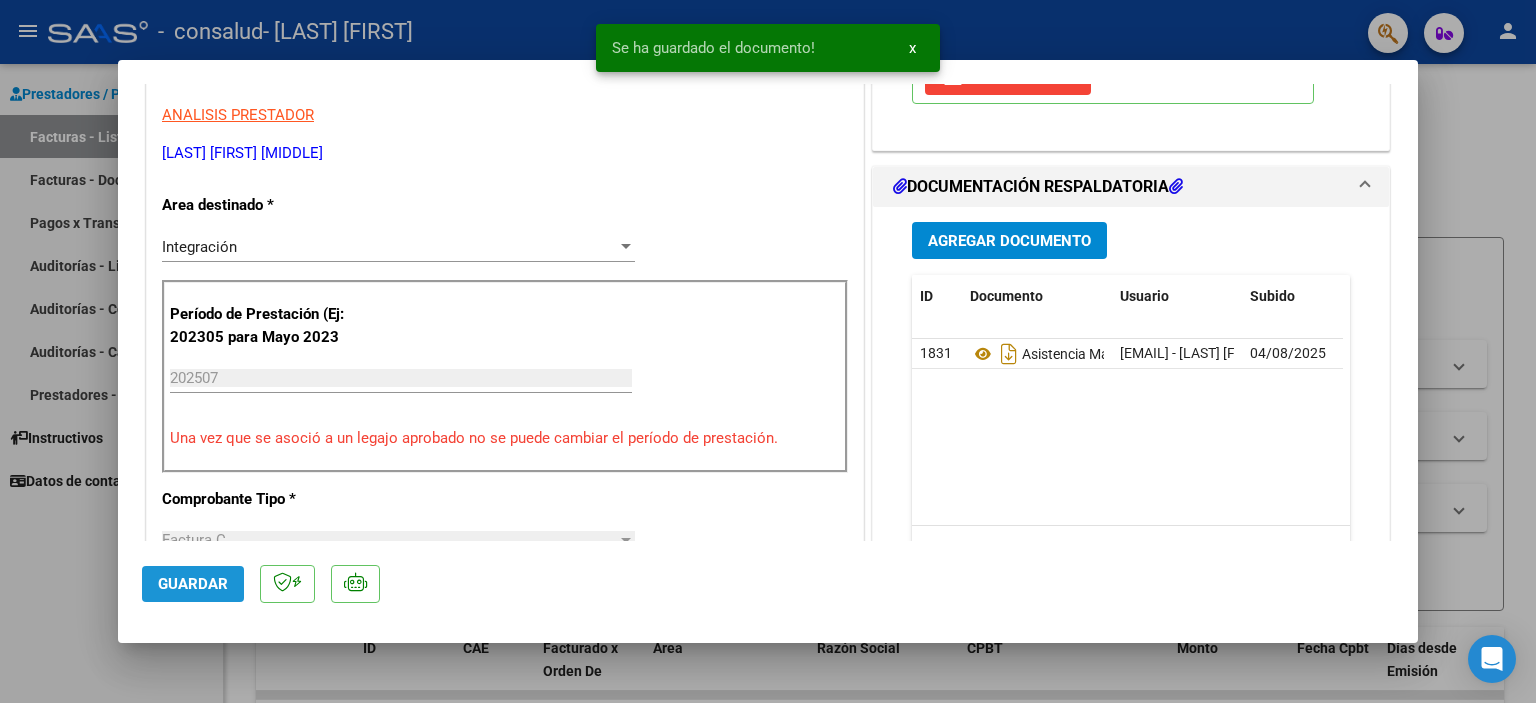 click on "Guardar" 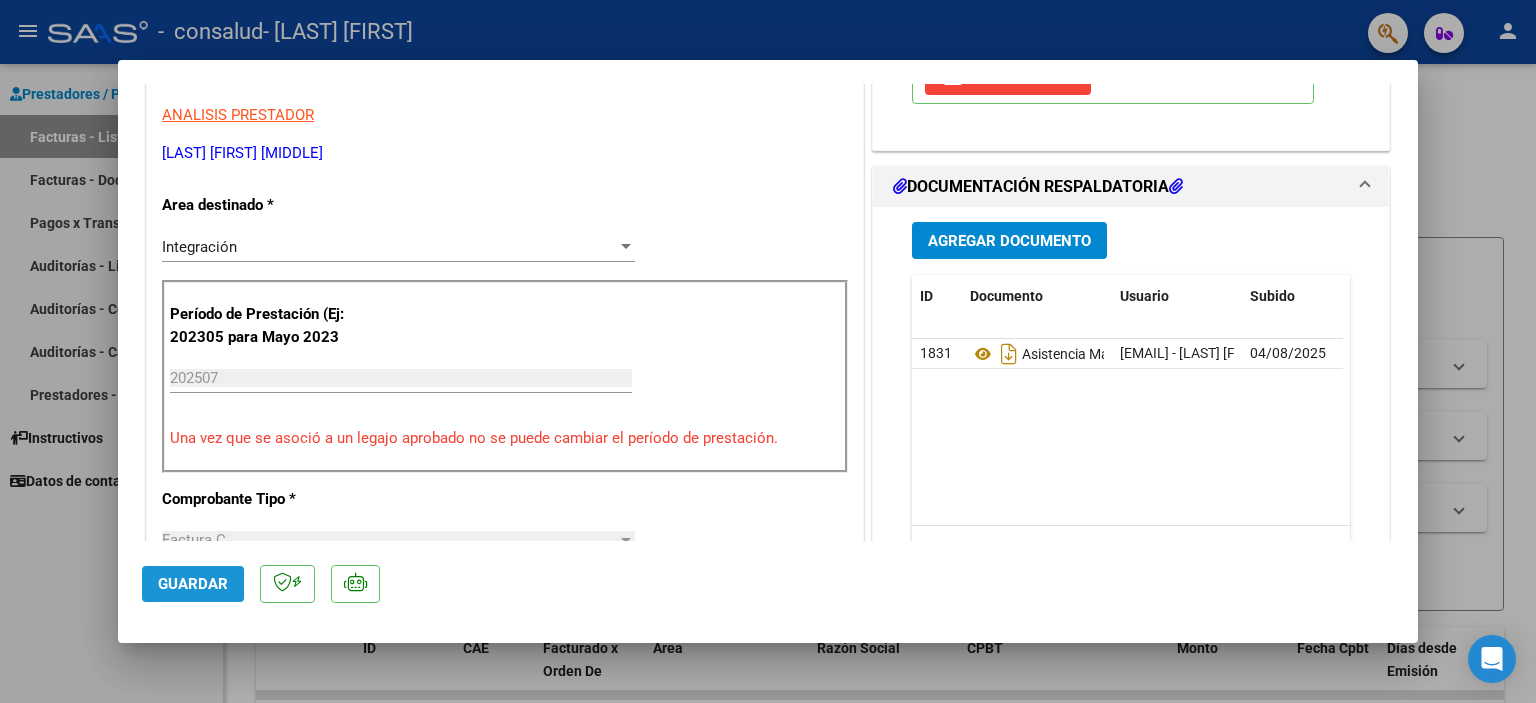 click on "Guardar" 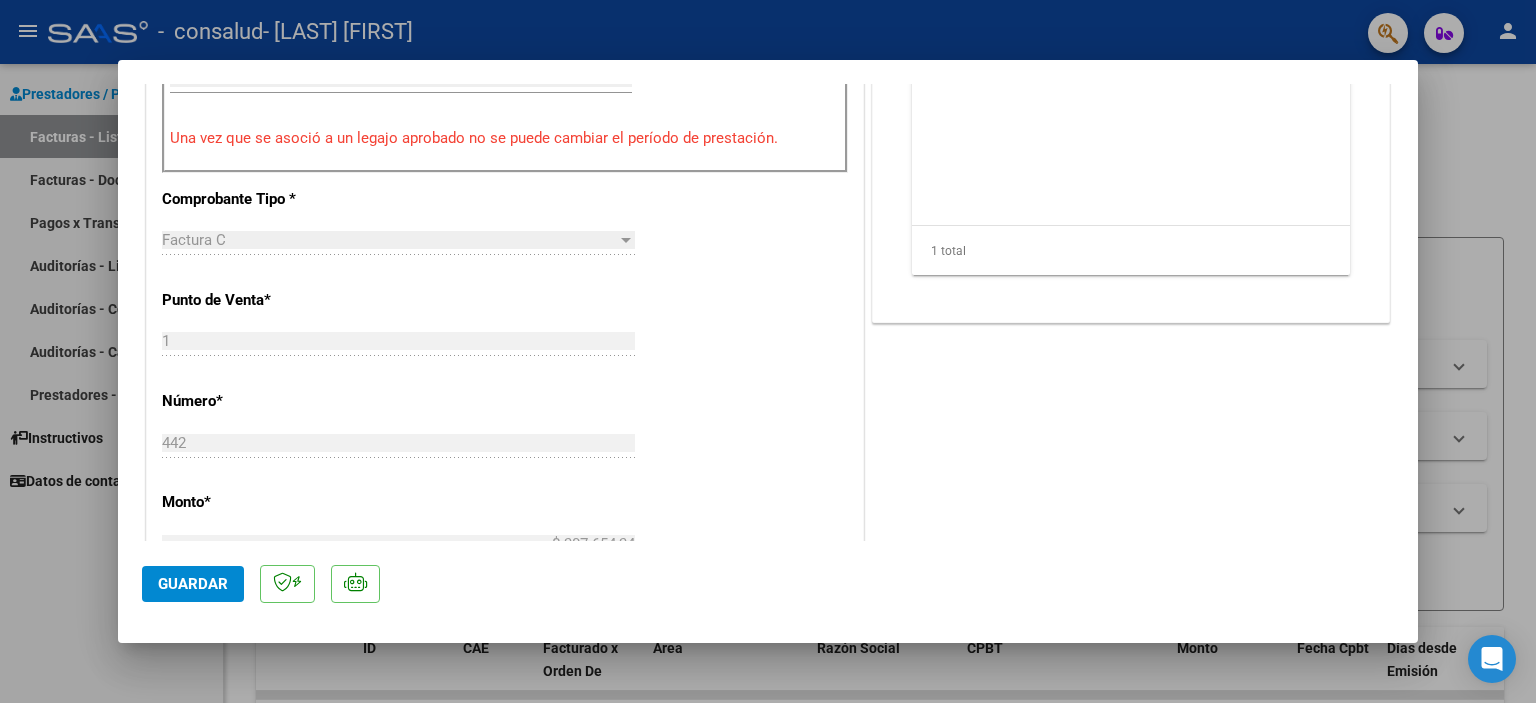 scroll, scrollTop: 700, scrollLeft: 0, axis: vertical 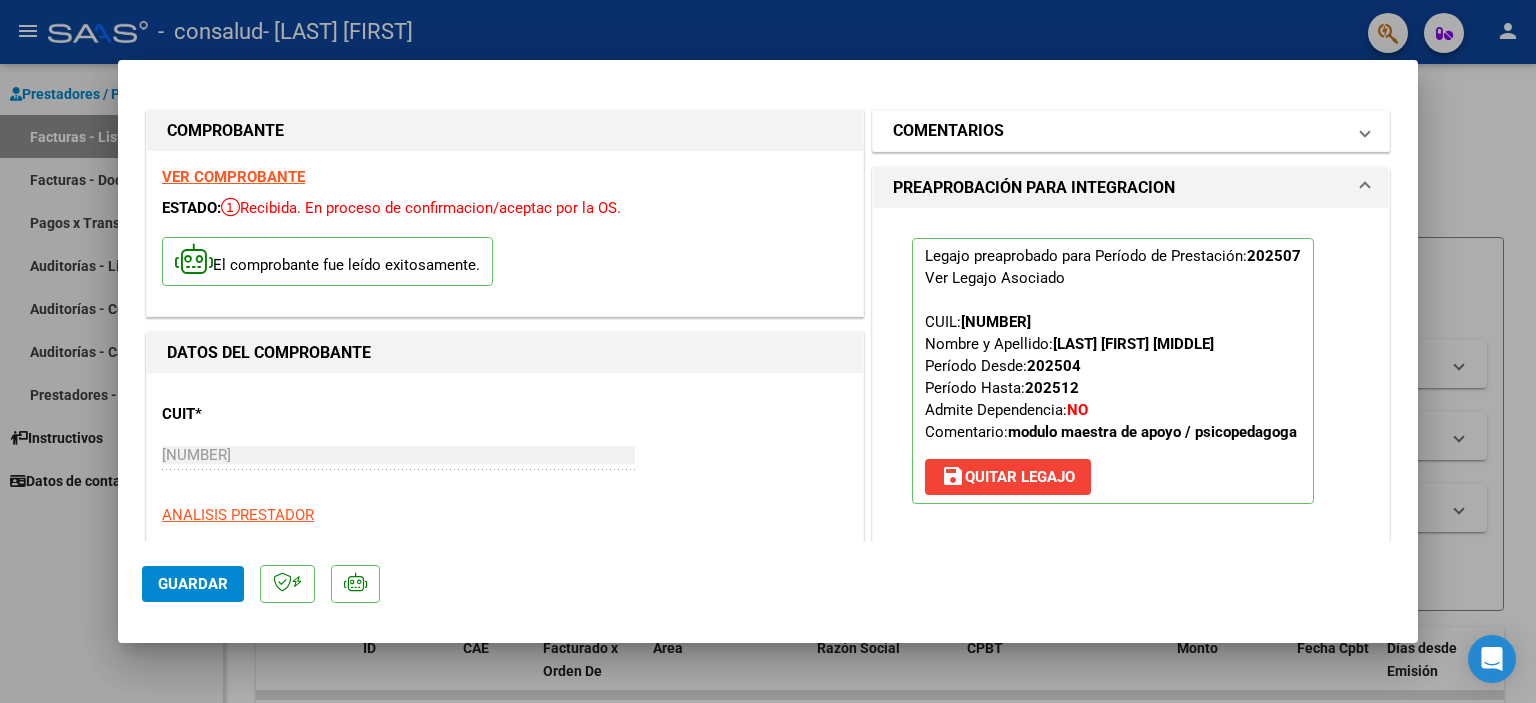 click at bounding box center (1365, 131) 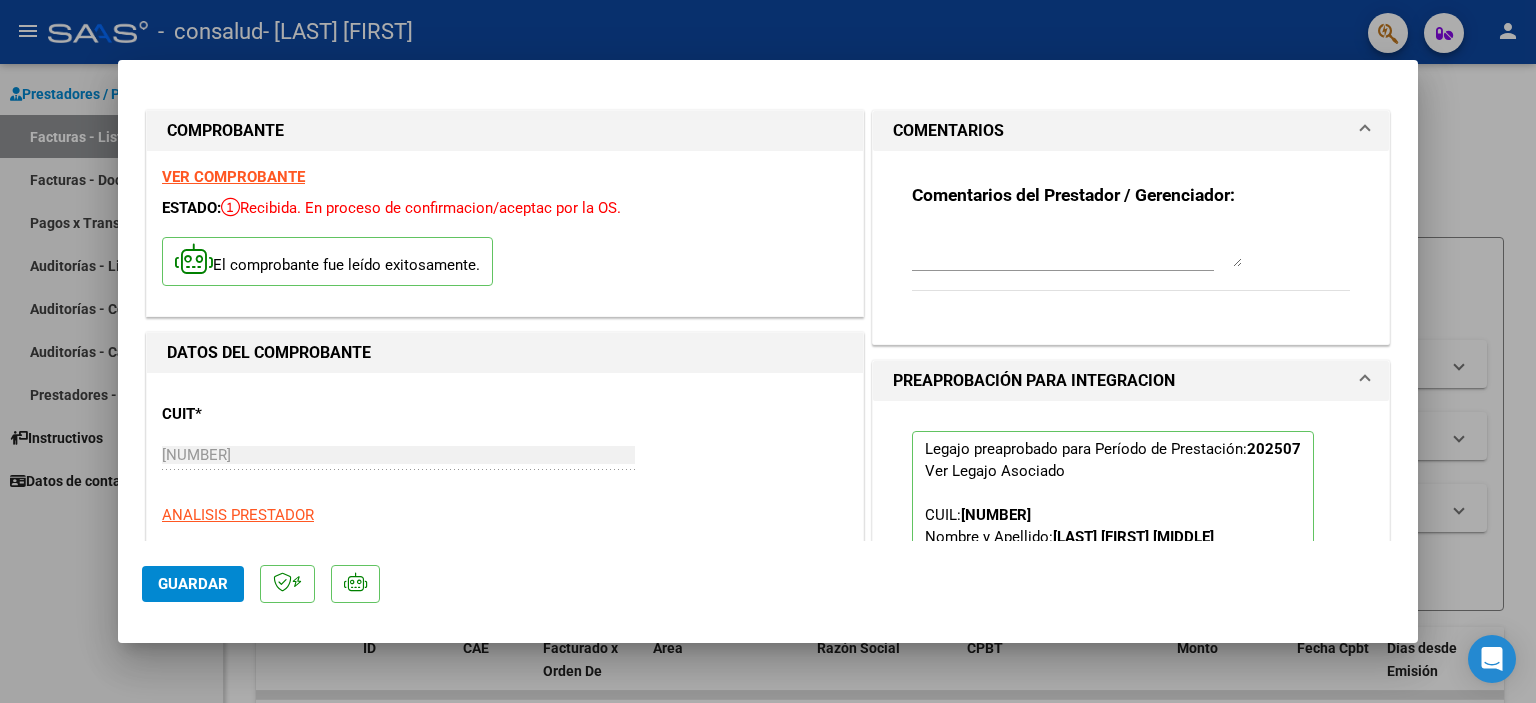click at bounding box center (1077, 247) 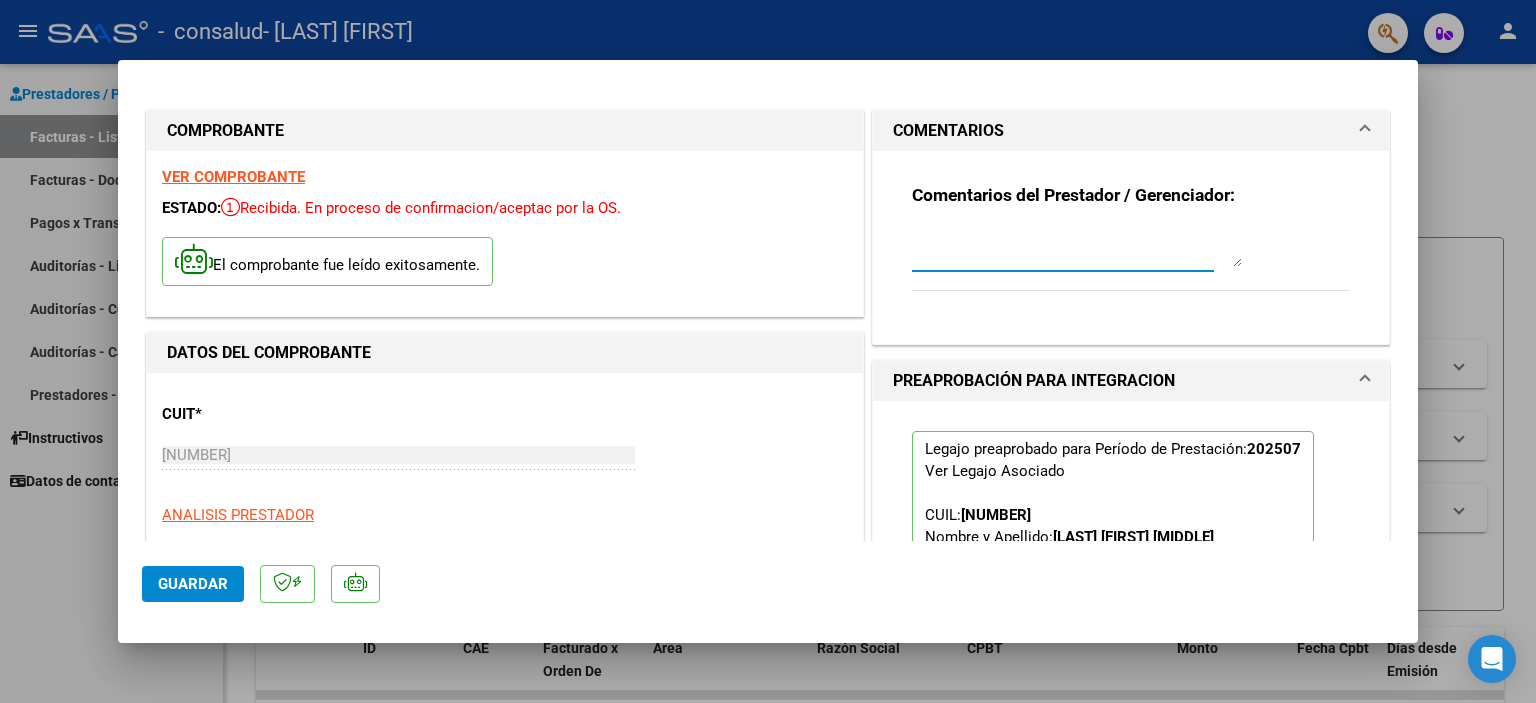 click on "El comprobante fue leído exitosamente." at bounding box center [327, 261] 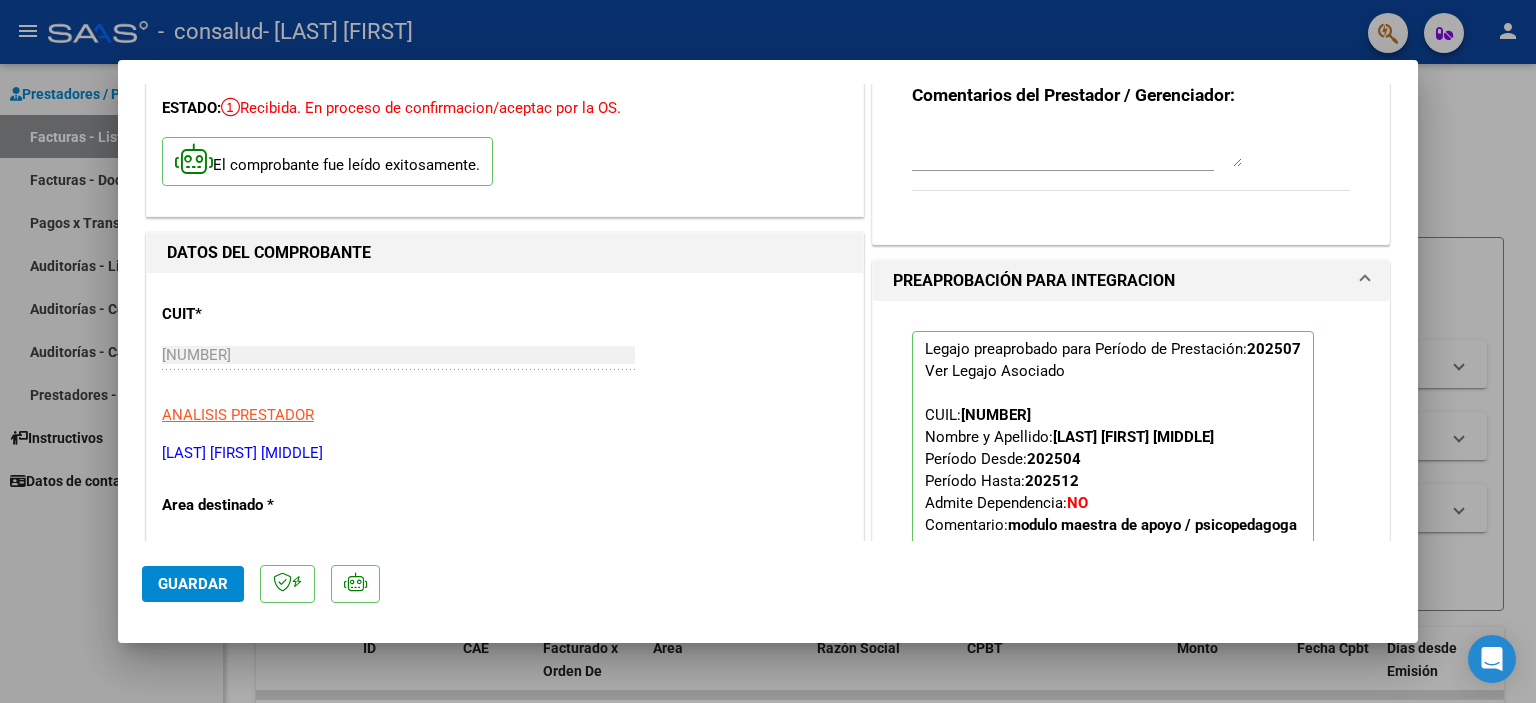 scroll, scrollTop: 0, scrollLeft: 0, axis: both 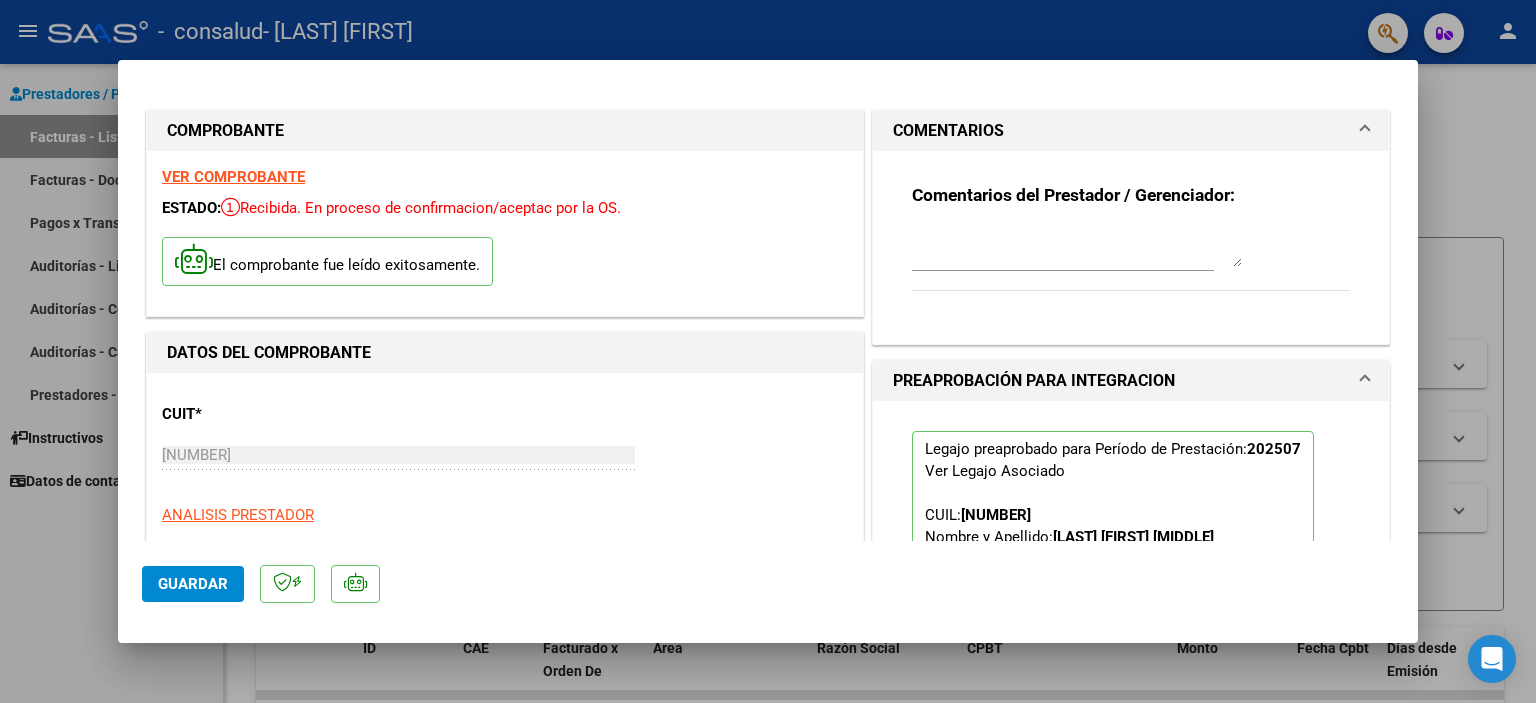 click on "VER COMPROBANTE" at bounding box center (233, 177) 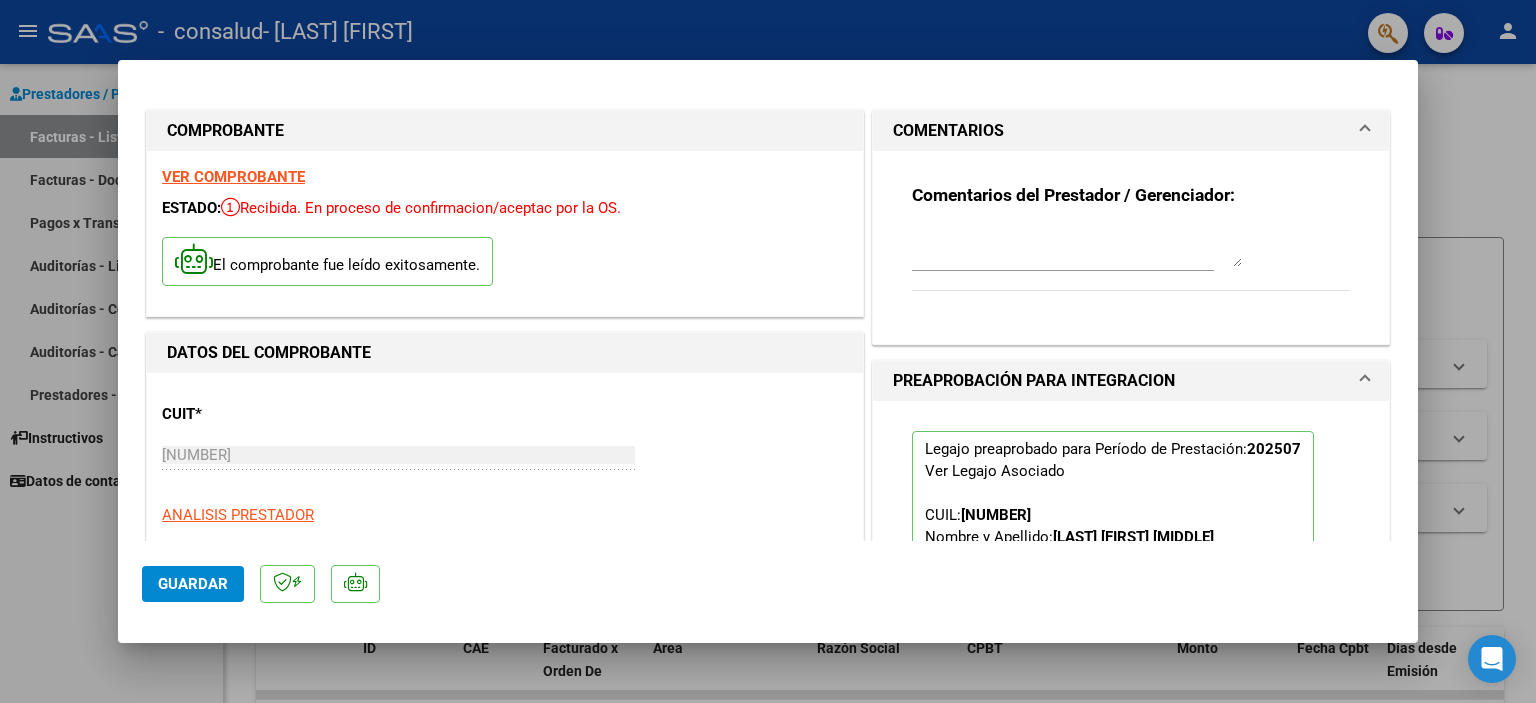 click on "VER COMPROBANTE" at bounding box center (233, 177) 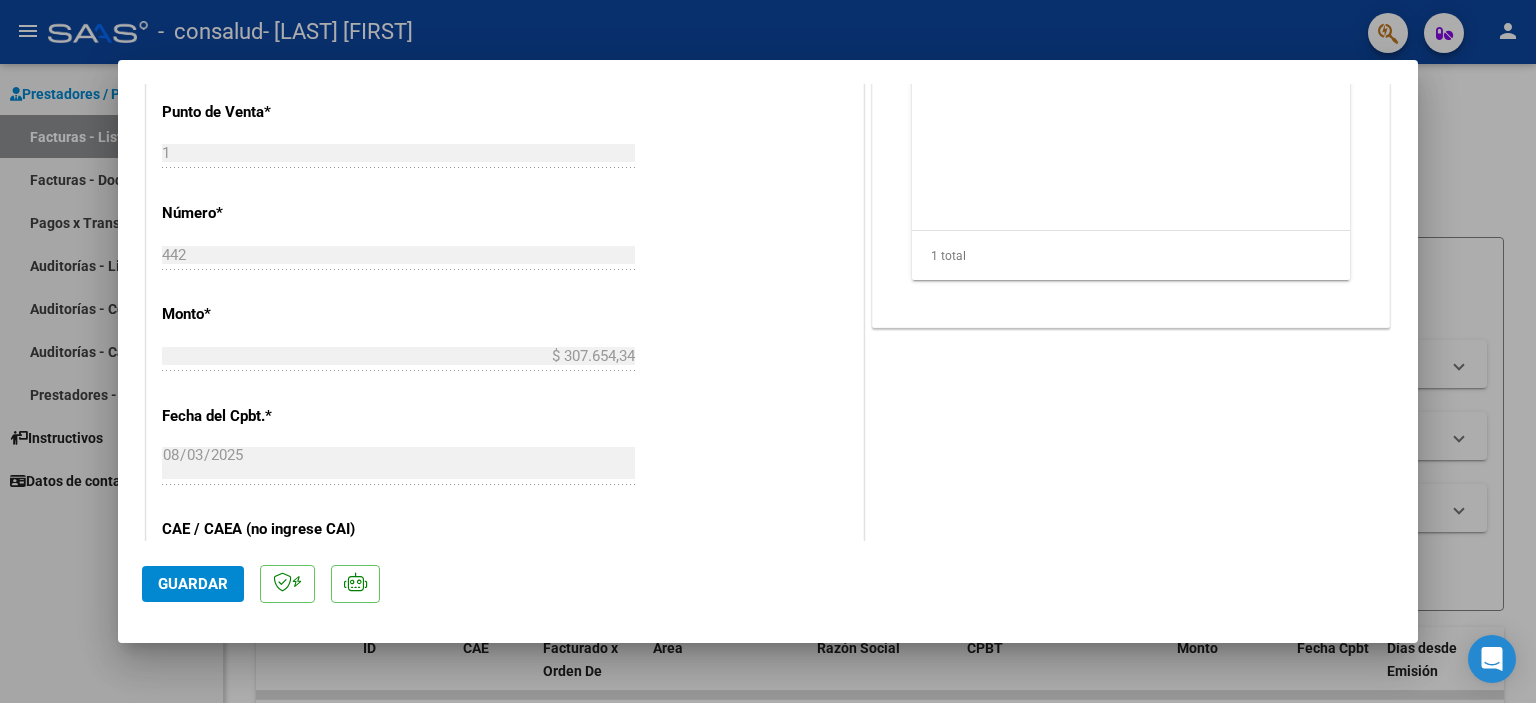 scroll, scrollTop: 900, scrollLeft: 0, axis: vertical 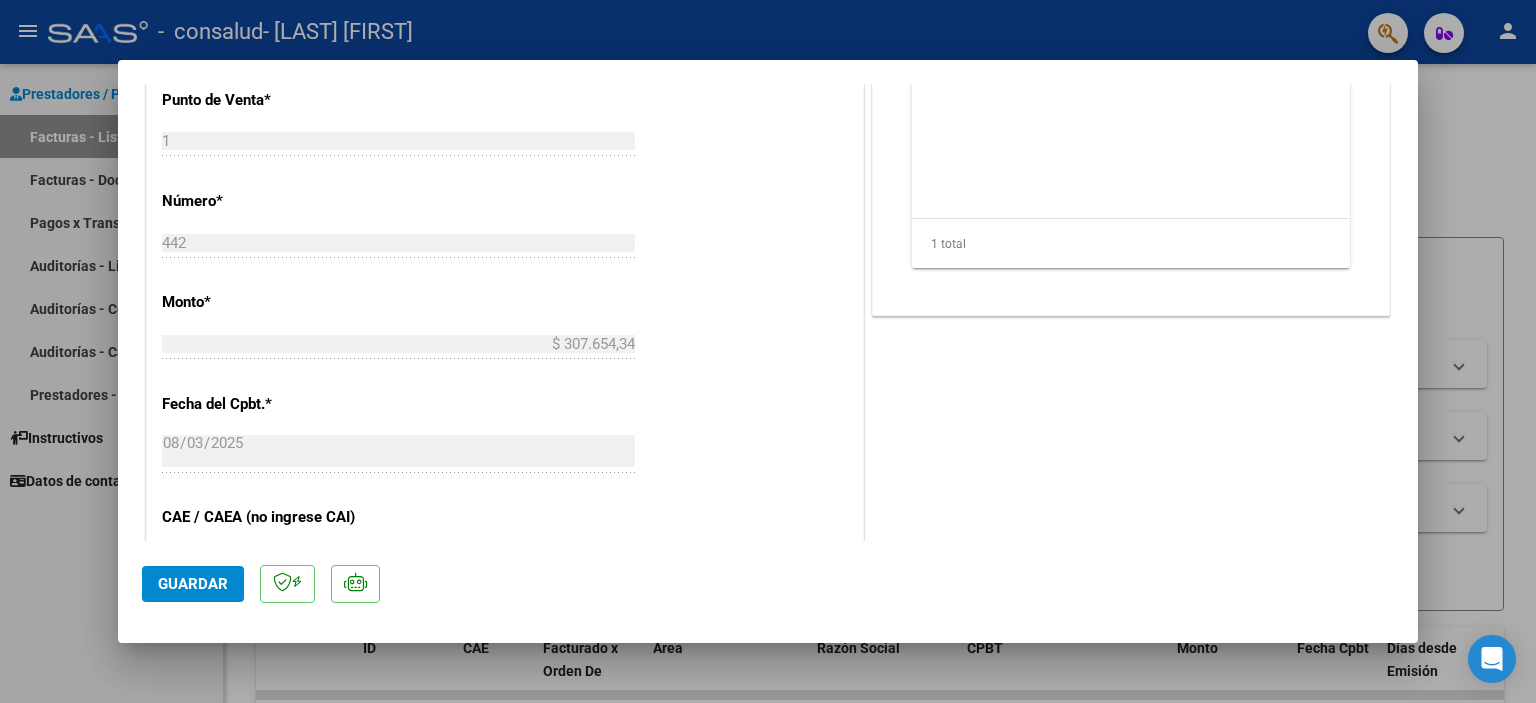 click on "Guardar" 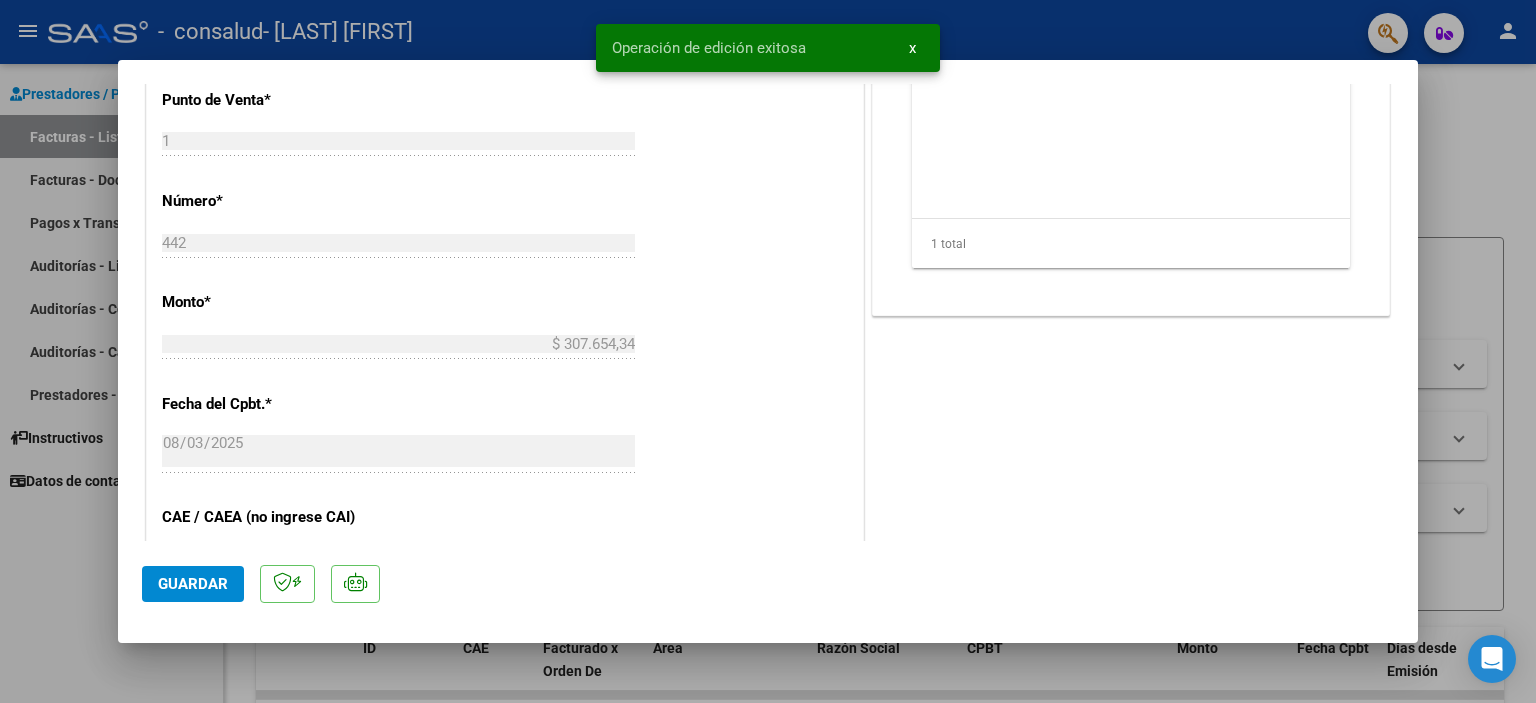 click on "Guardar" 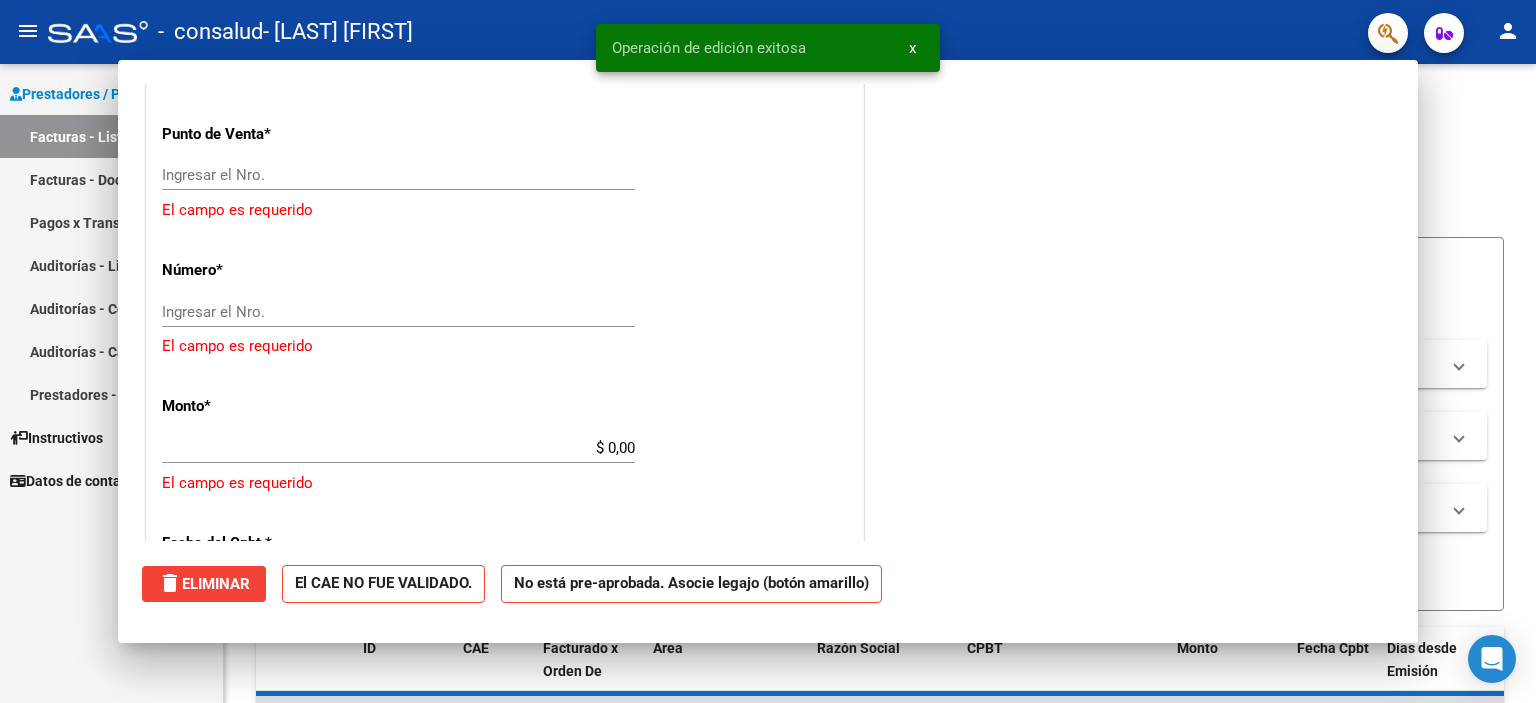 scroll, scrollTop: 934, scrollLeft: 0, axis: vertical 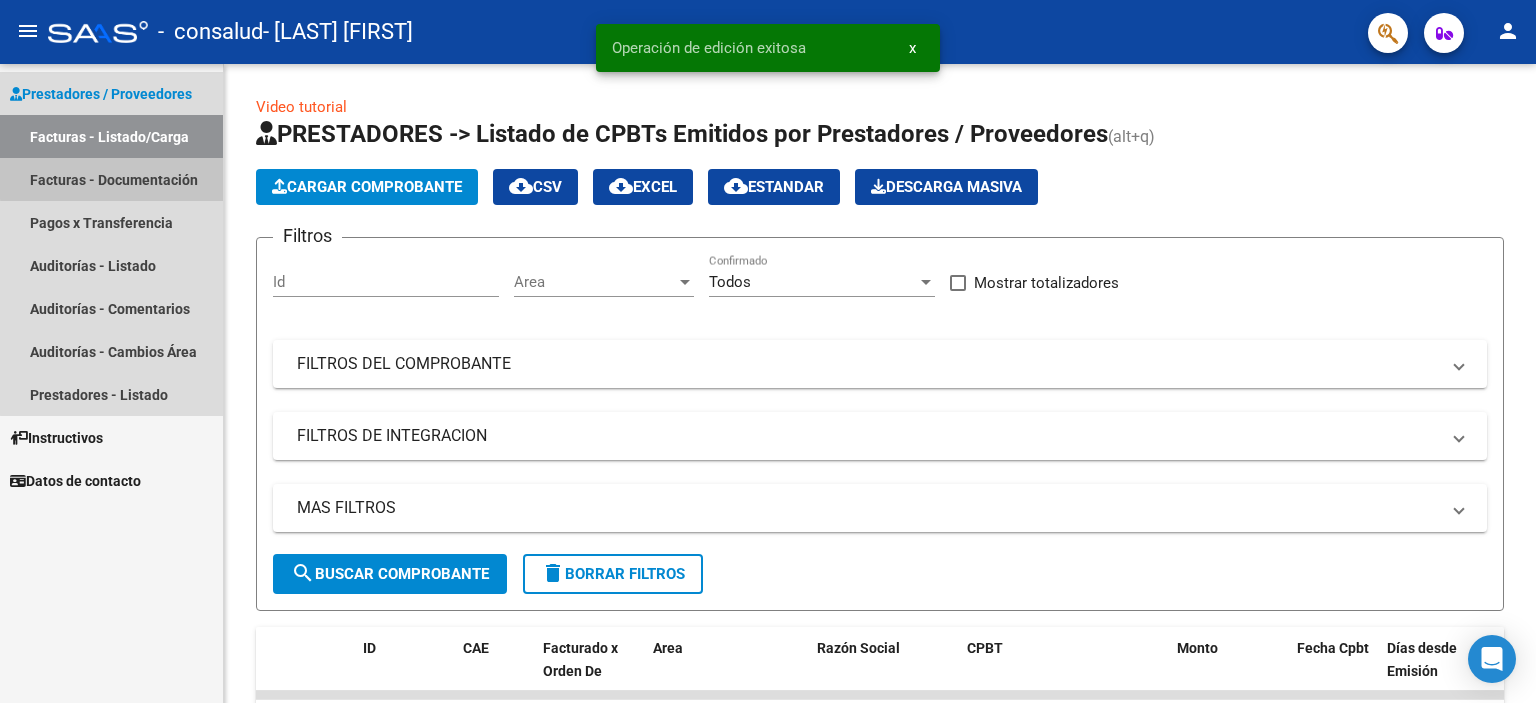 click on "Facturas - Documentación" at bounding box center (111, 179) 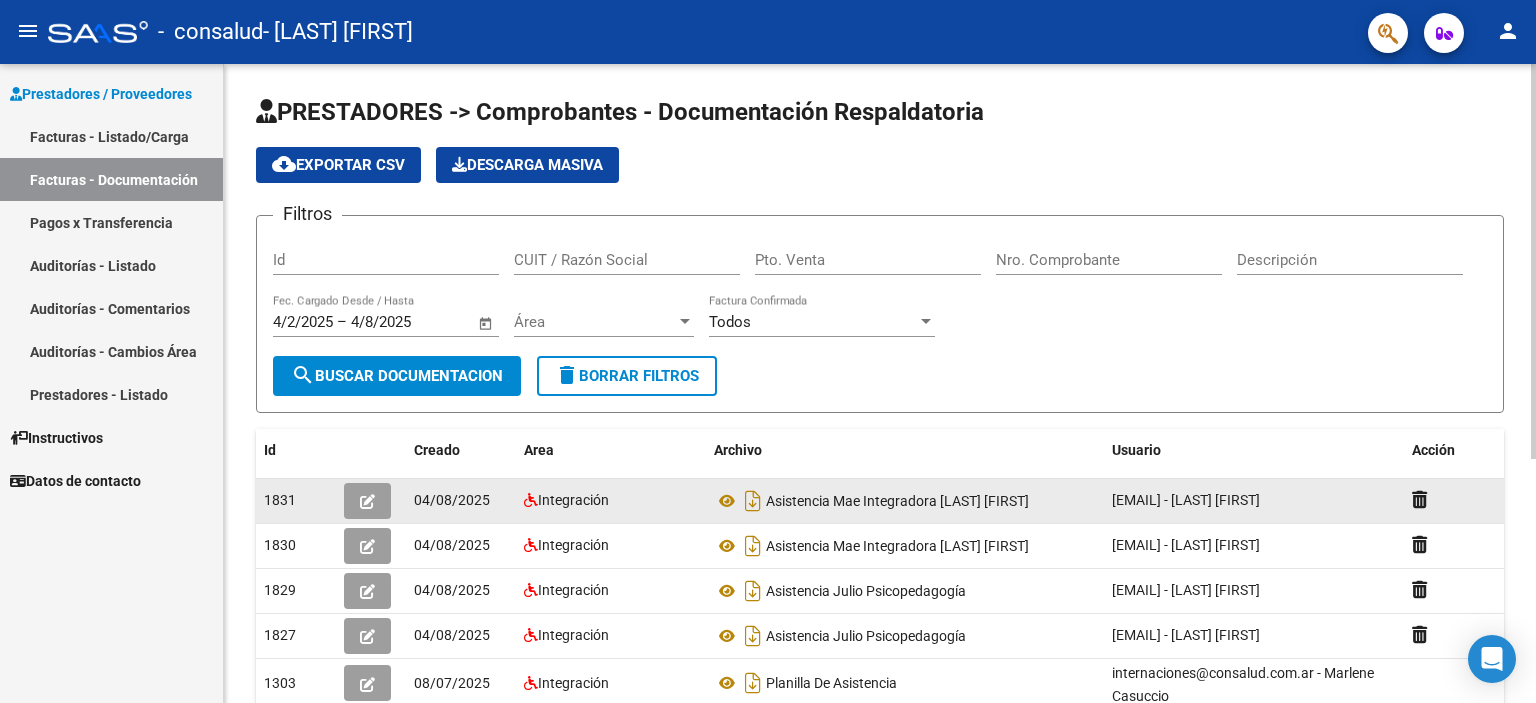 click 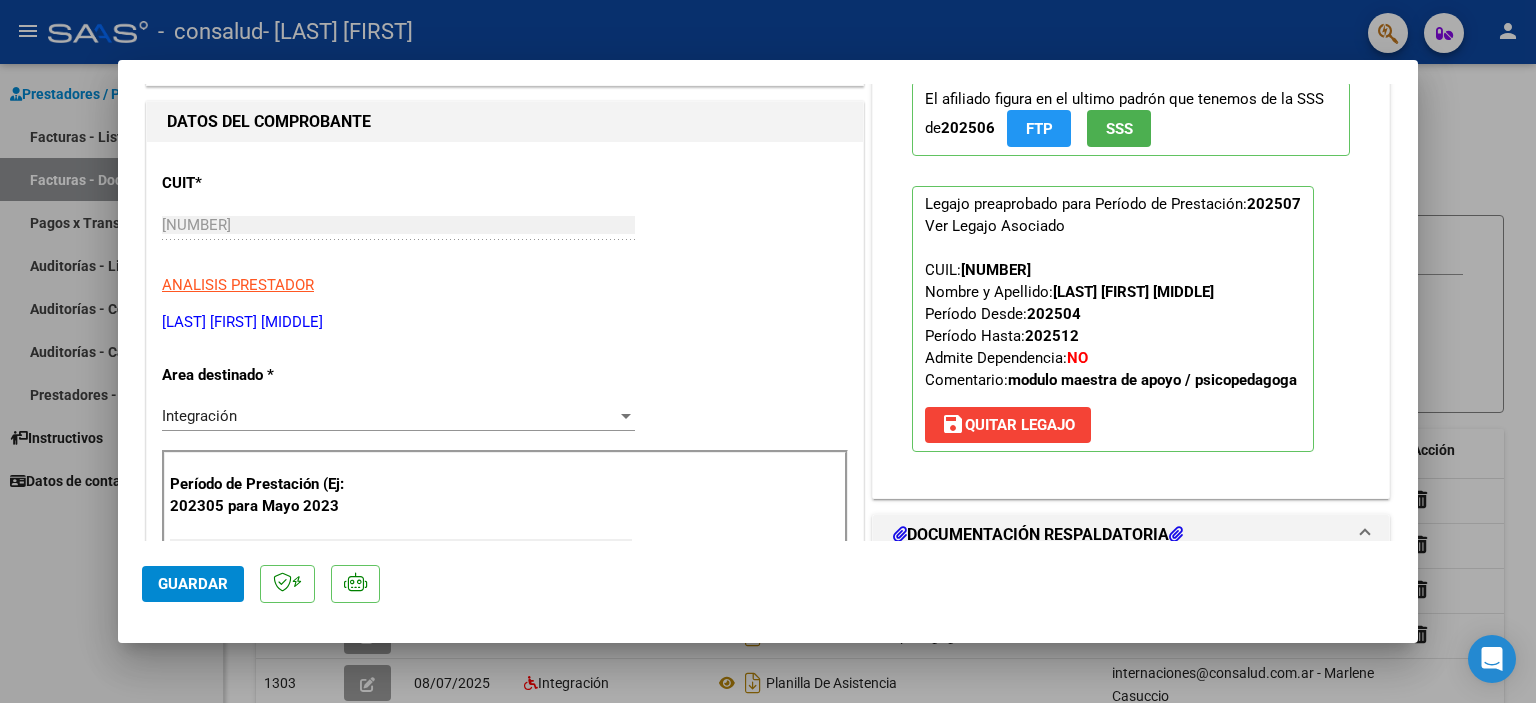scroll, scrollTop: 0, scrollLeft: 0, axis: both 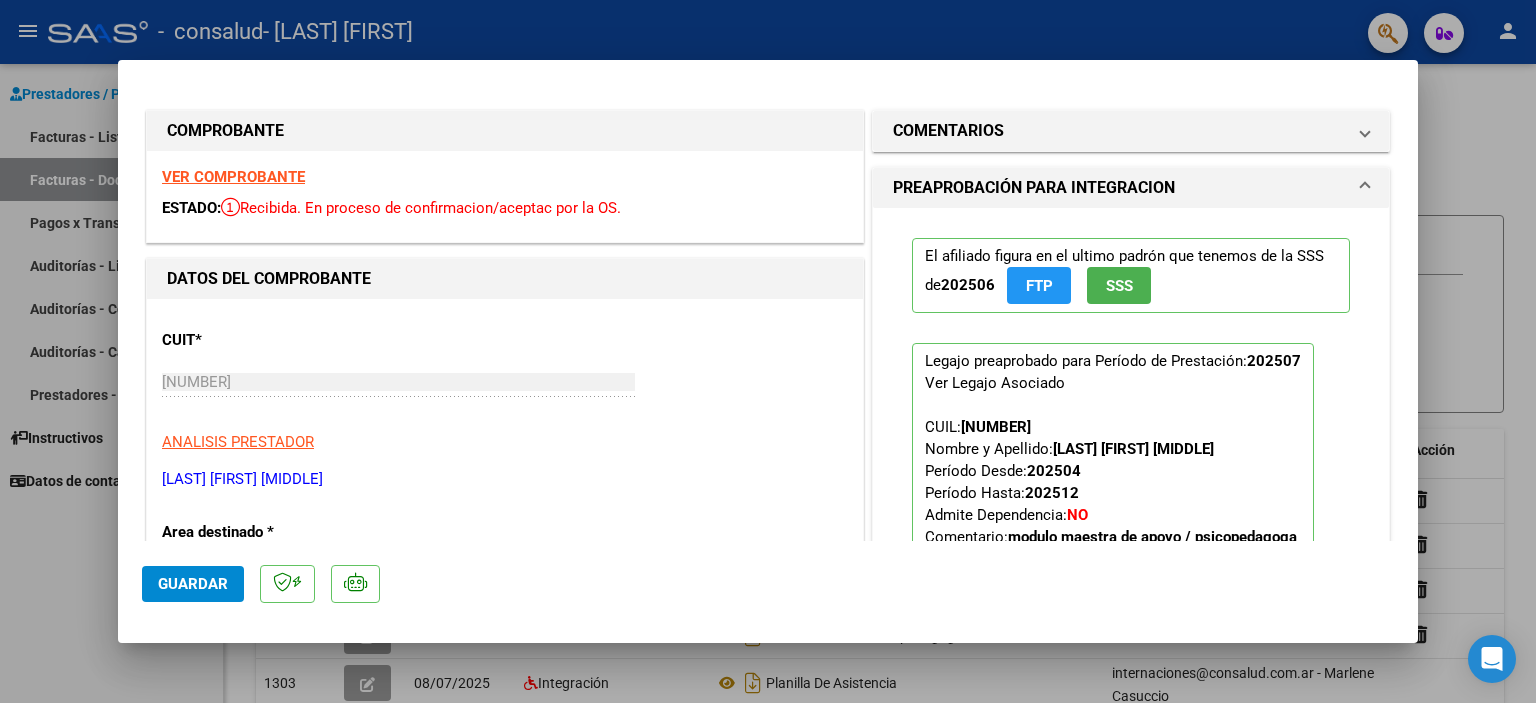 click on "Guardar" 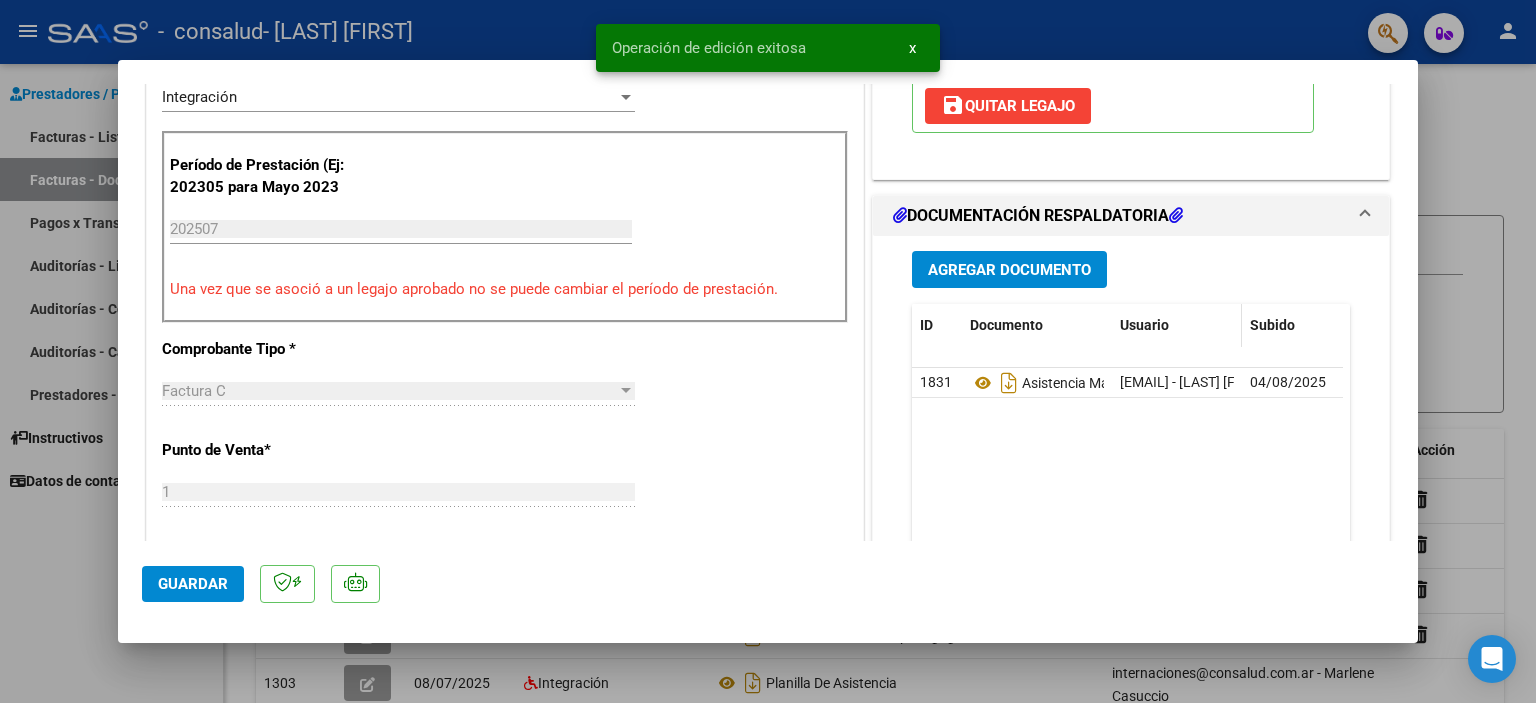 scroll, scrollTop: 490, scrollLeft: 0, axis: vertical 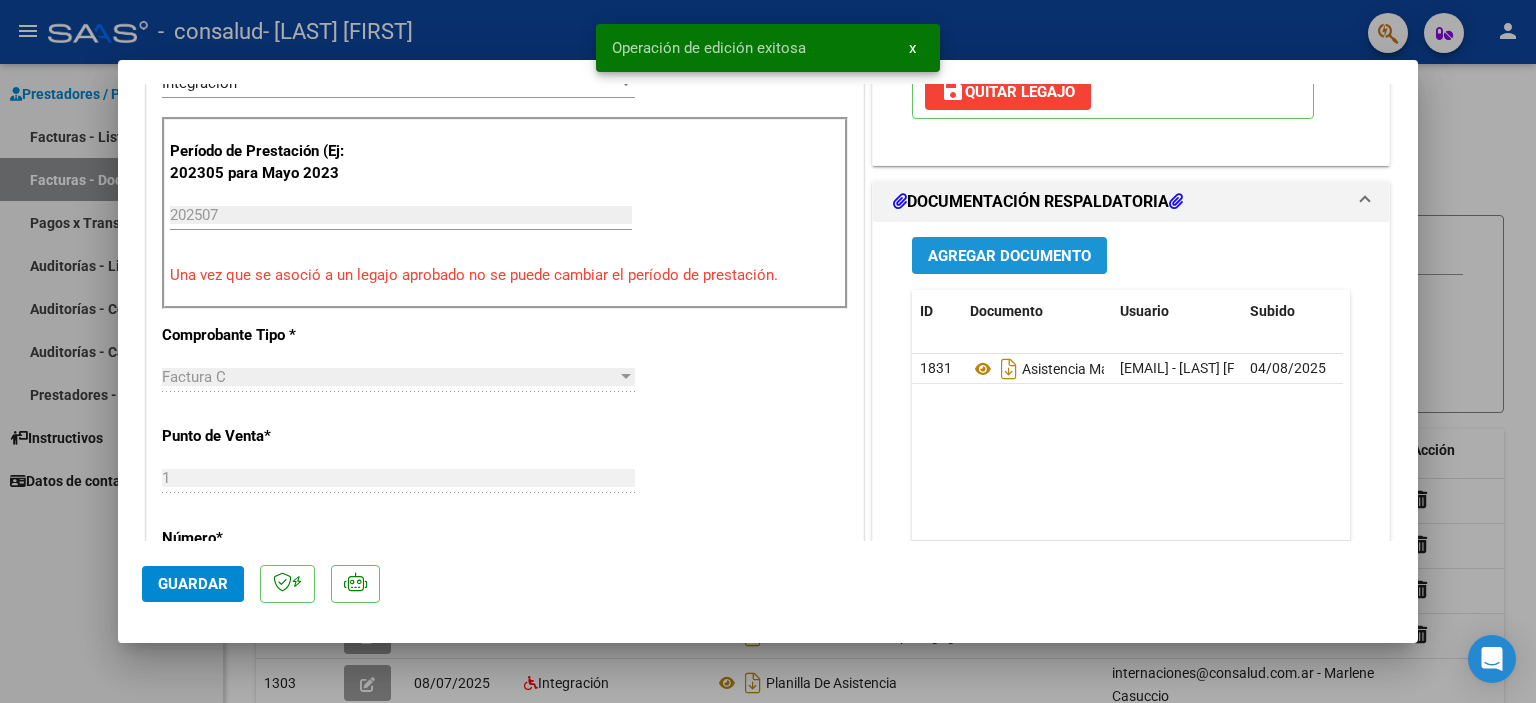 click on "Agregar Documento" at bounding box center [1009, 256] 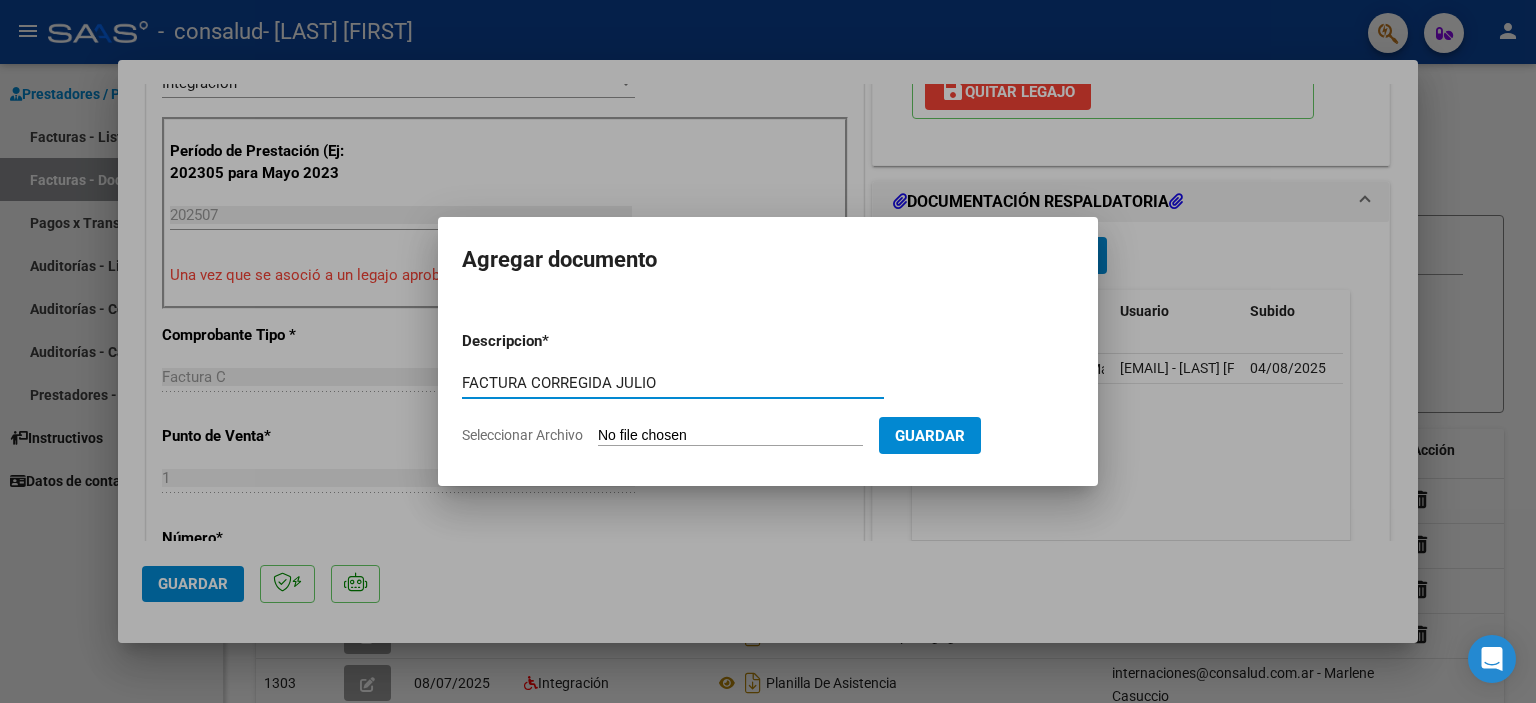 type on "FACTURA CORREGIDA JULIO" 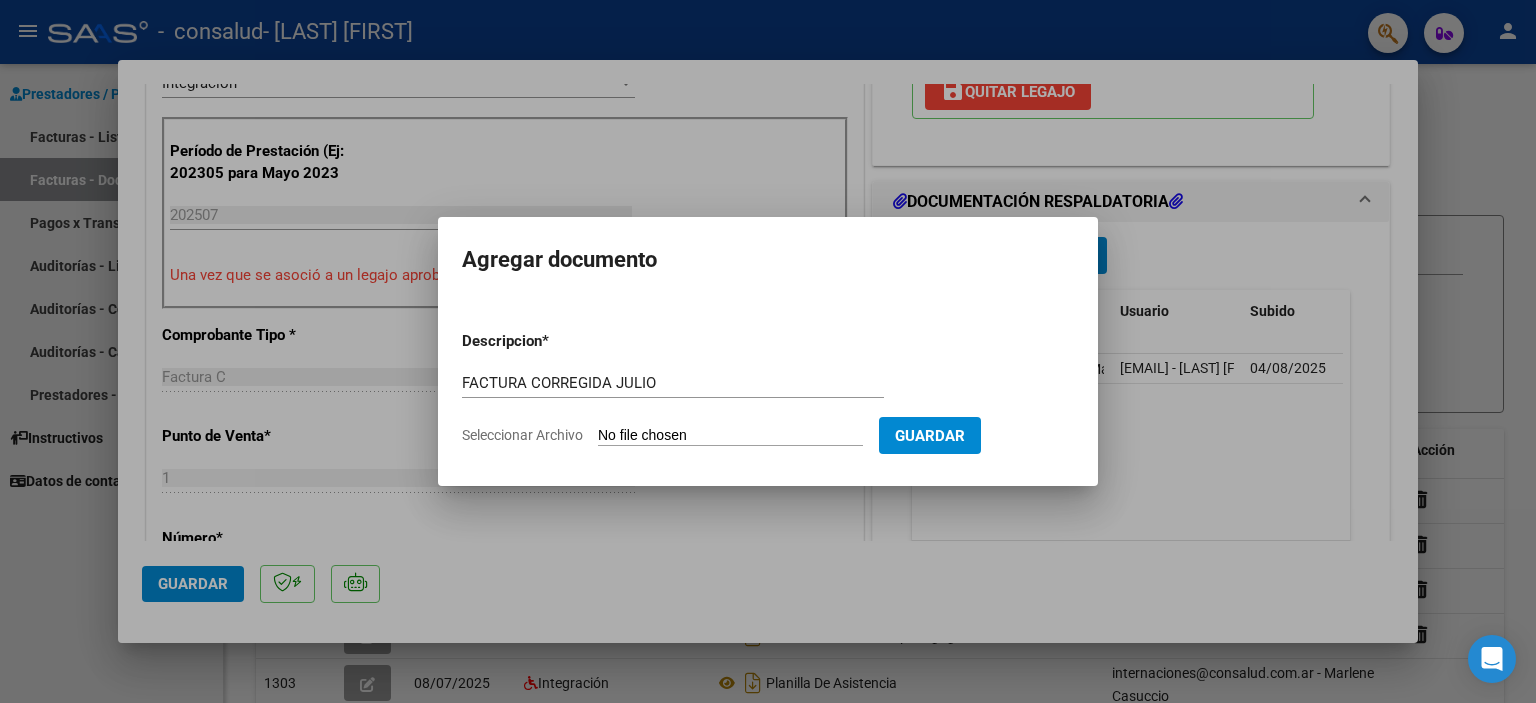 click on "Seleccionar Archivo" at bounding box center (730, 436) 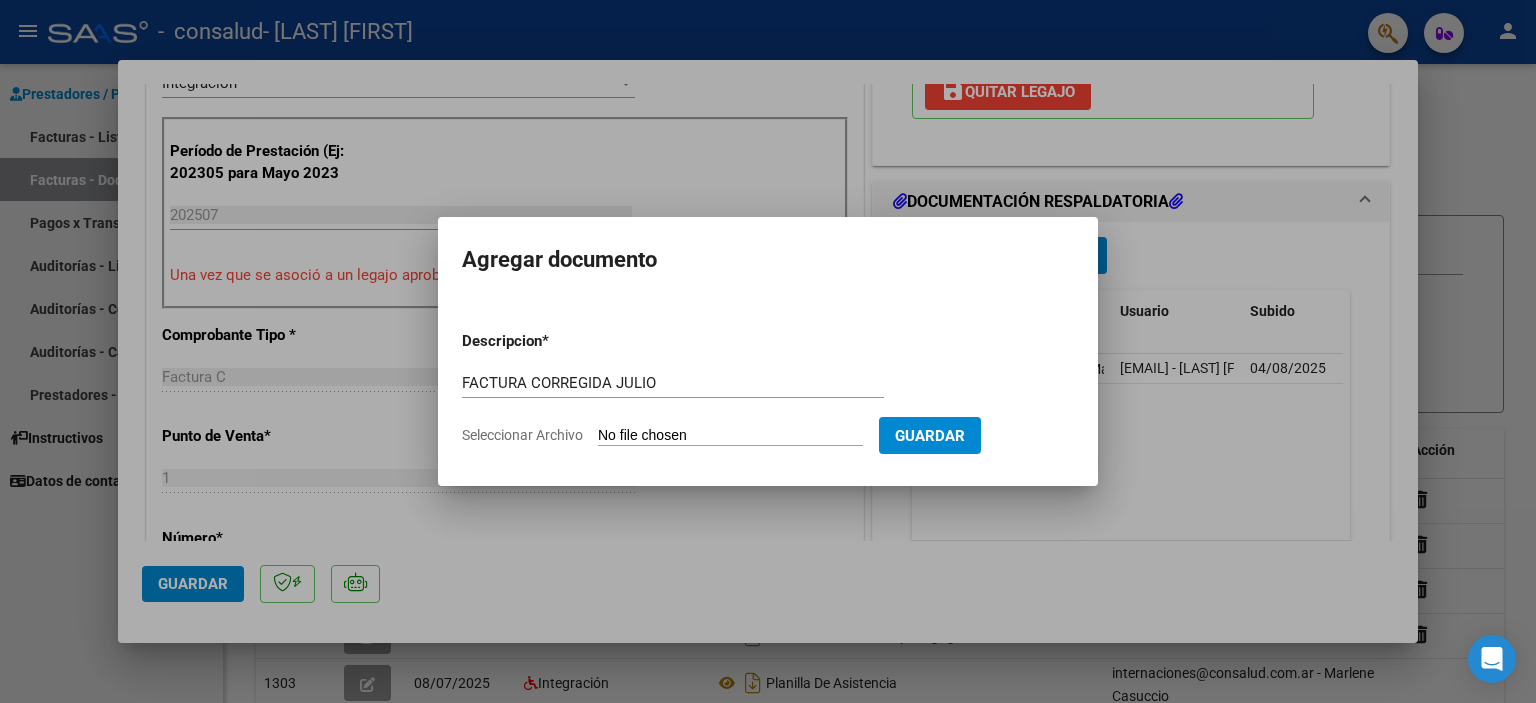 type on "C:\fakepath\[NAME] [NAME] FAC JULIO MAI CORREGIDA.pdf" 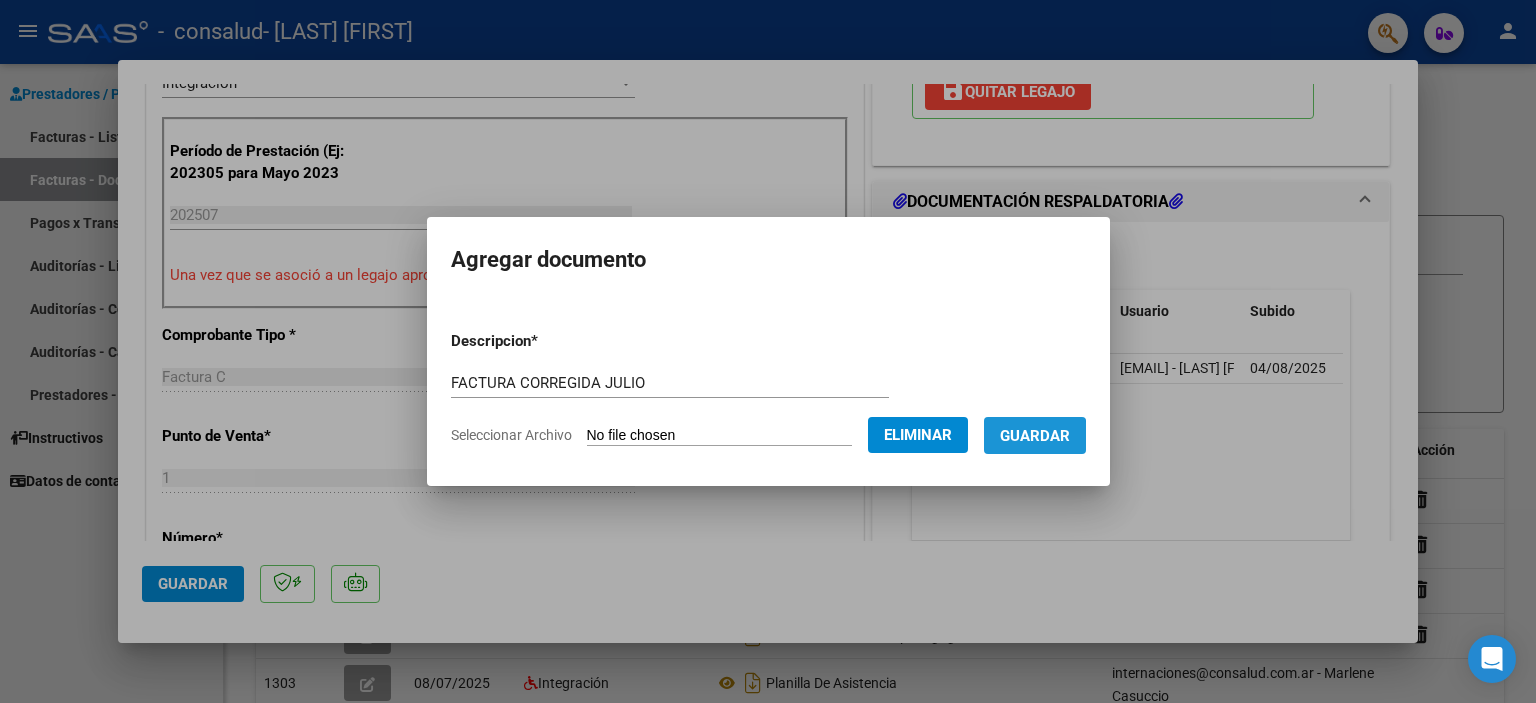 click on "Guardar" at bounding box center (1035, 436) 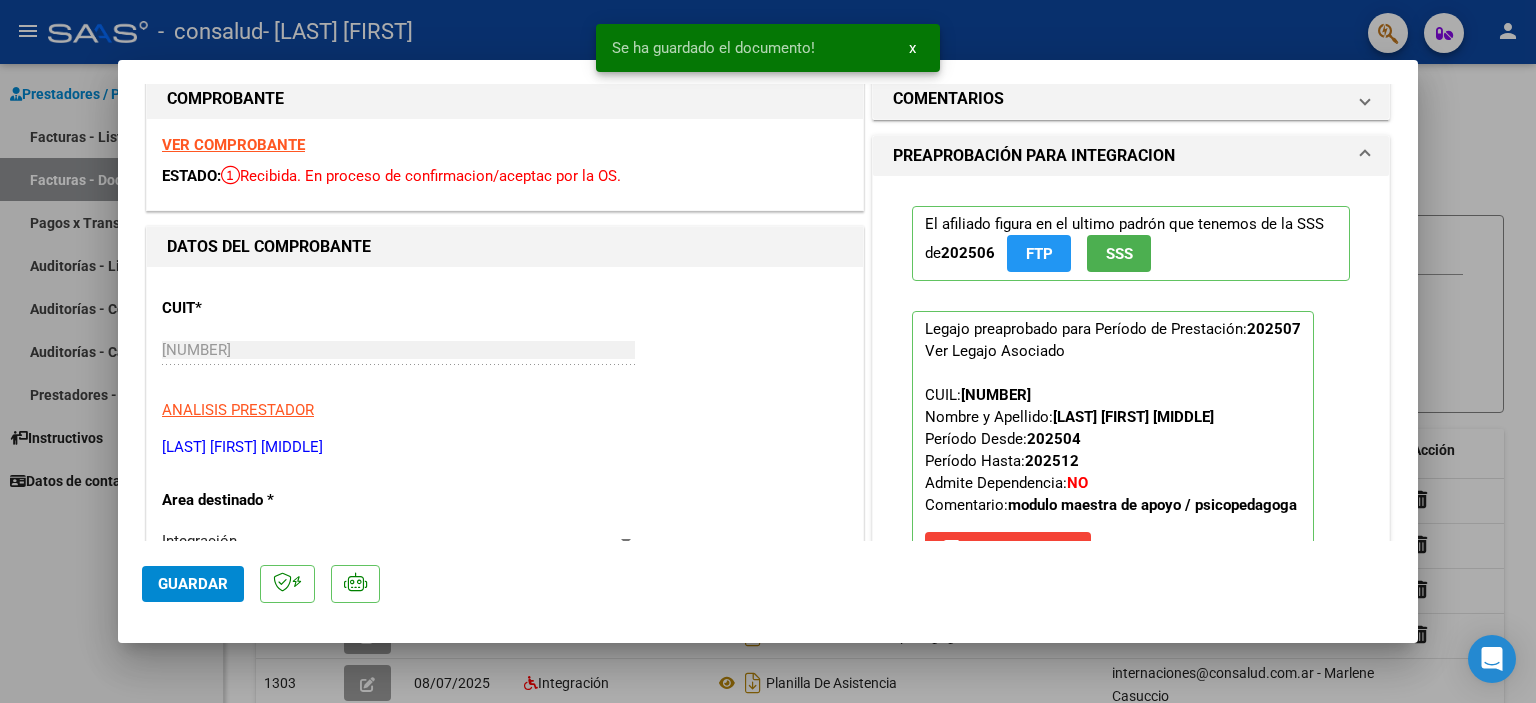 scroll, scrollTop: 0, scrollLeft: 0, axis: both 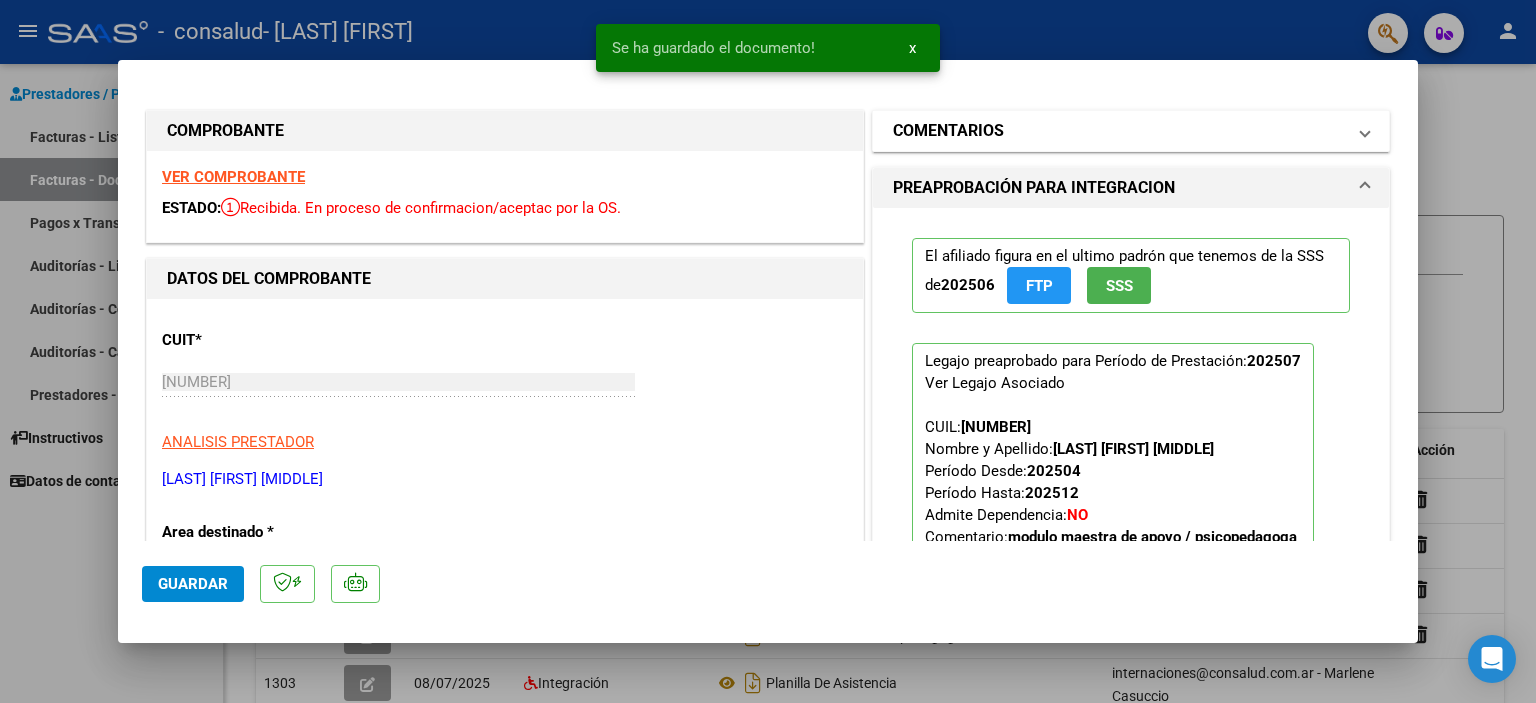 click on "COMENTARIOS" at bounding box center [1119, 131] 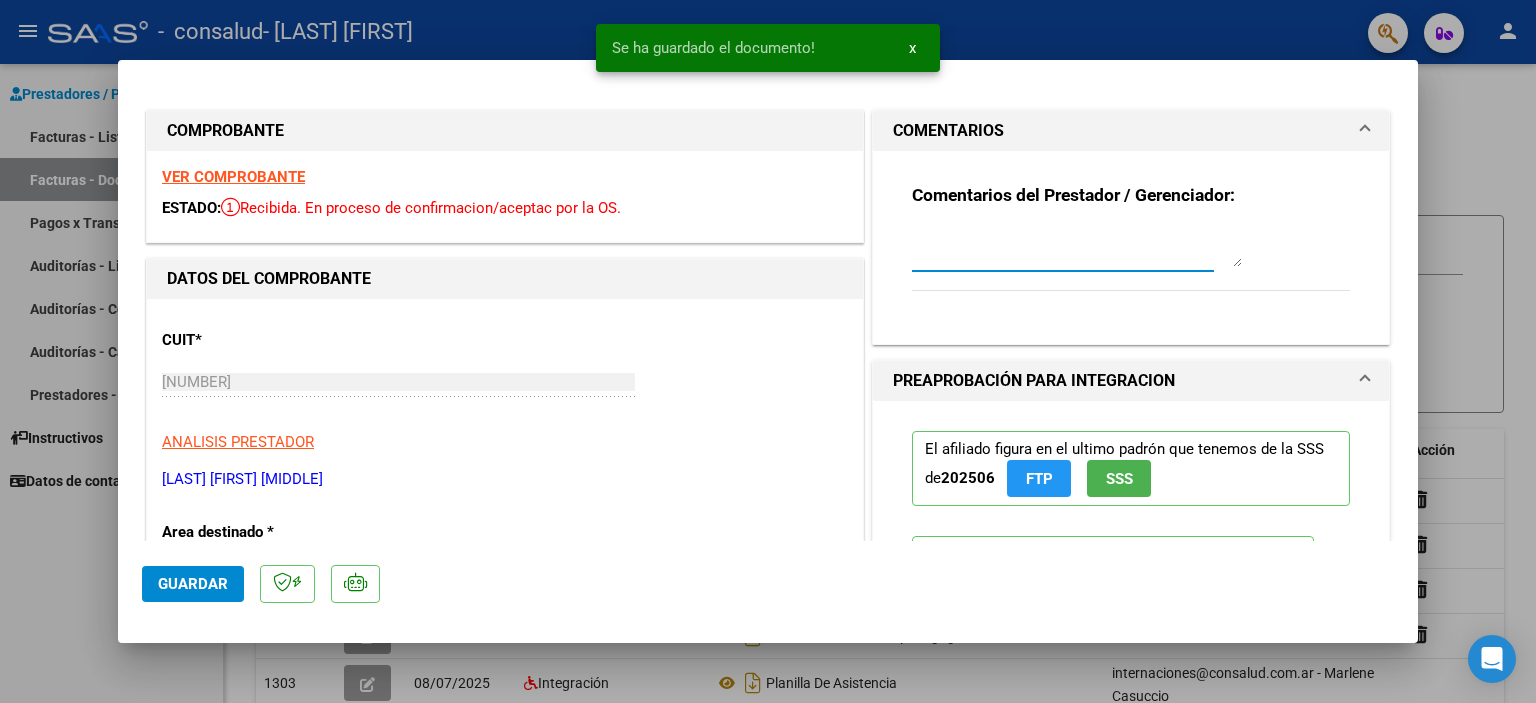 click at bounding box center (1077, 247) 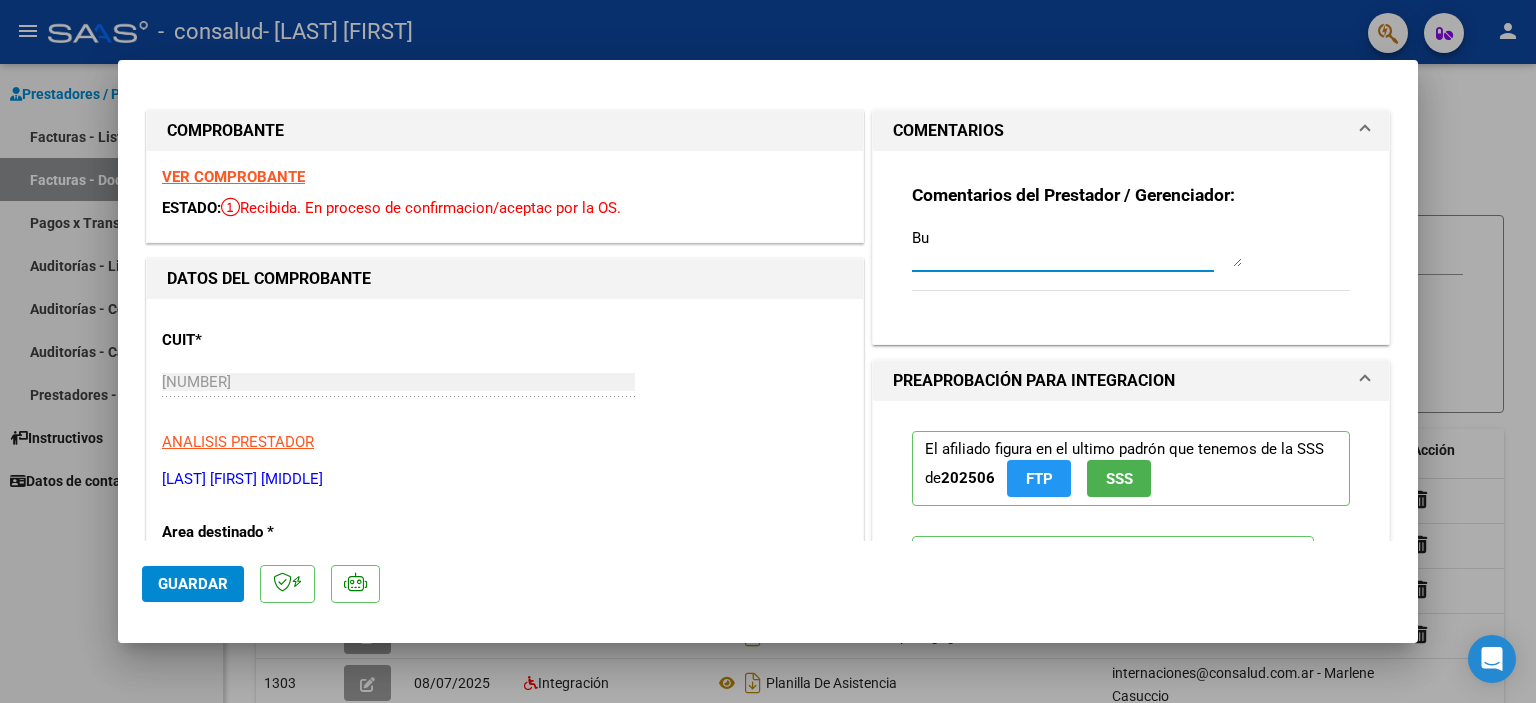 type on "B" 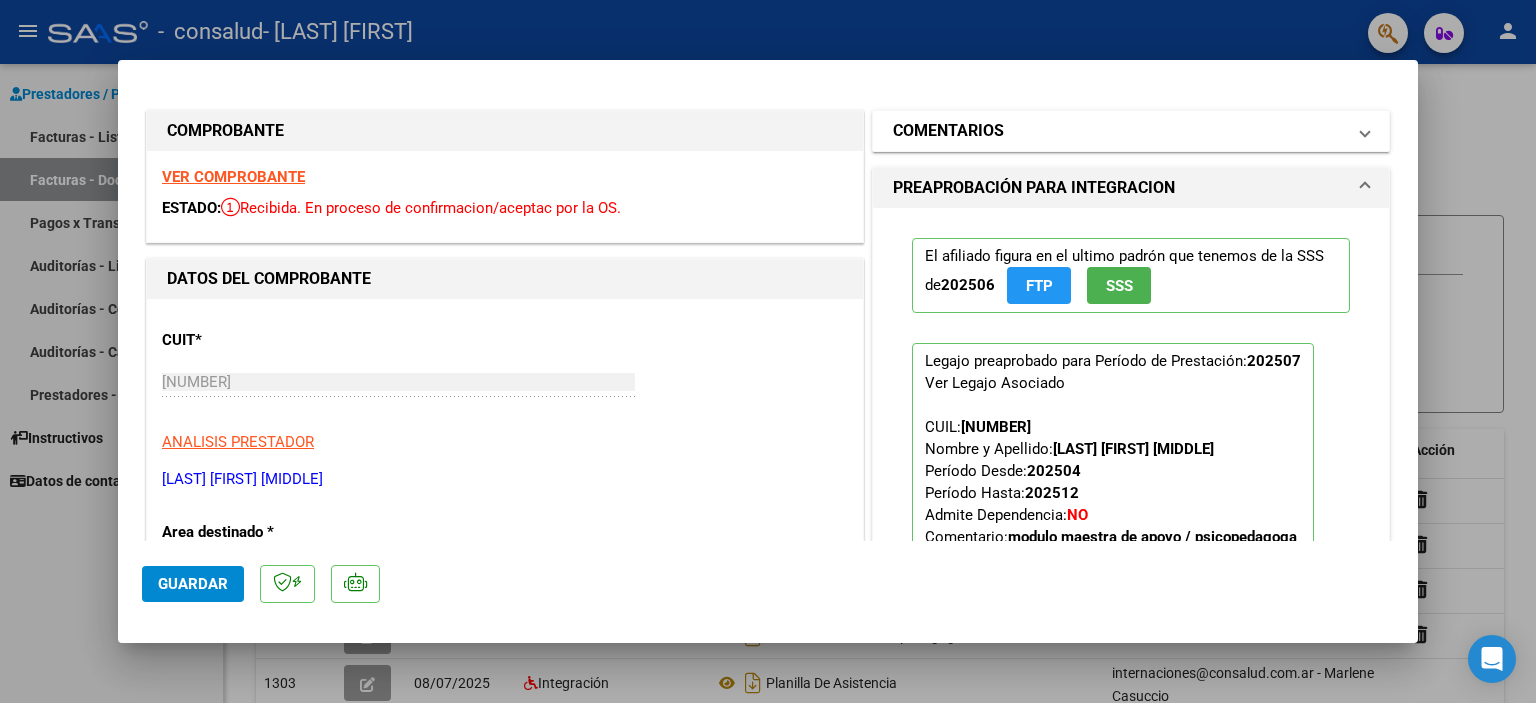 click on "COMENTARIOS" at bounding box center (1119, 131) 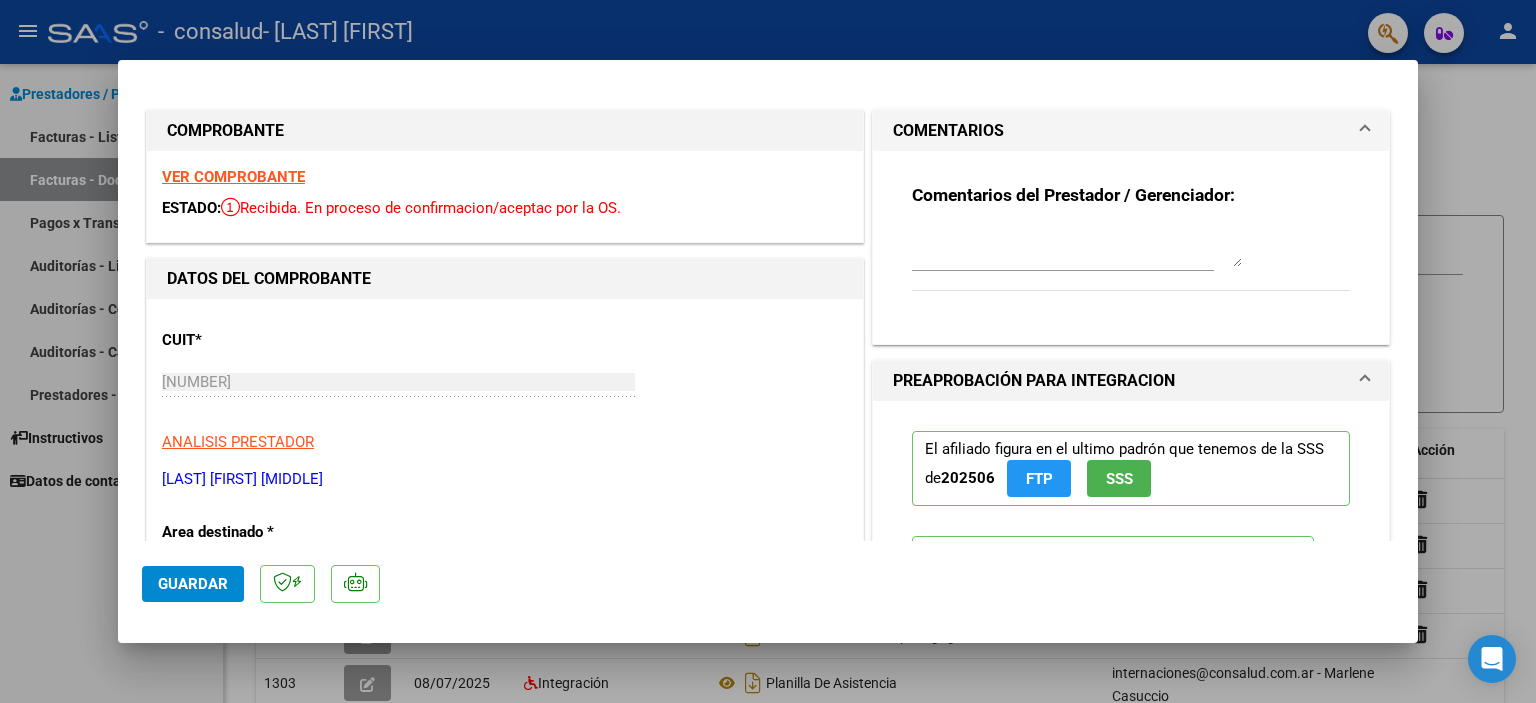 click at bounding box center (1077, 247) 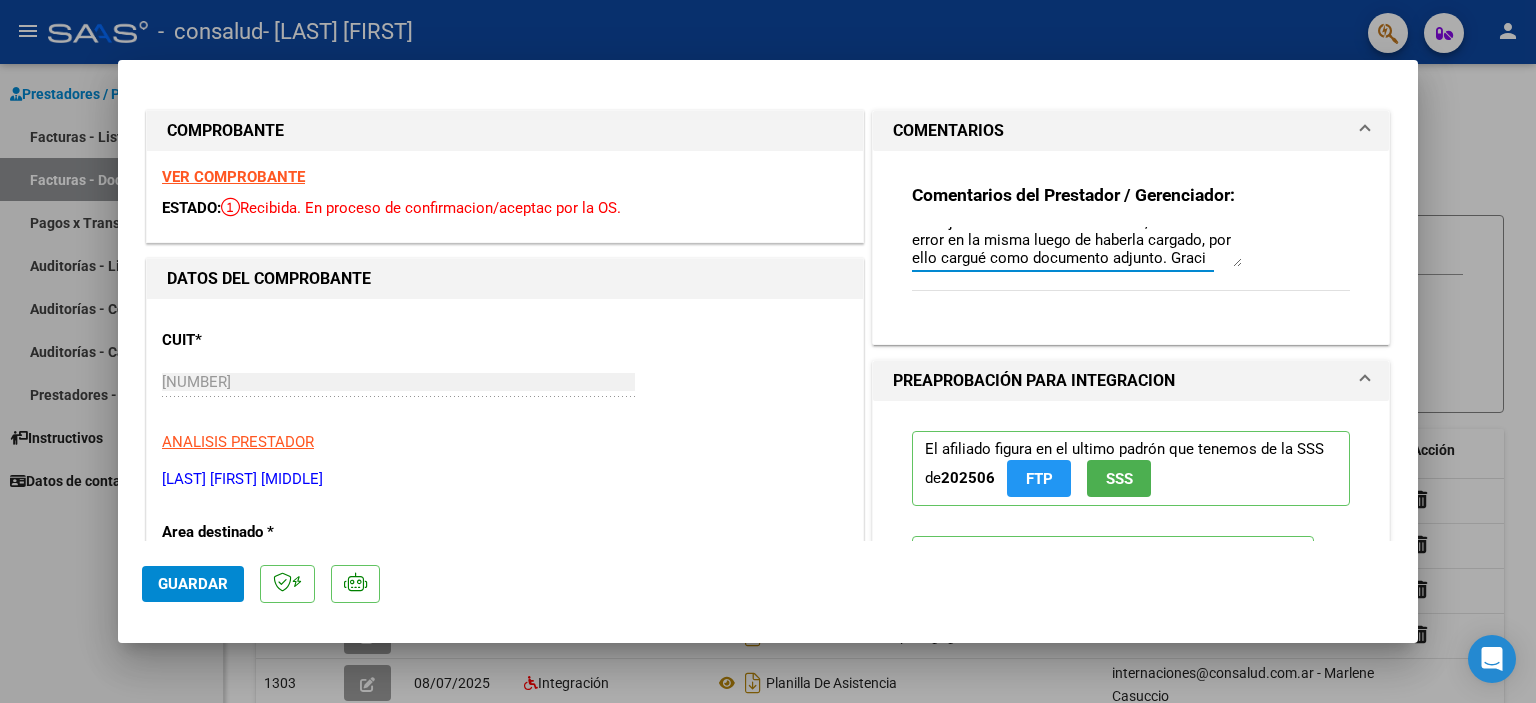 scroll, scrollTop: 34, scrollLeft: 0, axis: vertical 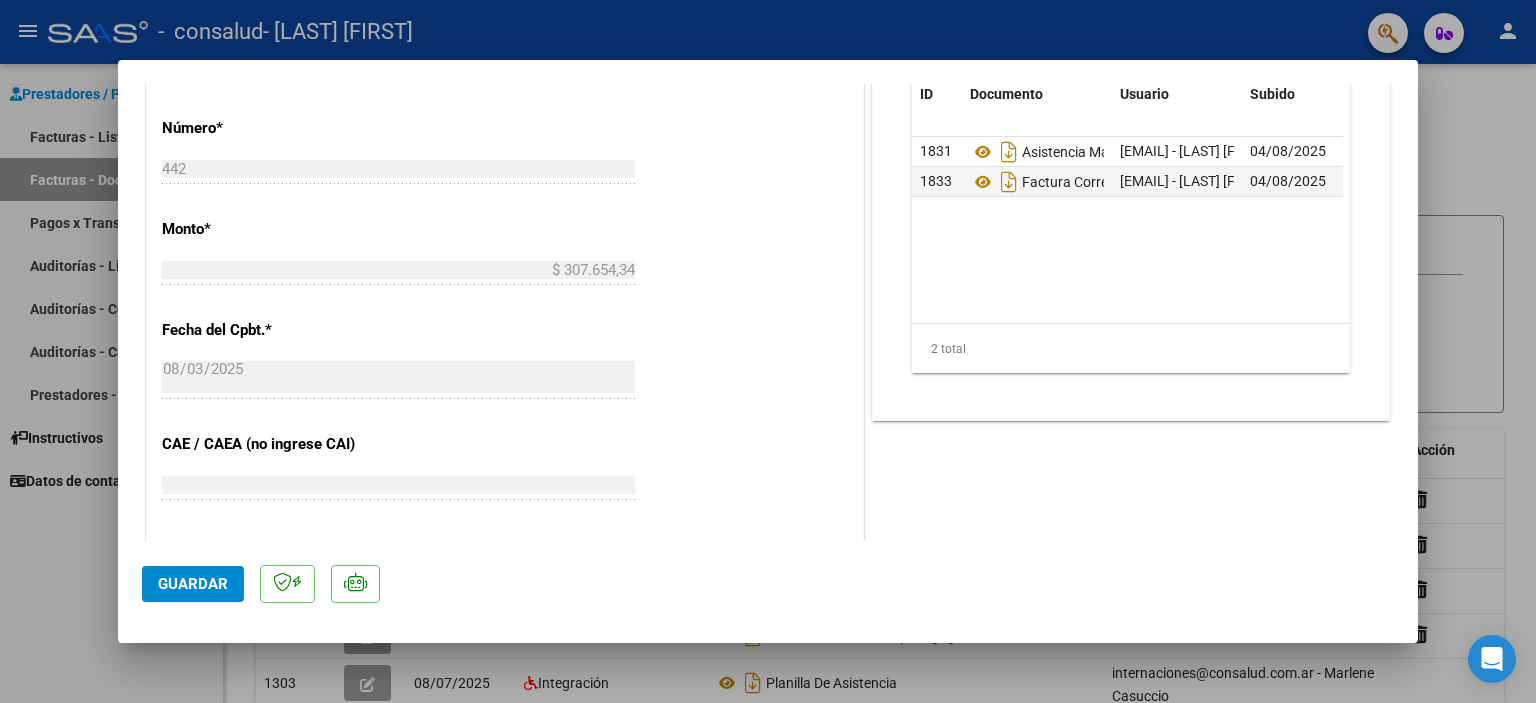 type on "Se adjuntó modificacion de factura, detecté un error en la misma luego de haberla cargado, por ello cargué como documento adjunto. Gracias" 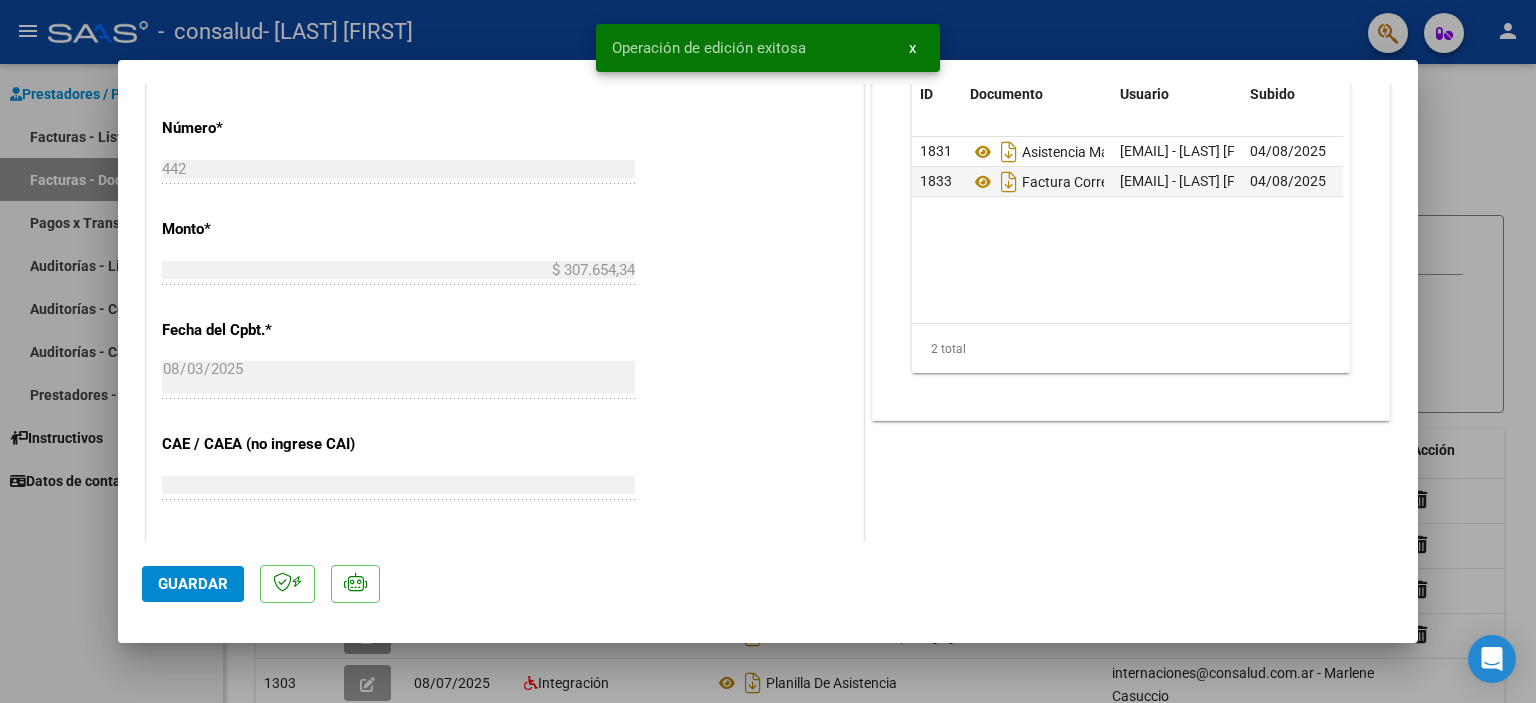 click at bounding box center [768, 351] 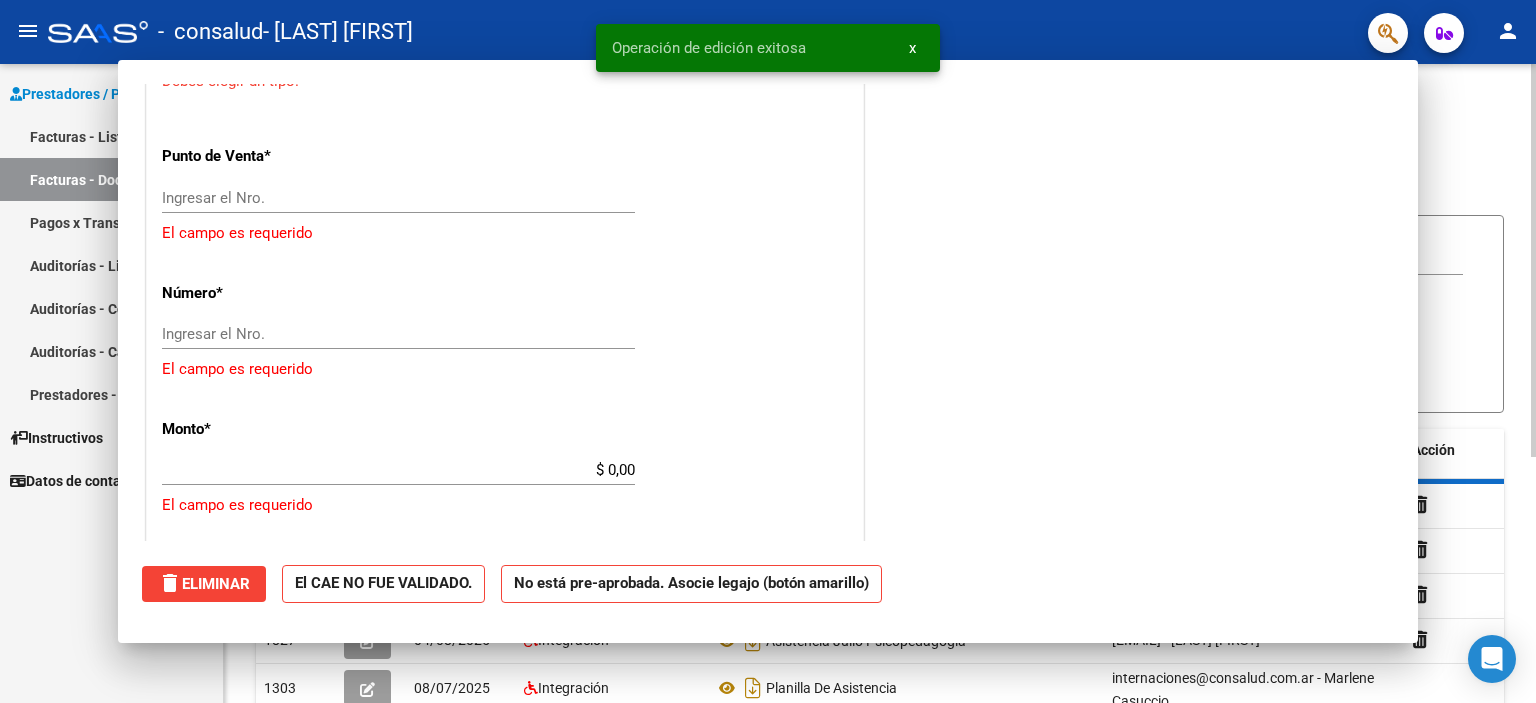 scroll, scrollTop: 0, scrollLeft: 0, axis: both 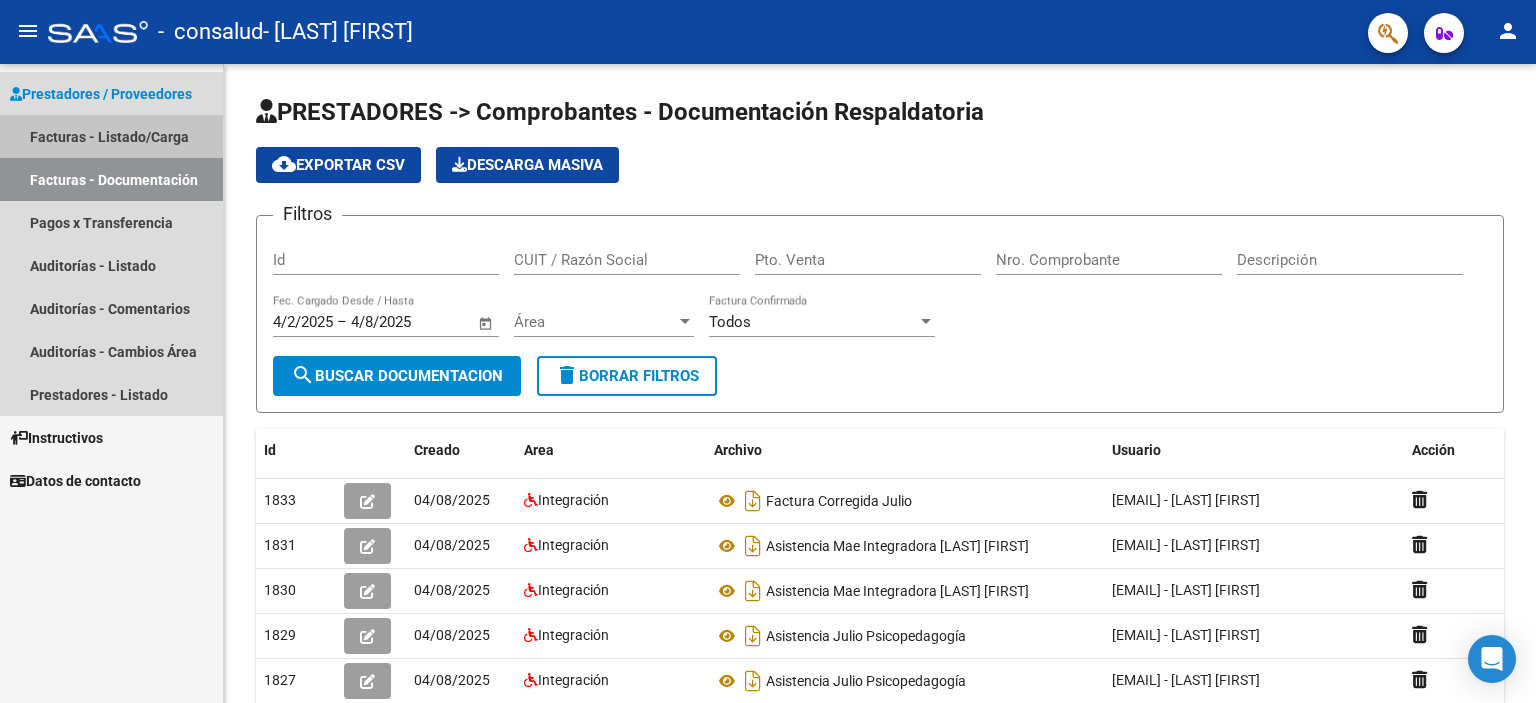 click on "Facturas - Listado/Carga" at bounding box center [111, 136] 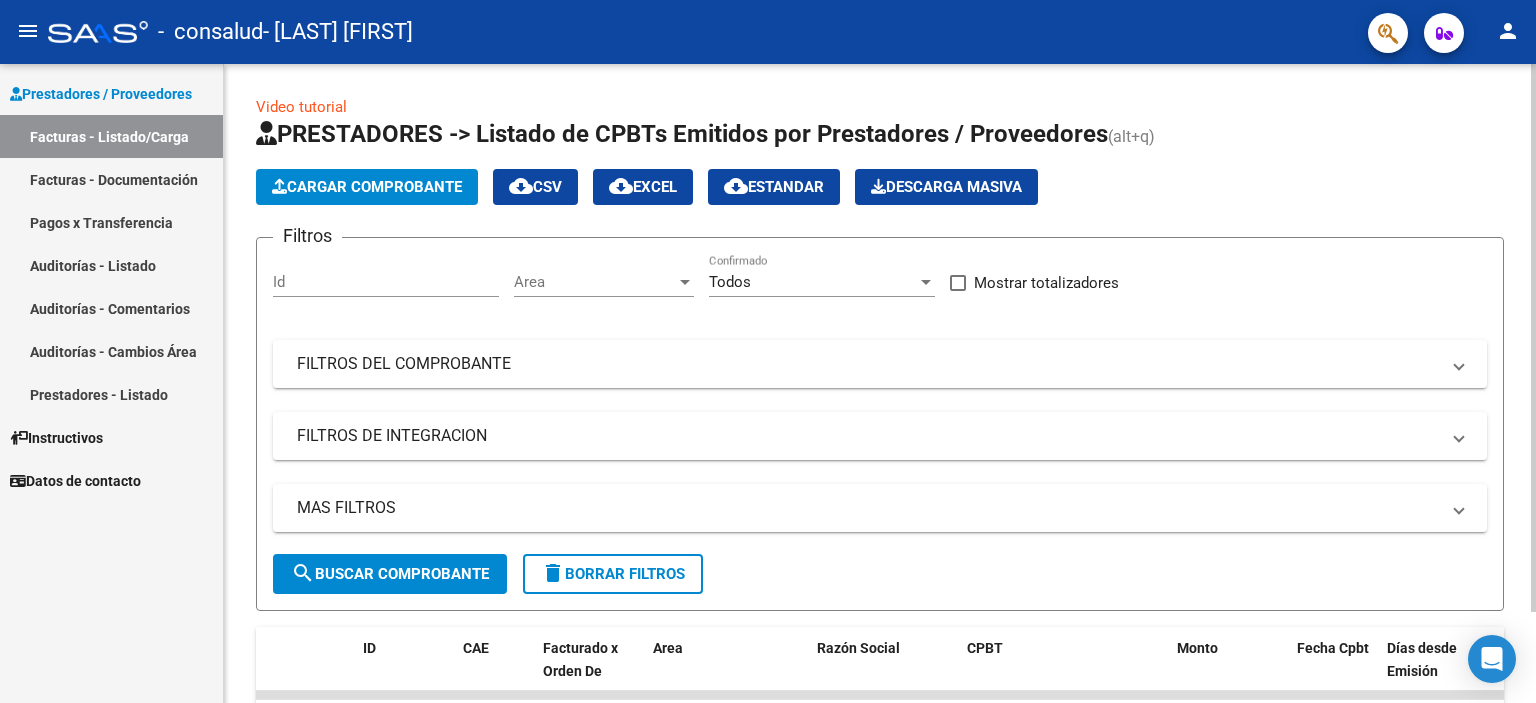click on "Cargar Comprobante" 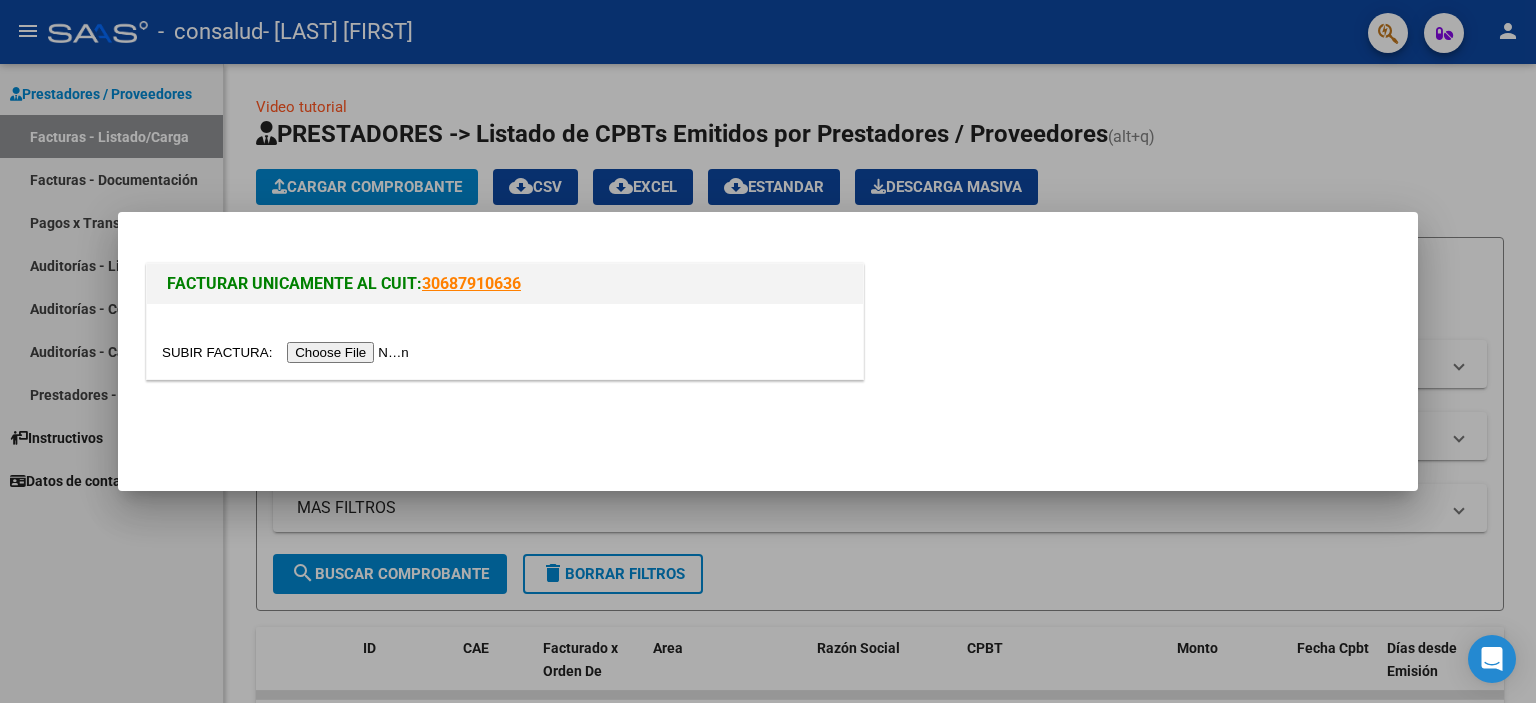 click at bounding box center [288, 352] 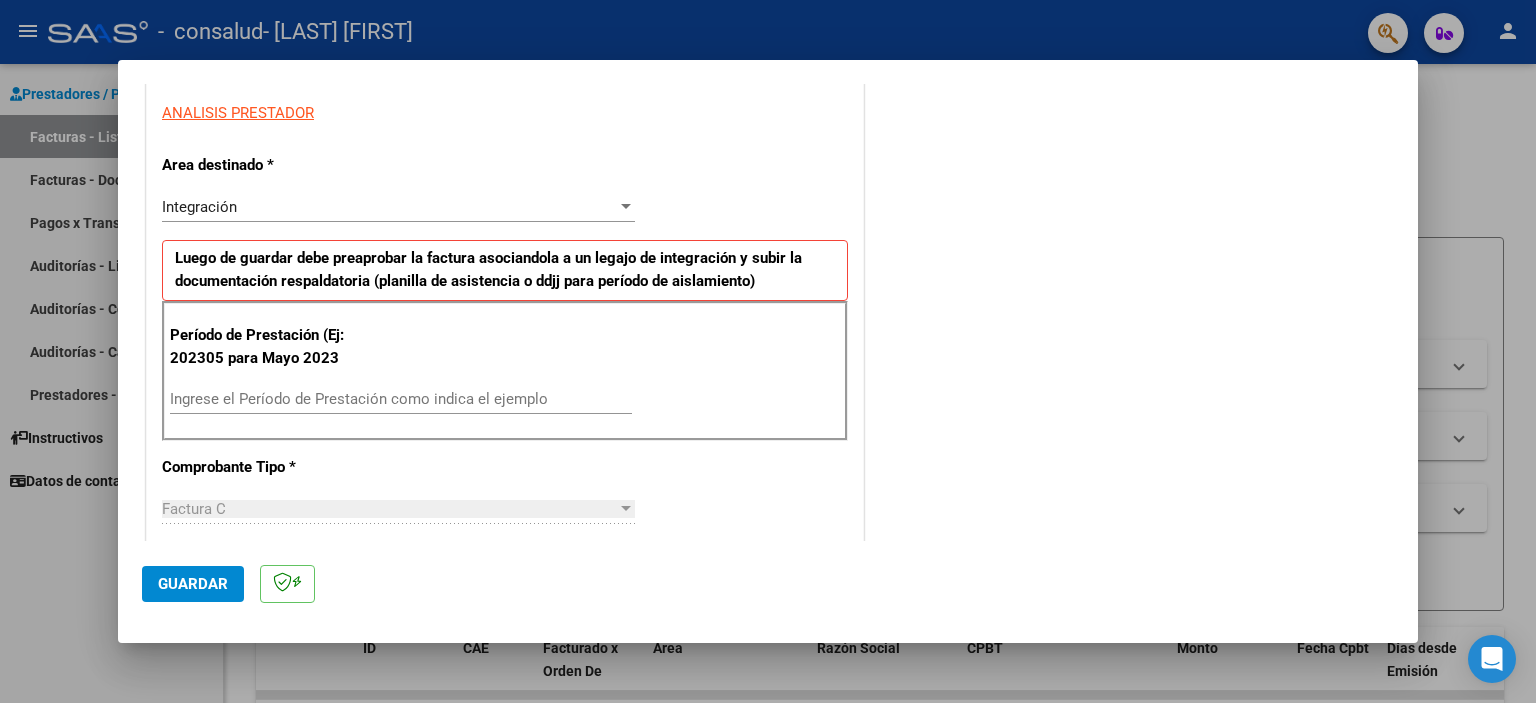 scroll, scrollTop: 400, scrollLeft: 0, axis: vertical 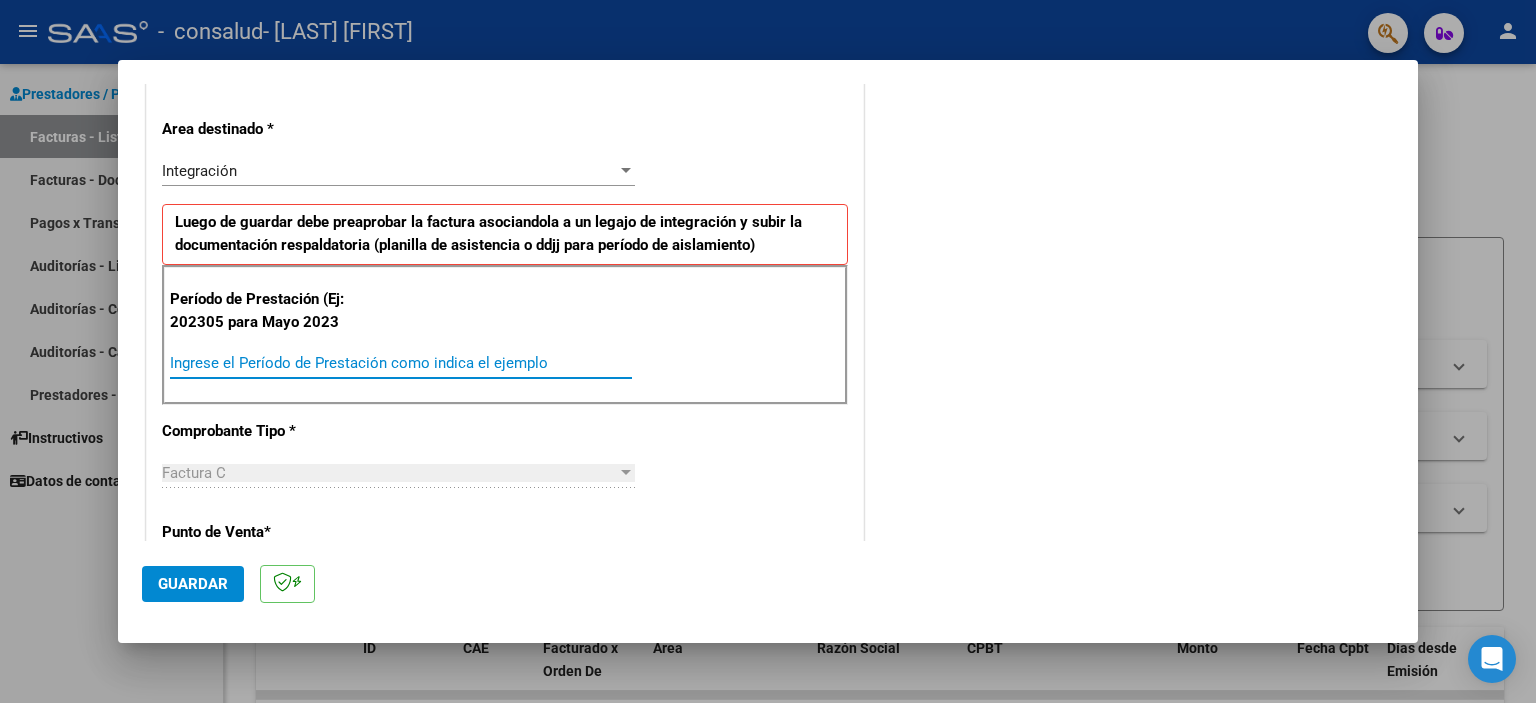 click on "Ingrese el Período de Prestación como indica el ejemplo" at bounding box center (401, 363) 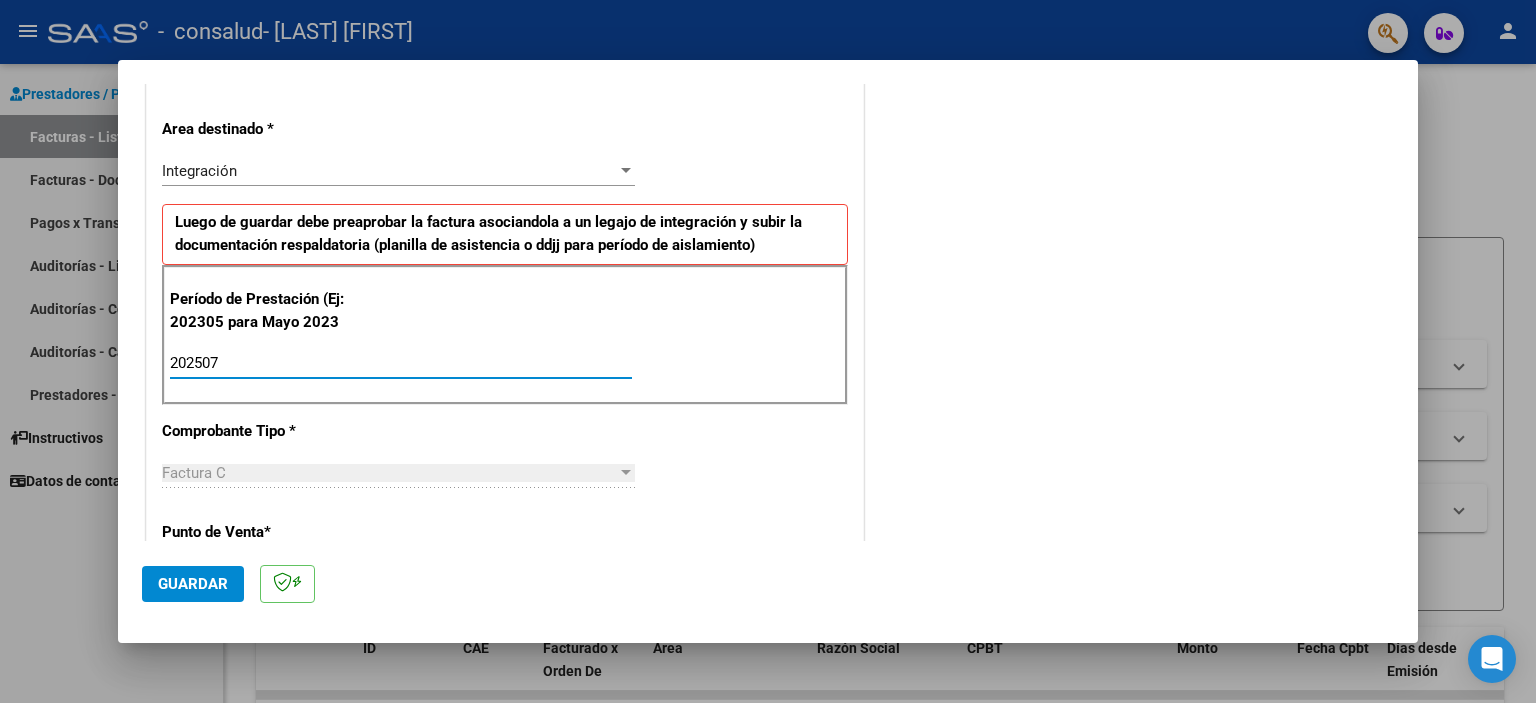 type on "202507" 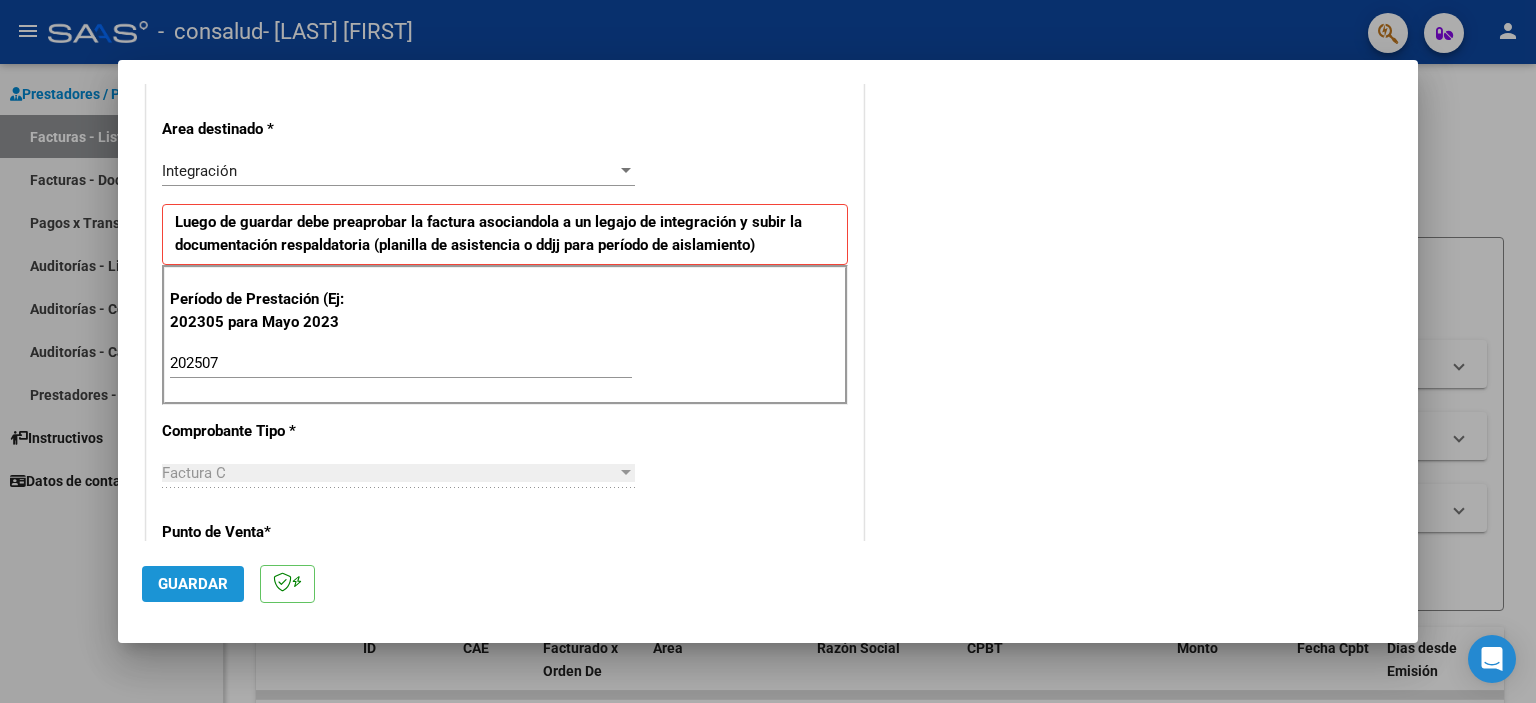 click on "Guardar" 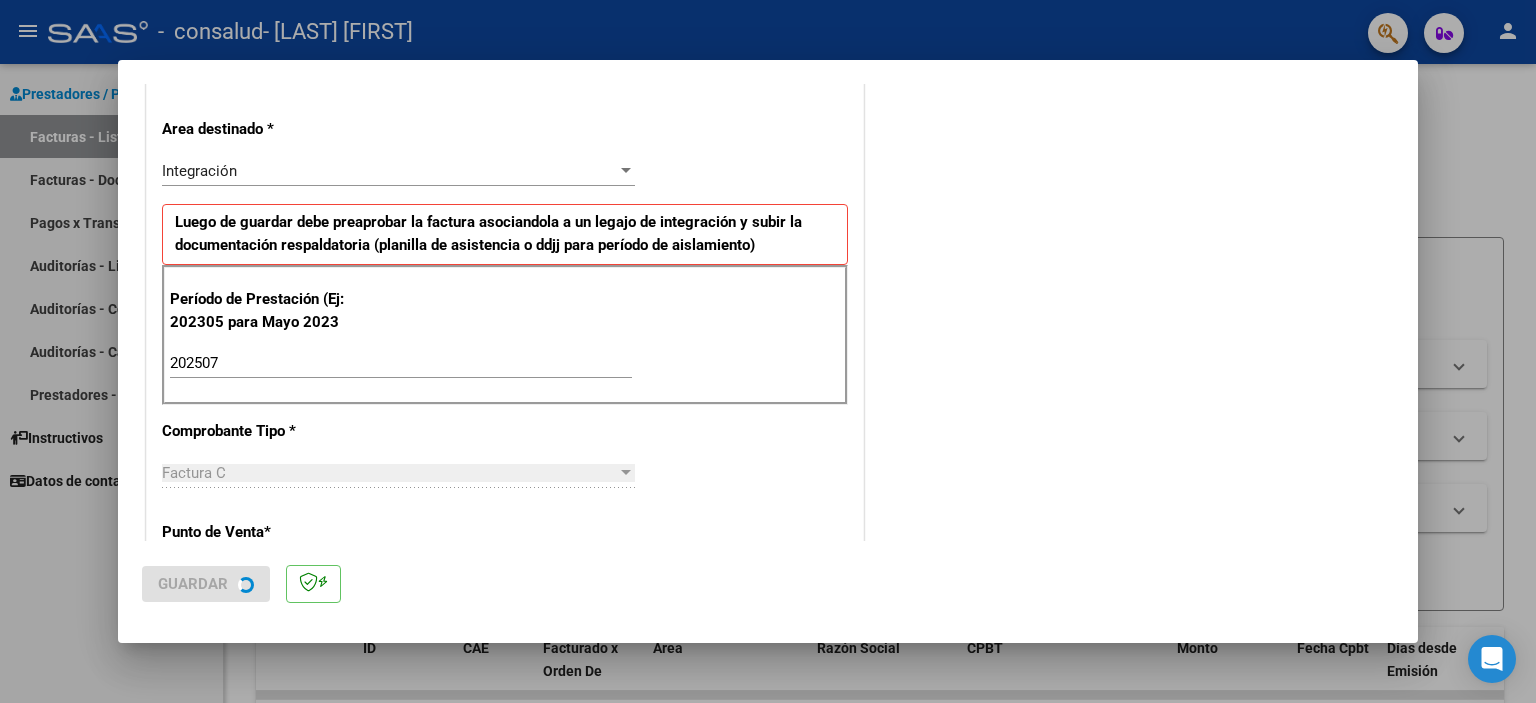 scroll, scrollTop: 0, scrollLeft: 0, axis: both 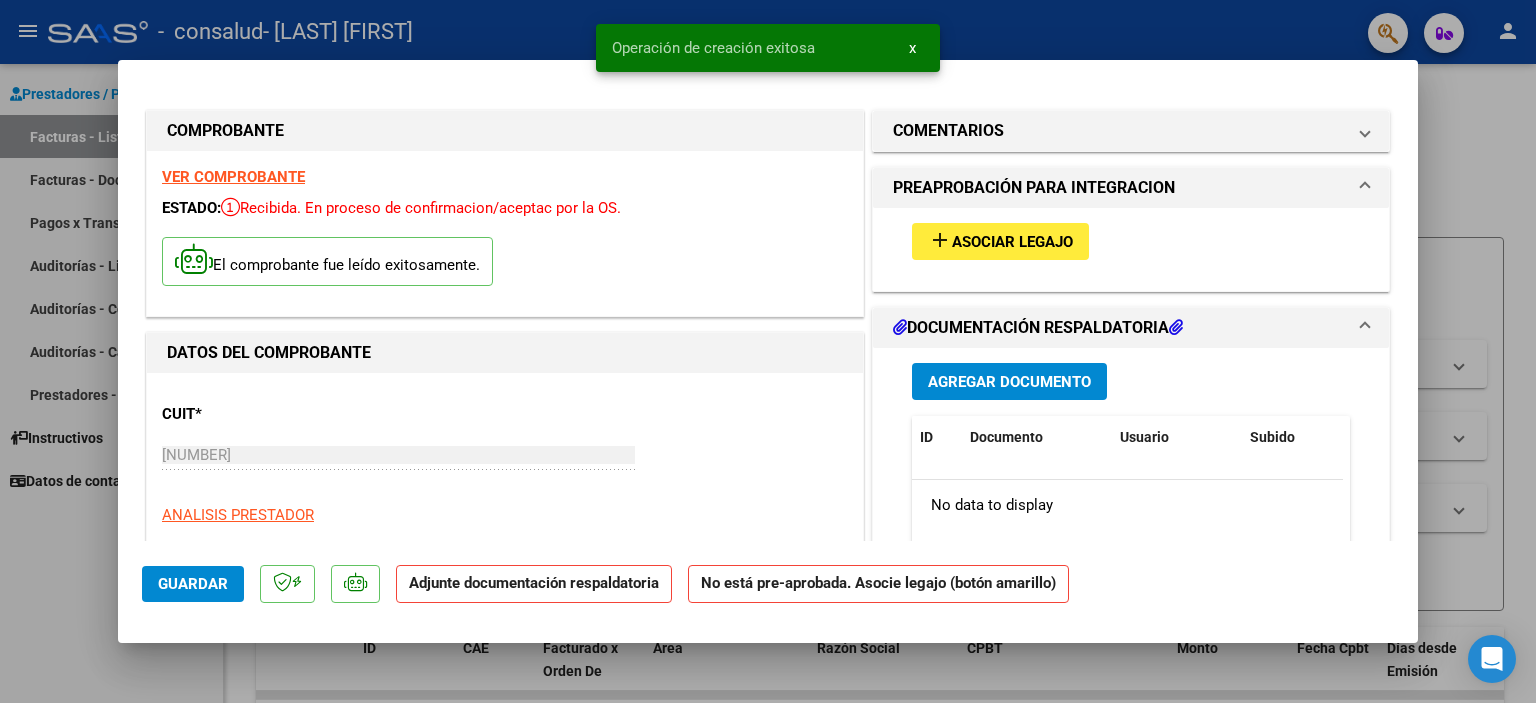 click on "add Asociar Legajo" at bounding box center [1000, 241] 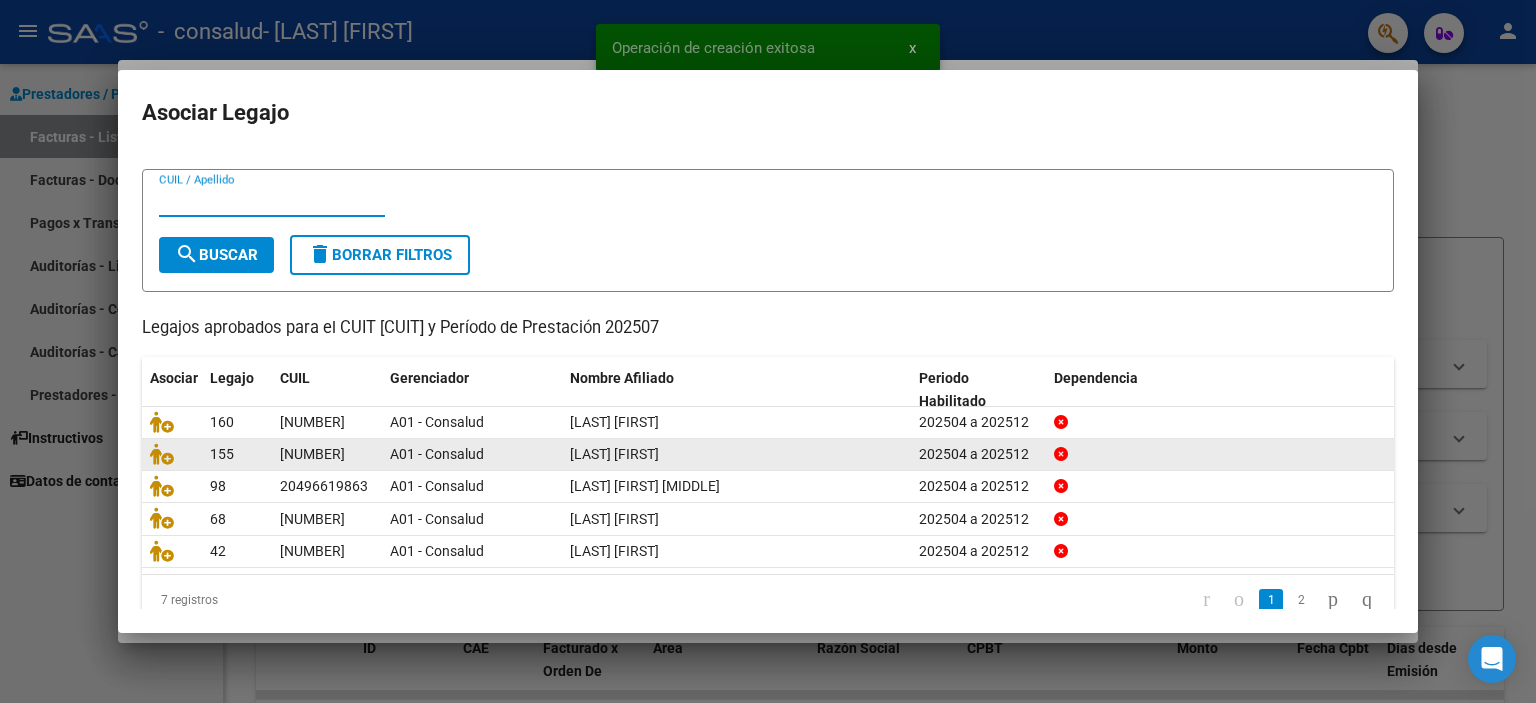 scroll, scrollTop: 62, scrollLeft: 0, axis: vertical 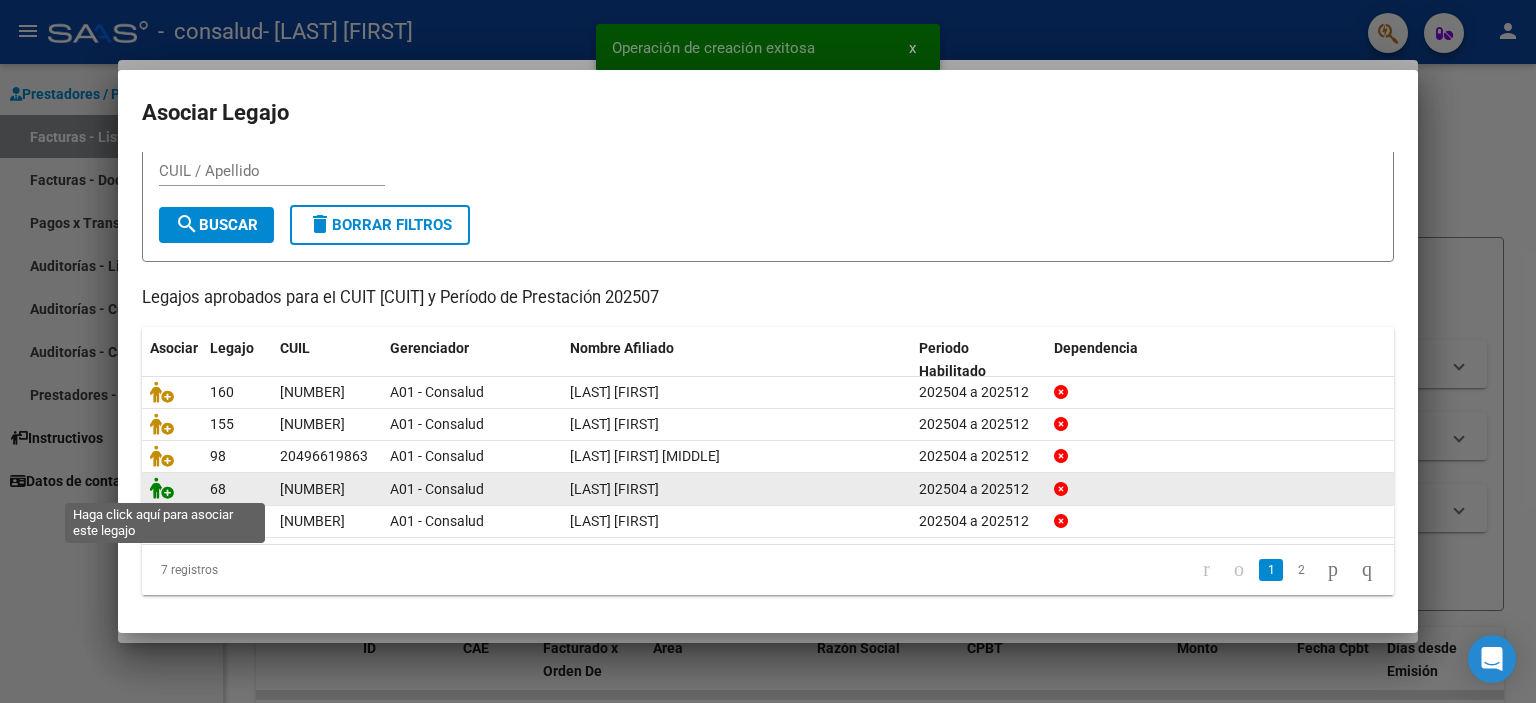 click 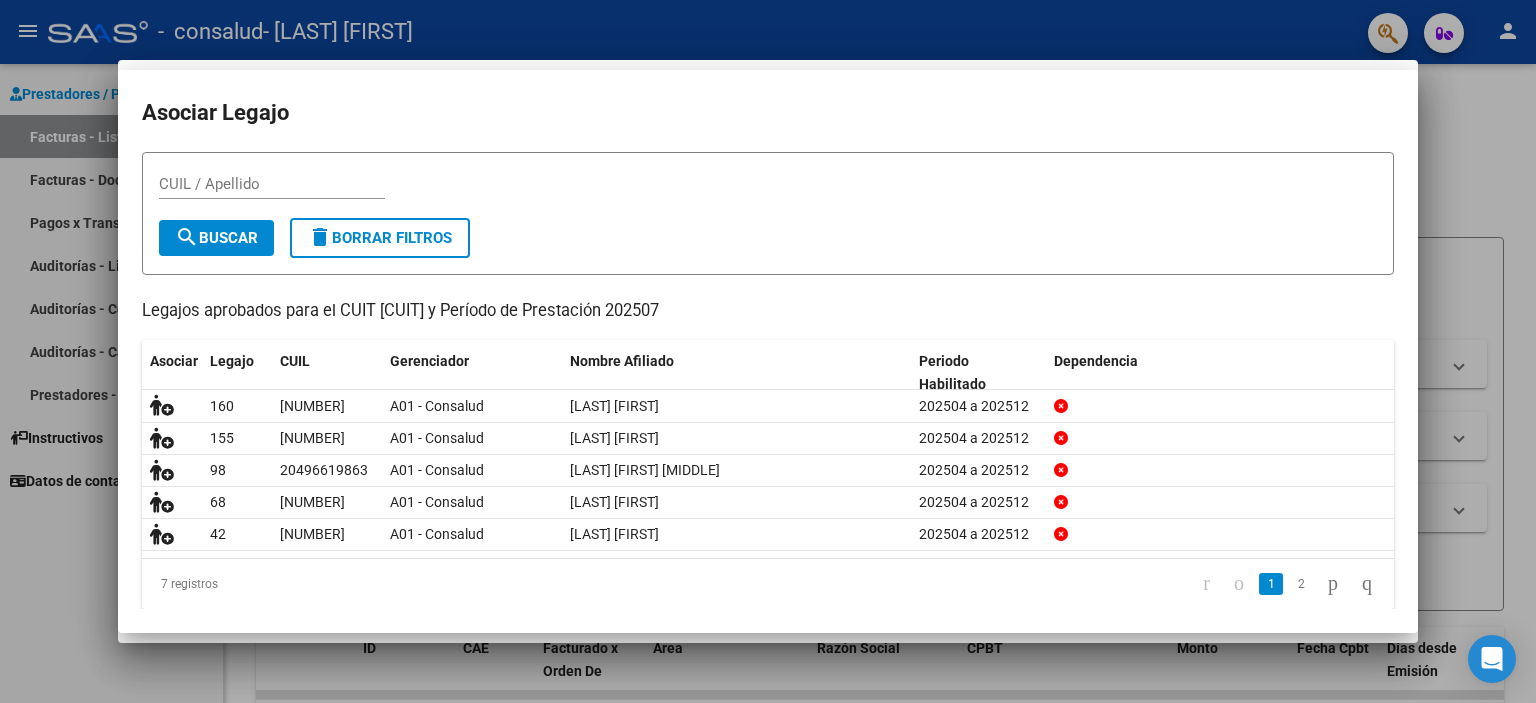 scroll, scrollTop: 0, scrollLeft: 0, axis: both 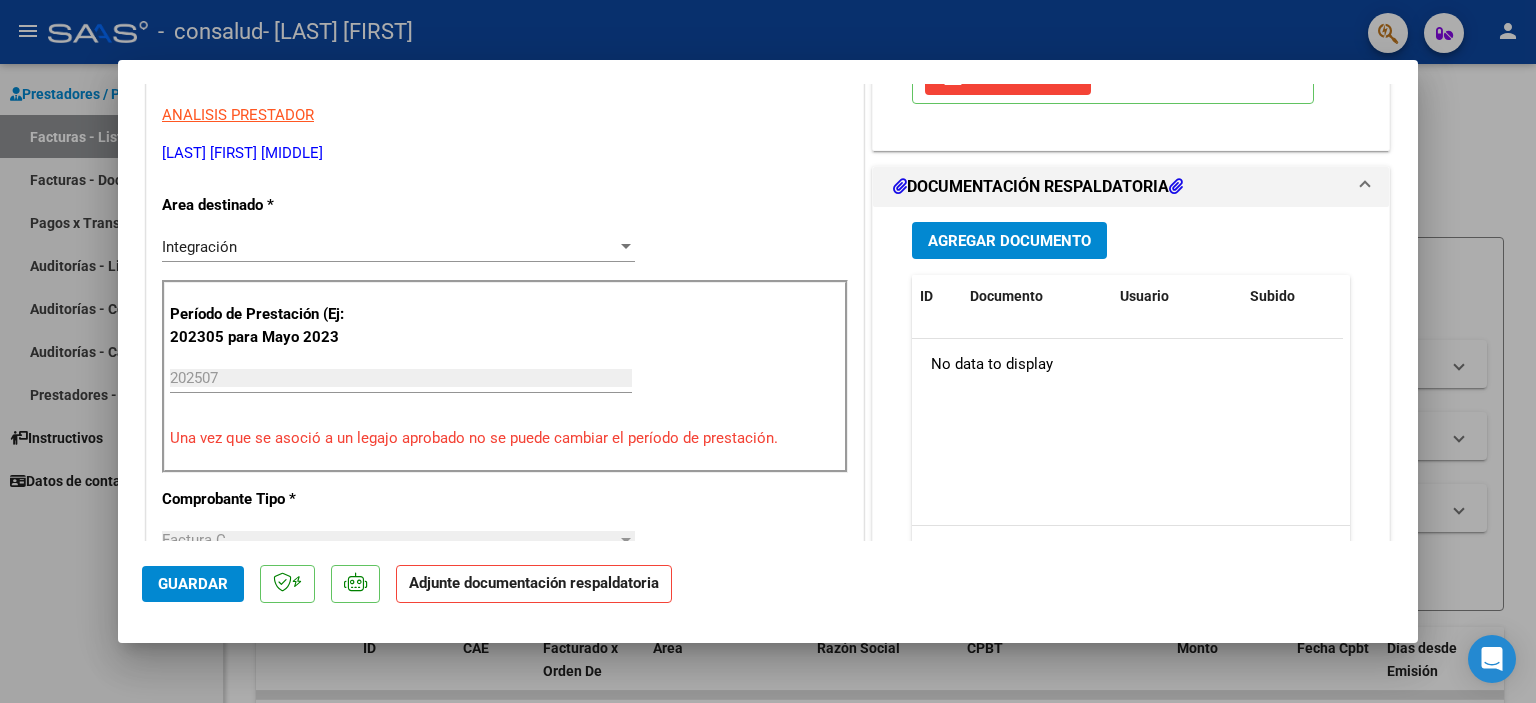 click on "Agregar Documento" at bounding box center (1009, 241) 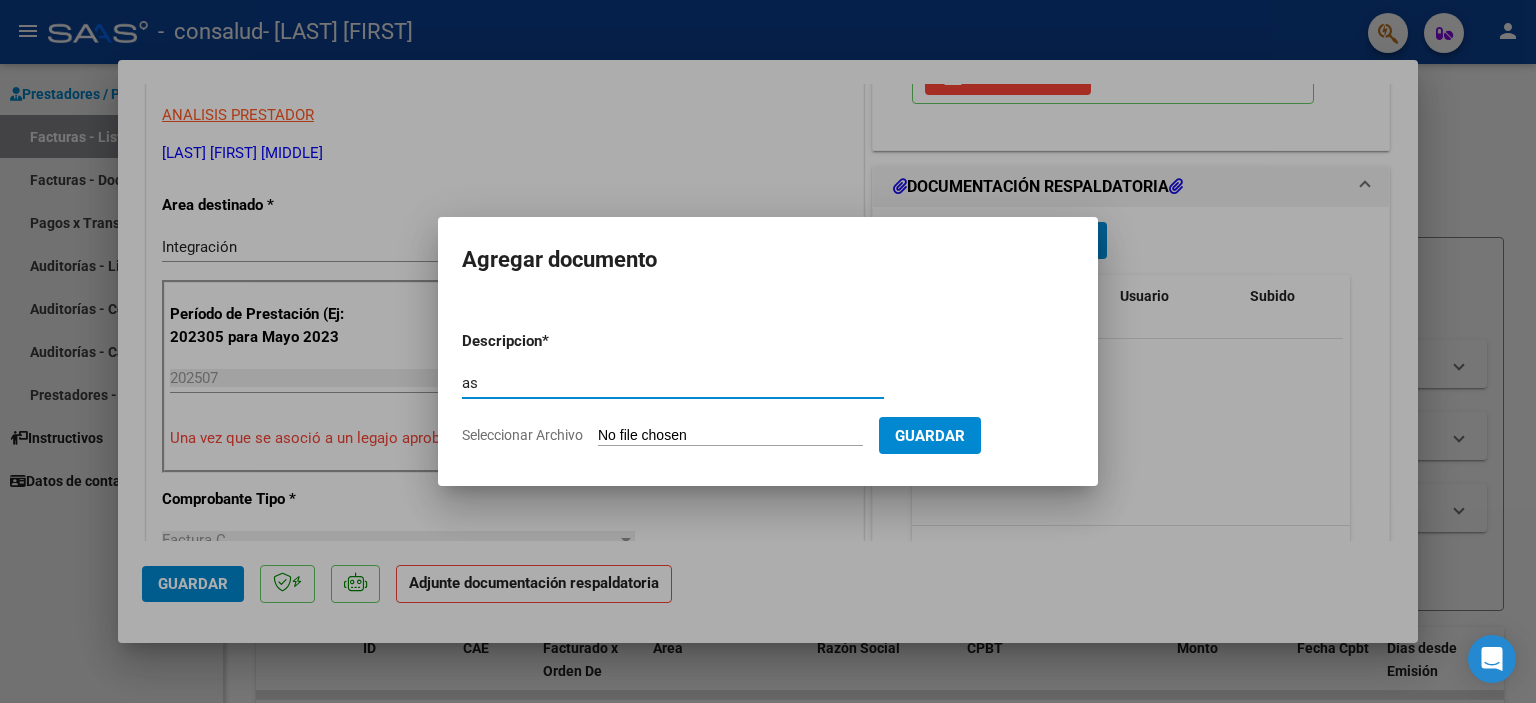 type on "a" 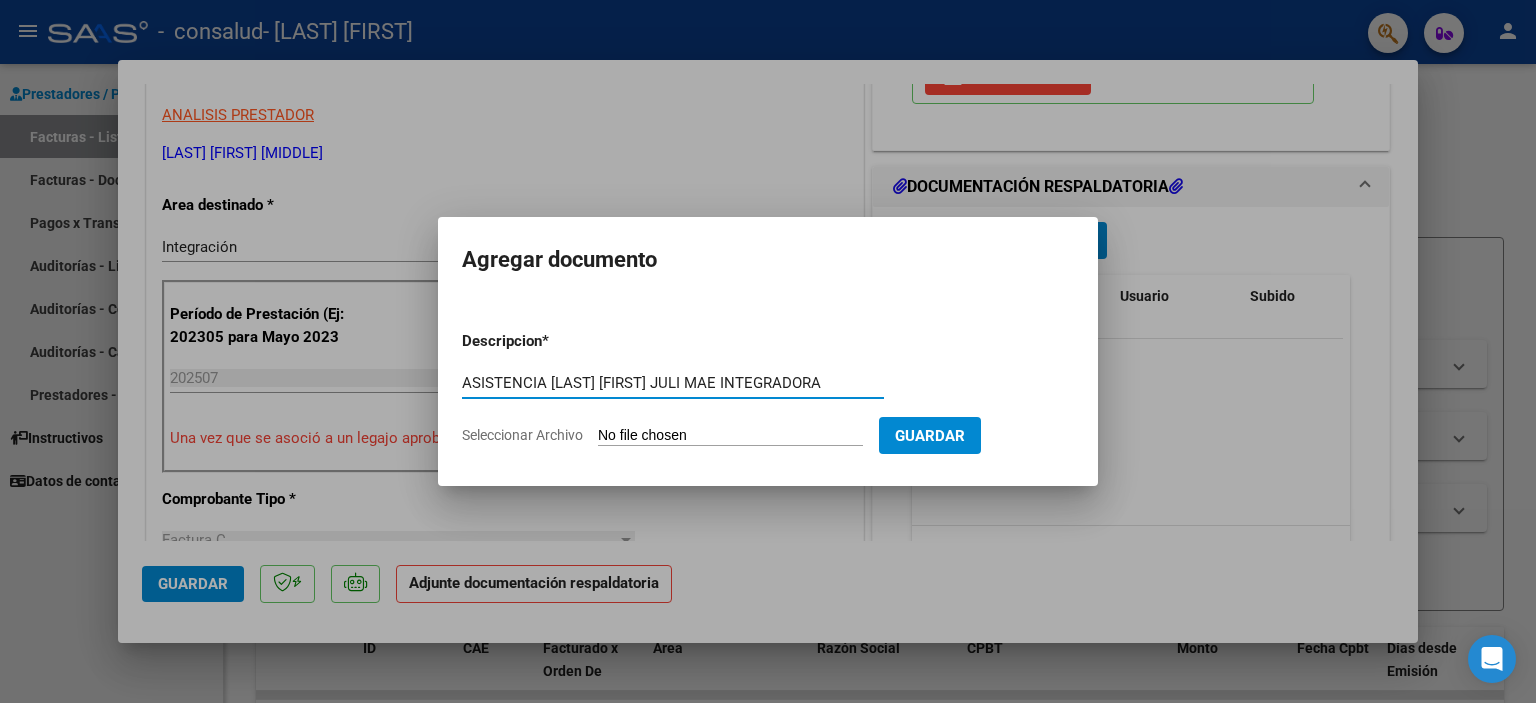 type on "ASISTENCIA [LAST] [FIRST] JULI MAE INTEGRADORA" 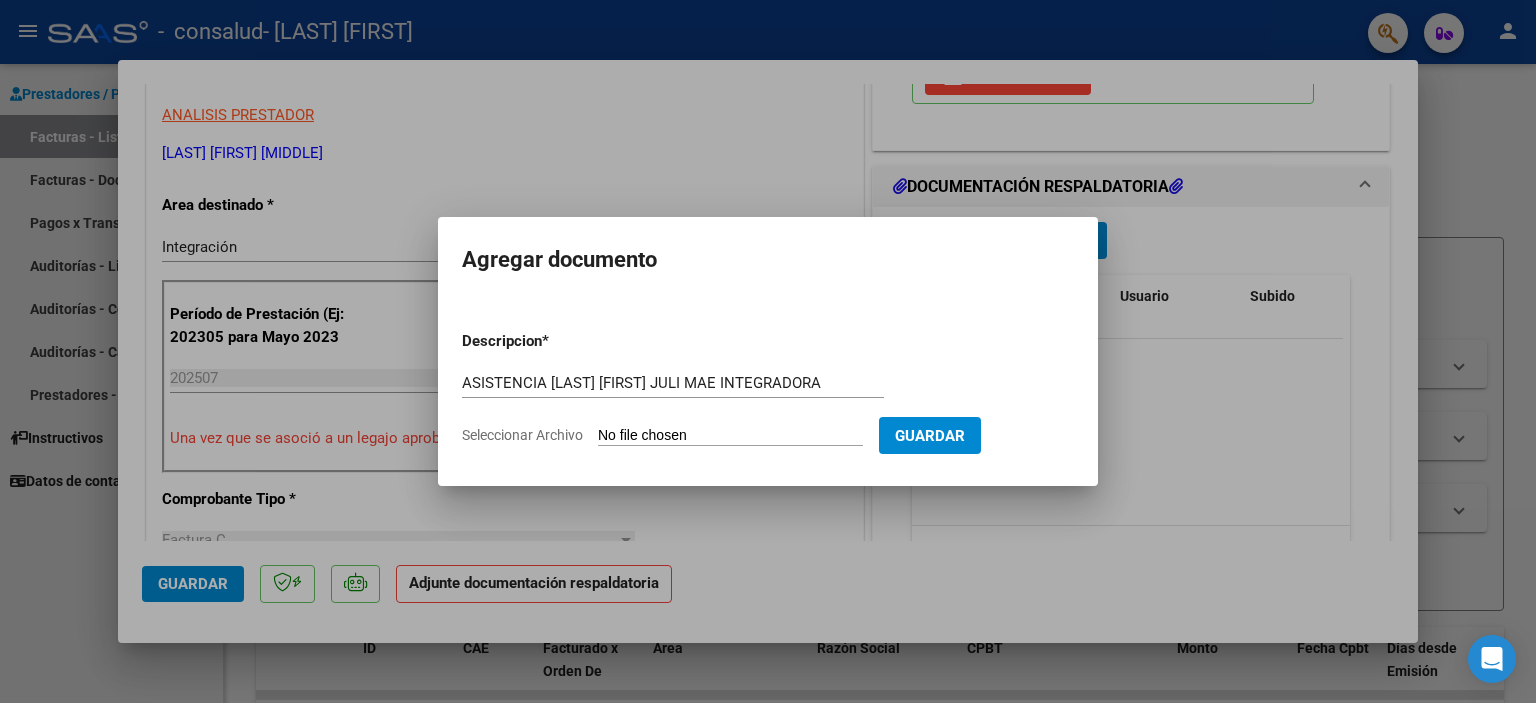 click on "Seleccionar Archivo" at bounding box center (730, 436) 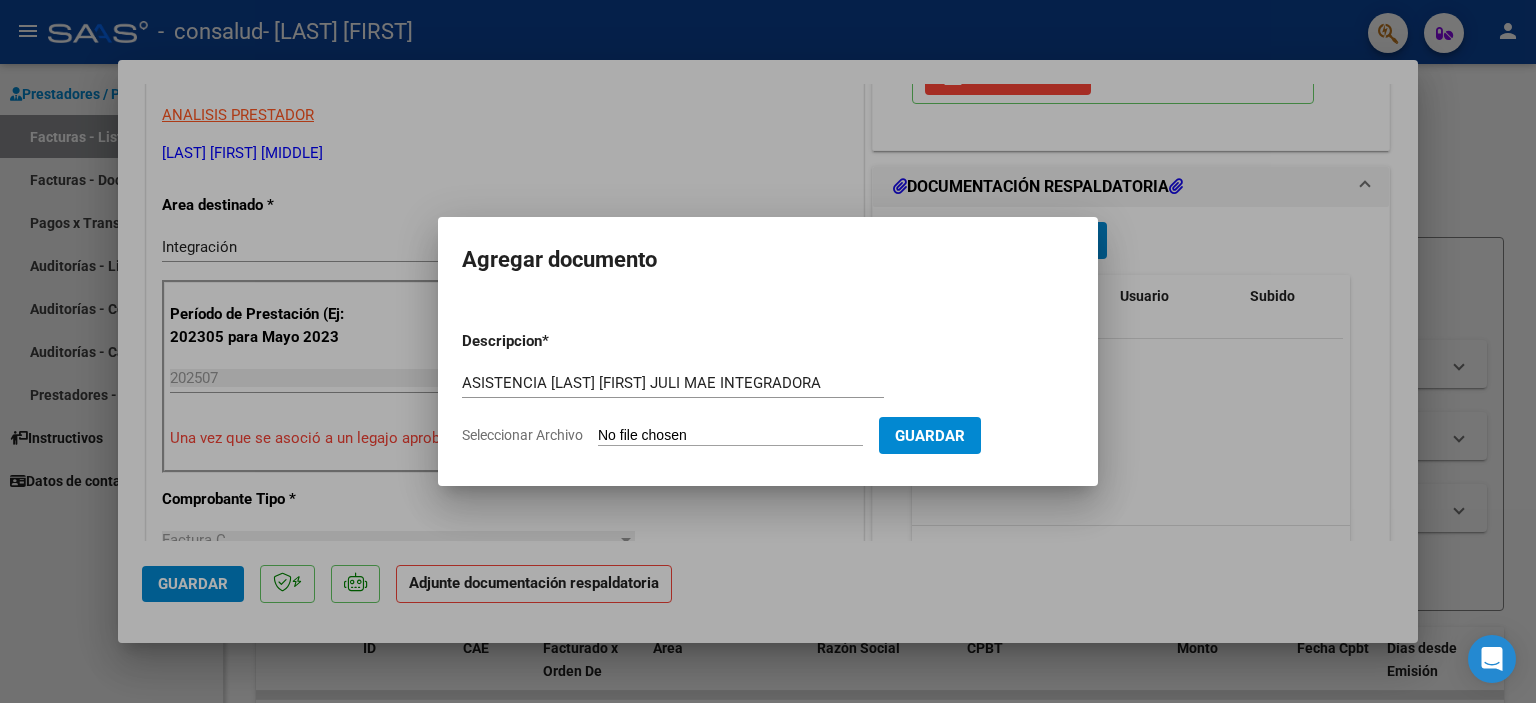 type on "C:\fakepath\[LAST] [FIRST] ASISTENCIA [MONTH] MAI.pdf" 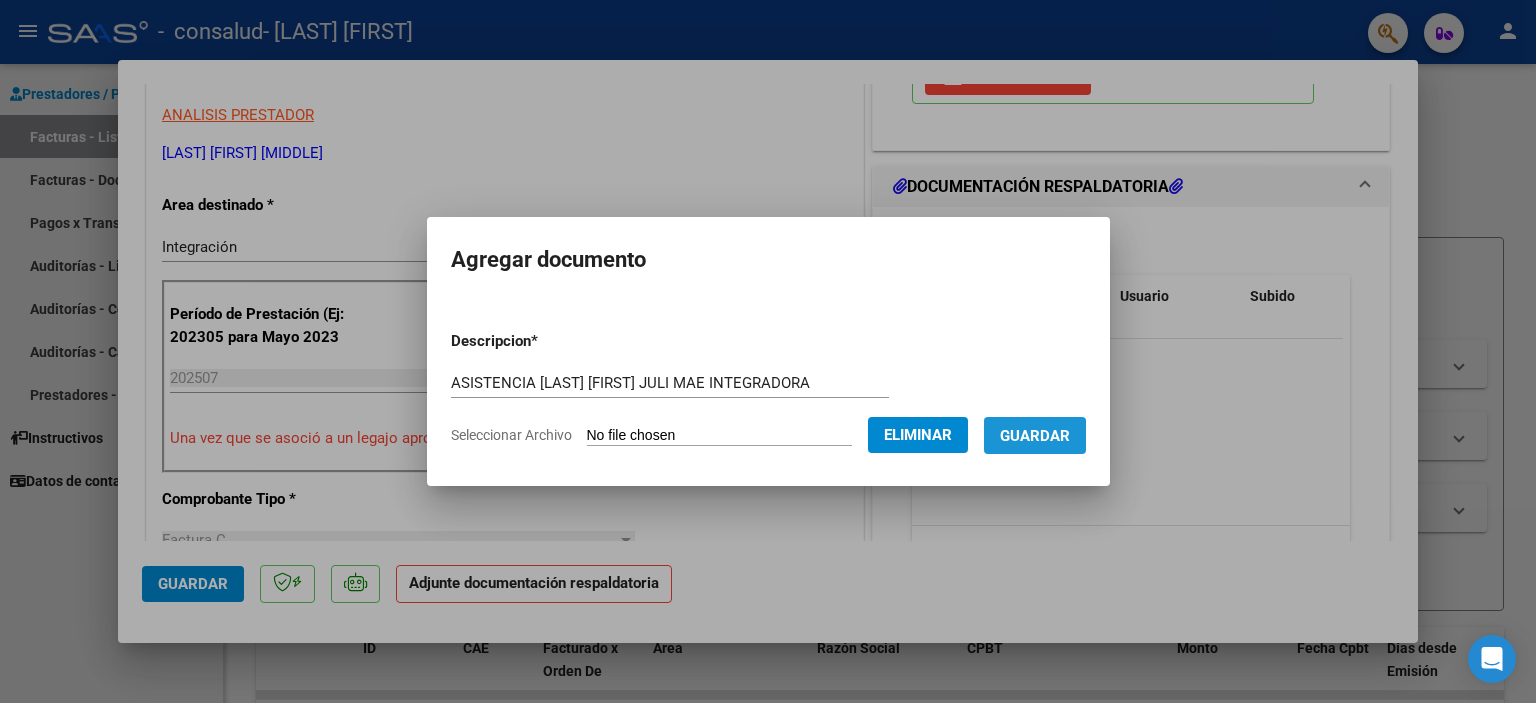 click on "Guardar" at bounding box center [1035, 436] 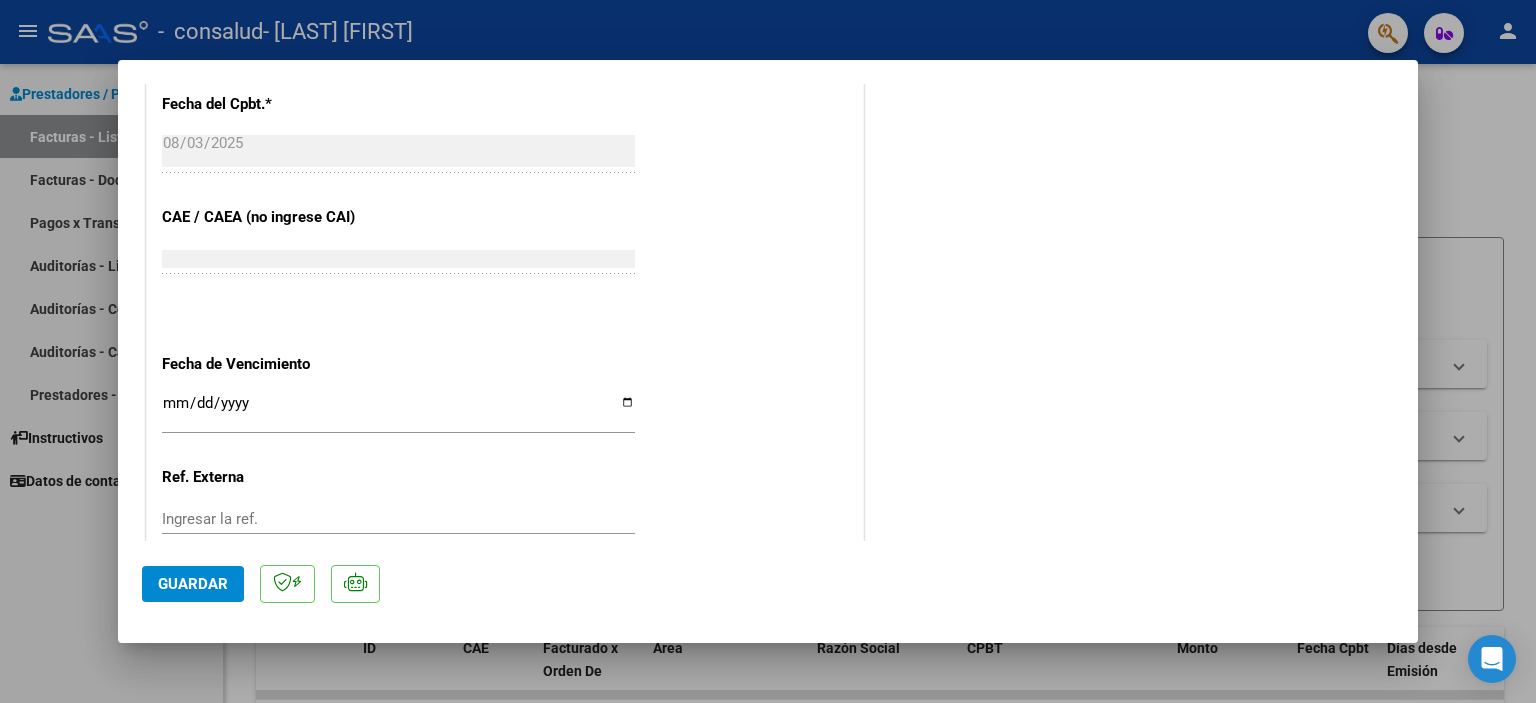 scroll, scrollTop: 1000, scrollLeft: 0, axis: vertical 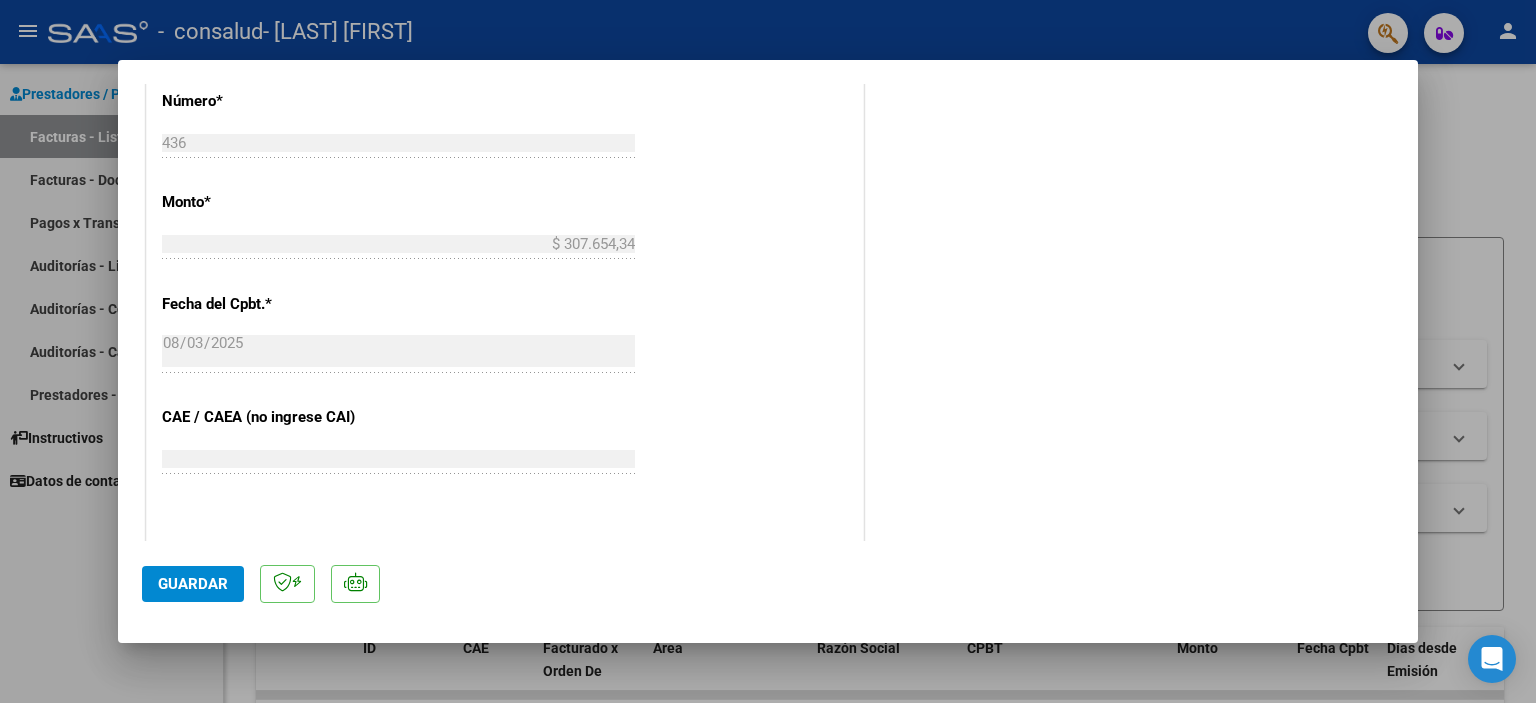 click on "Guardar" 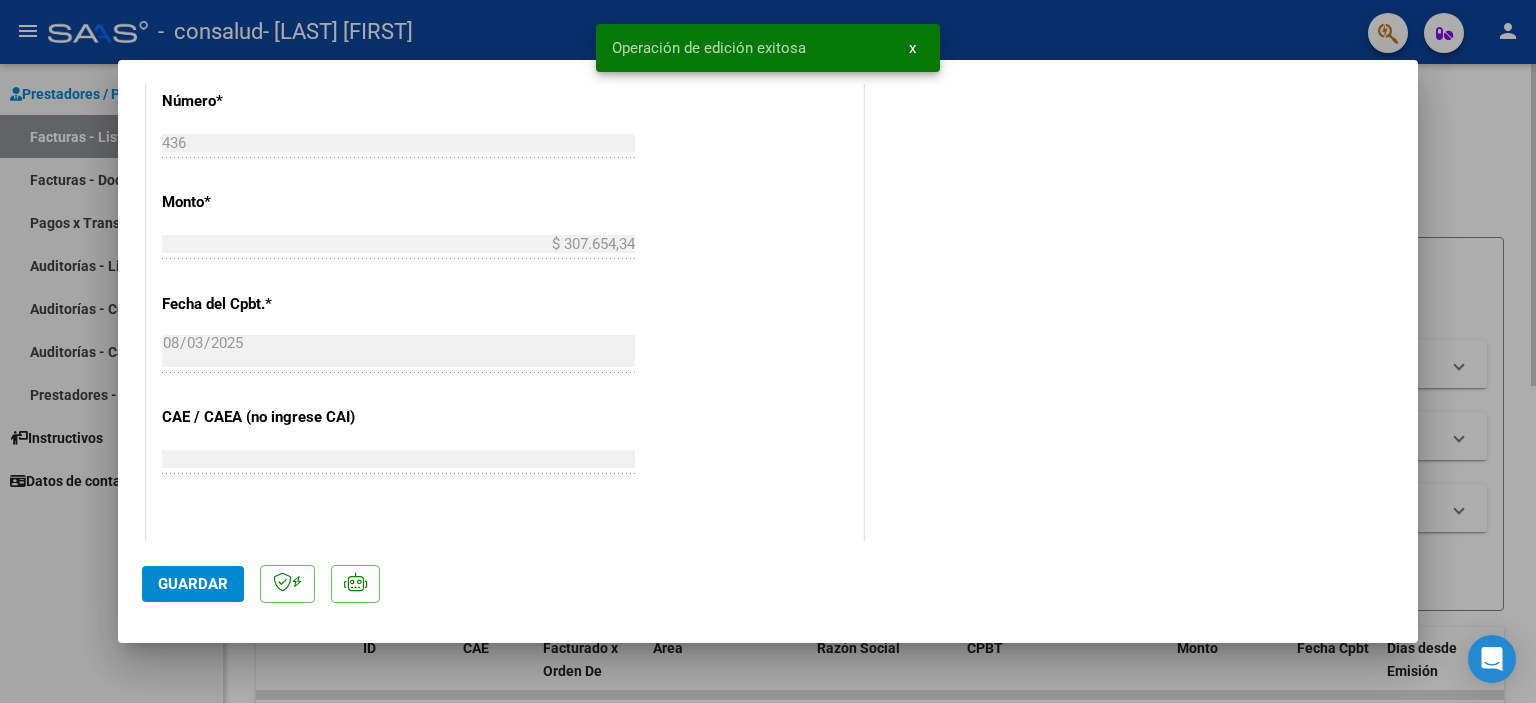 click at bounding box center (768, 351) 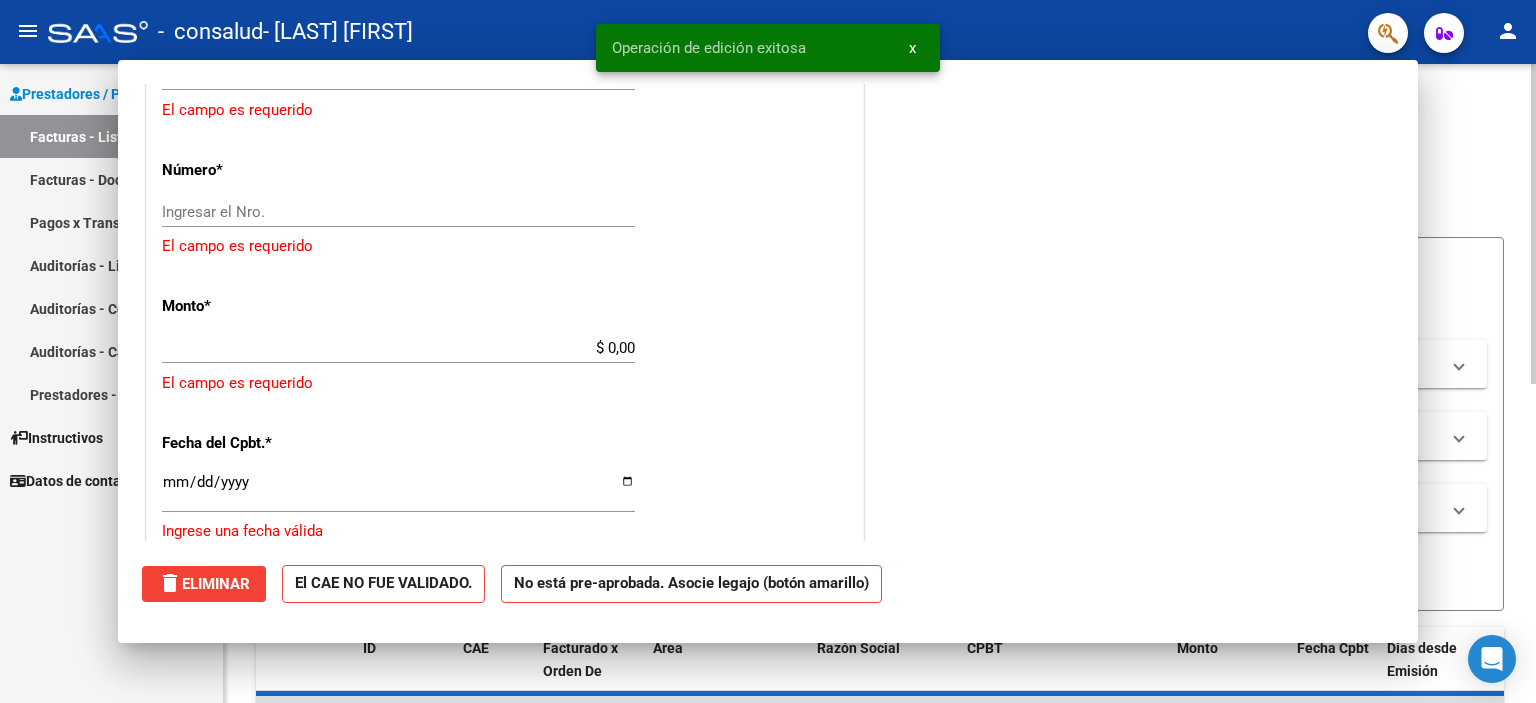 scroll, scrollTop: 1068, scrollLeft: 0, axis: vertical 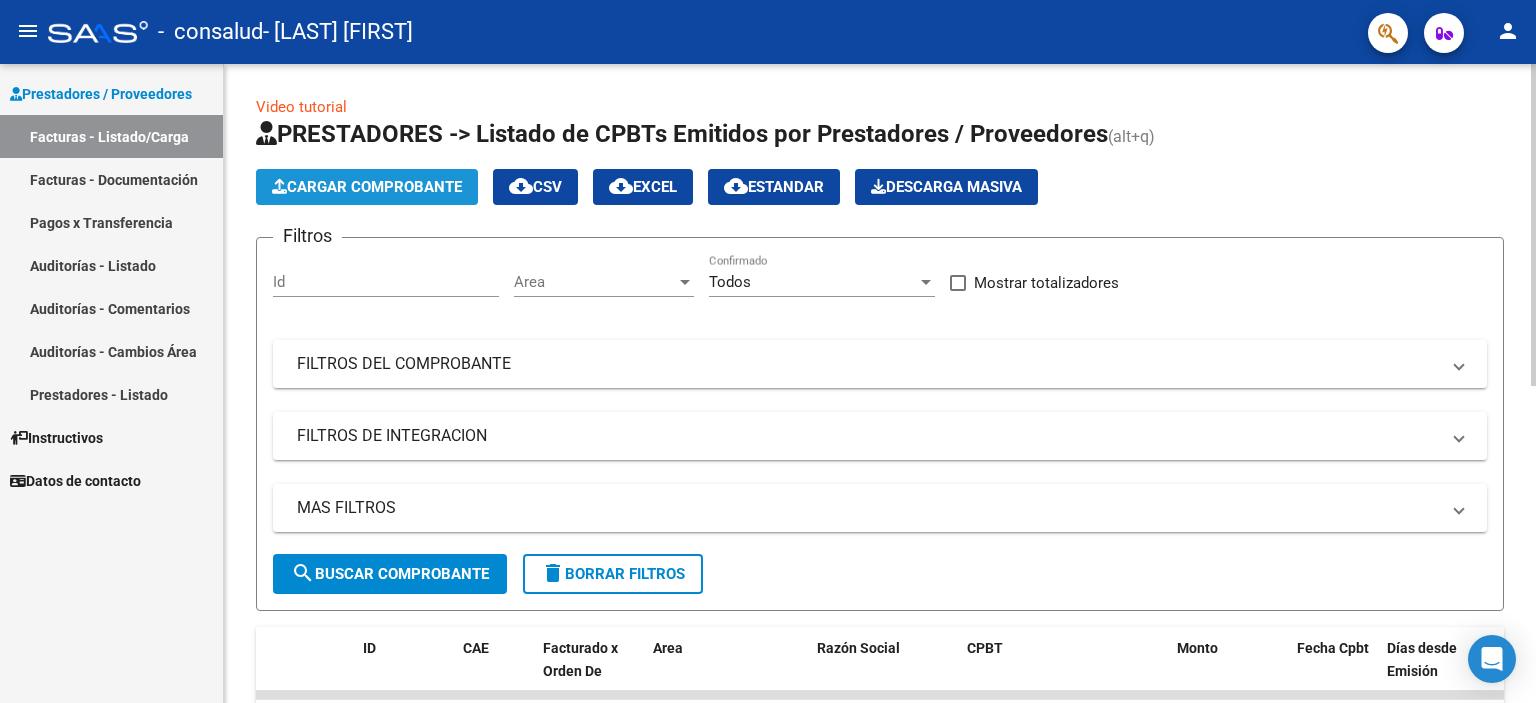 click on "Cargar Comprobante" 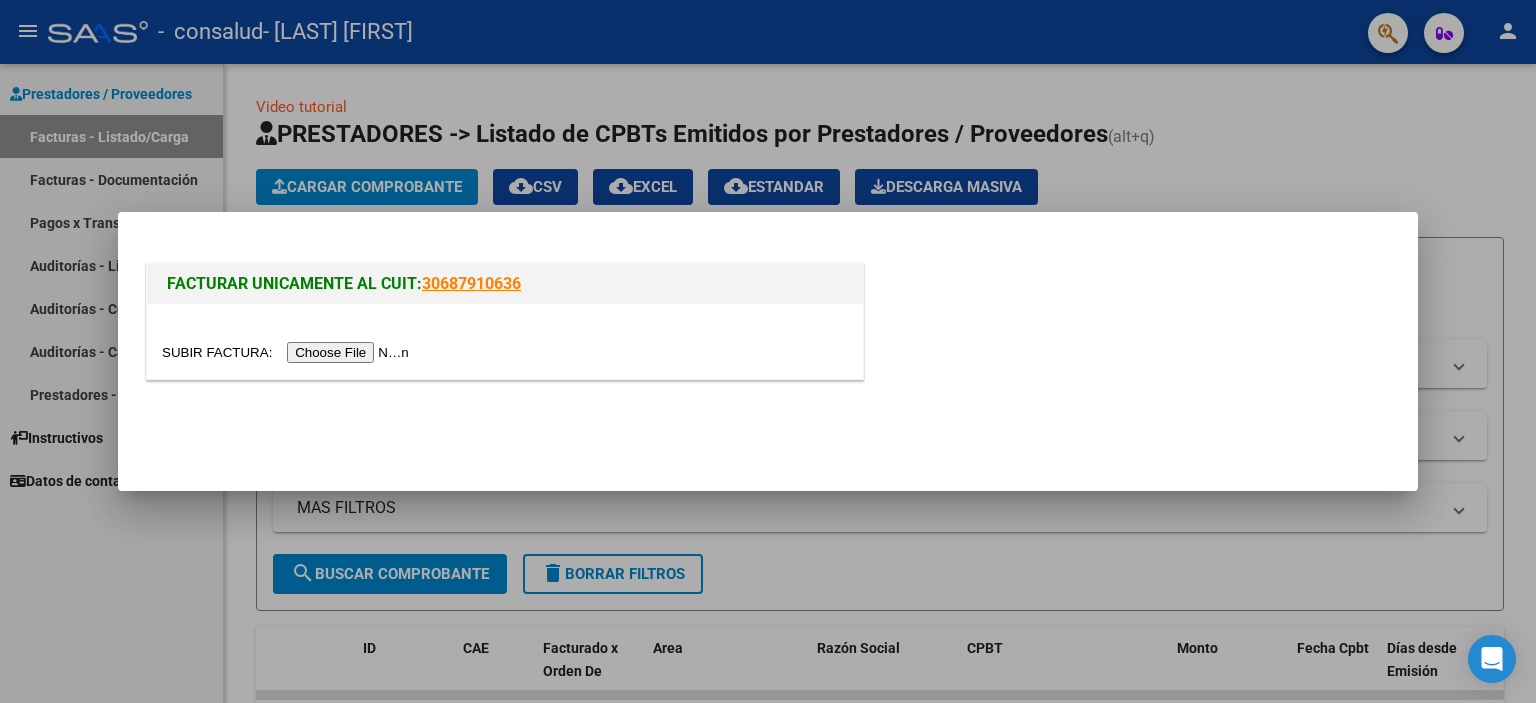 click at bounding box center [288, 352] 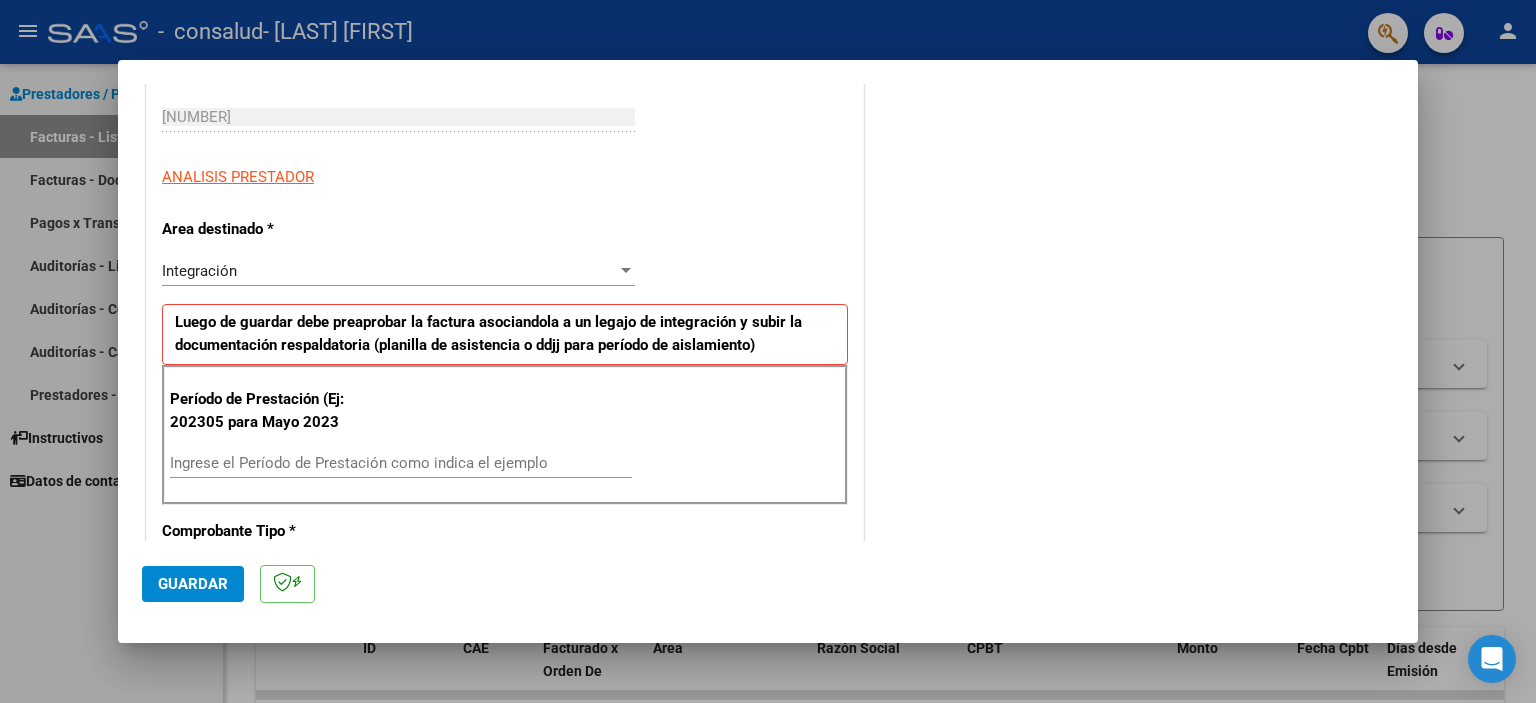 scroll, scrollTop: 400, scrollLeft: 0, axis: vertical 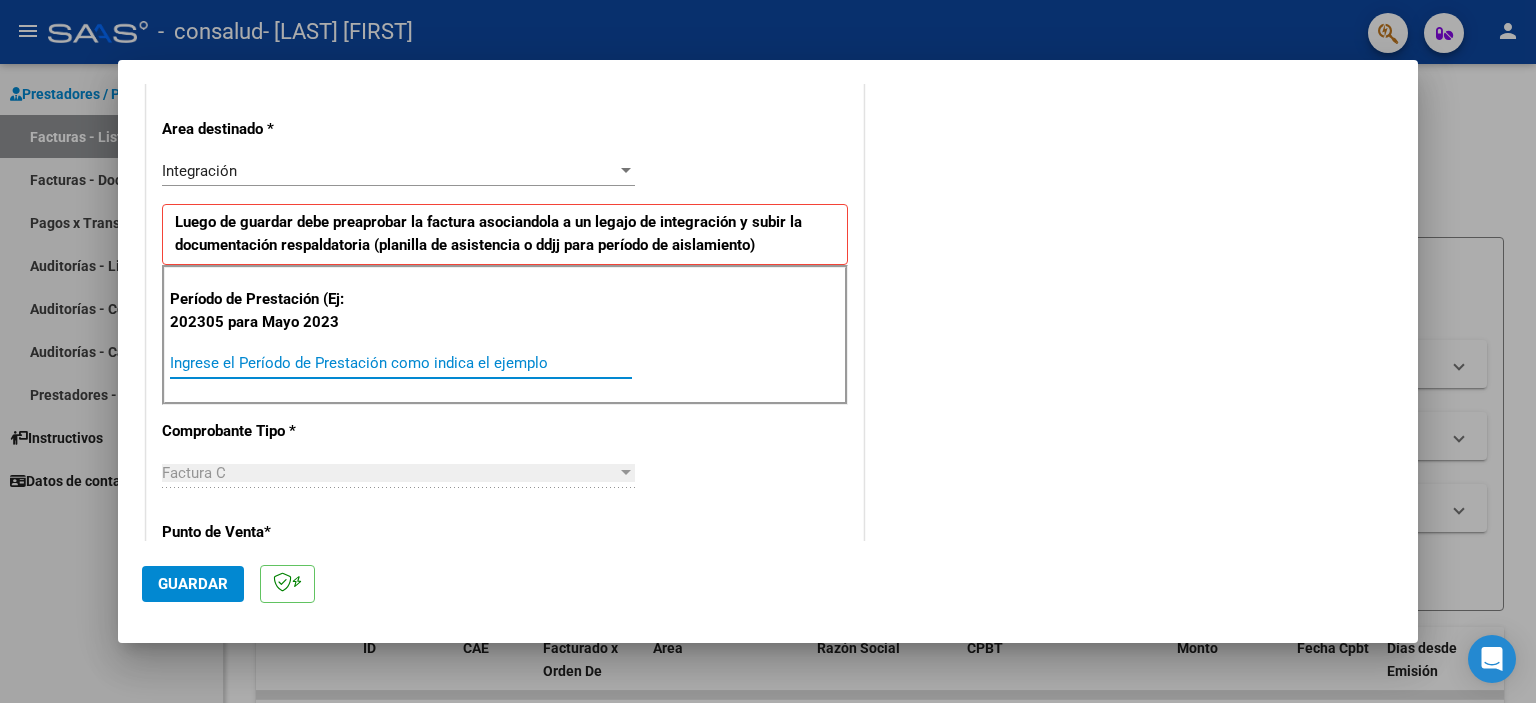 click on "Ingrese el Período de Prestación como indica el ejemplo" at bounding box center (401, 363) 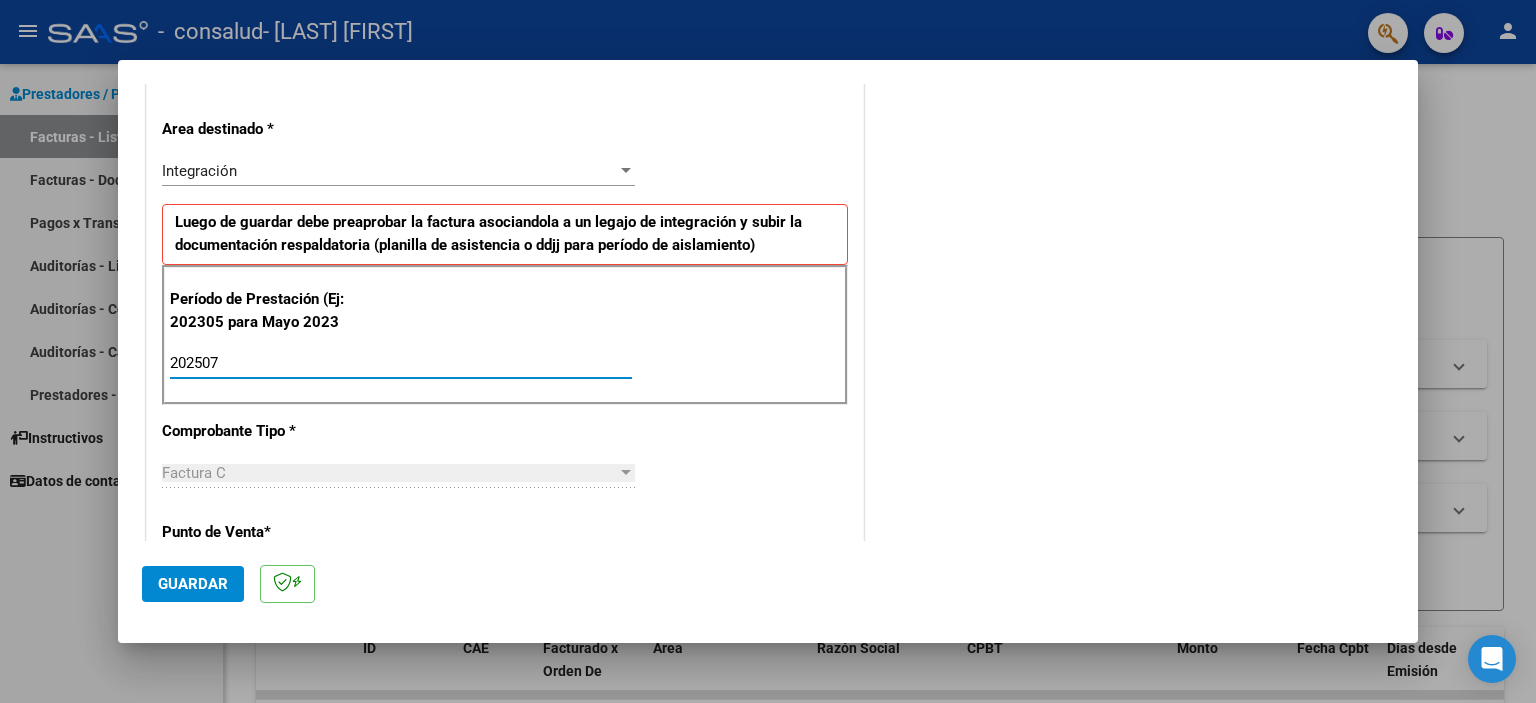 type on "202507" 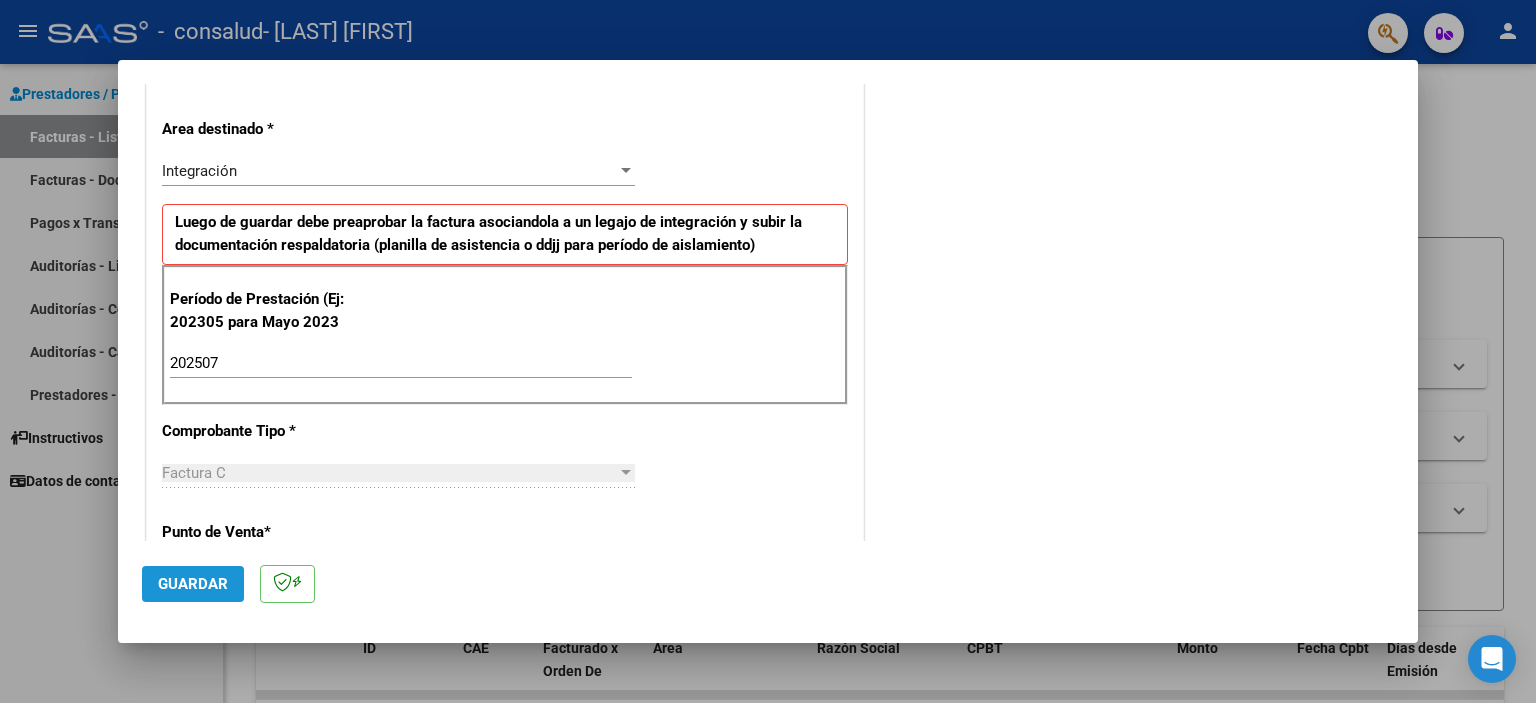 click on "Guardar" 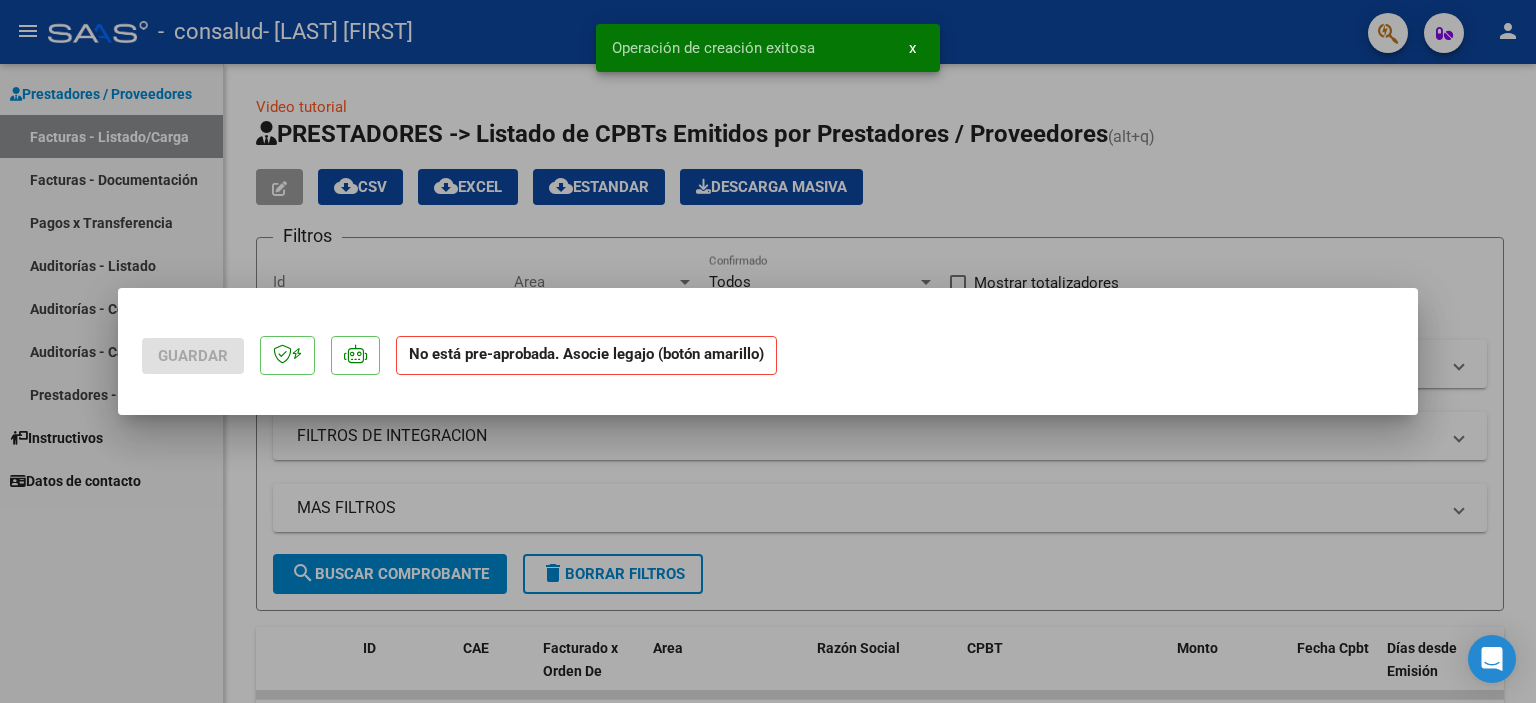 scroll, scrollTop: 0, scrollLeft: 0, axis: both 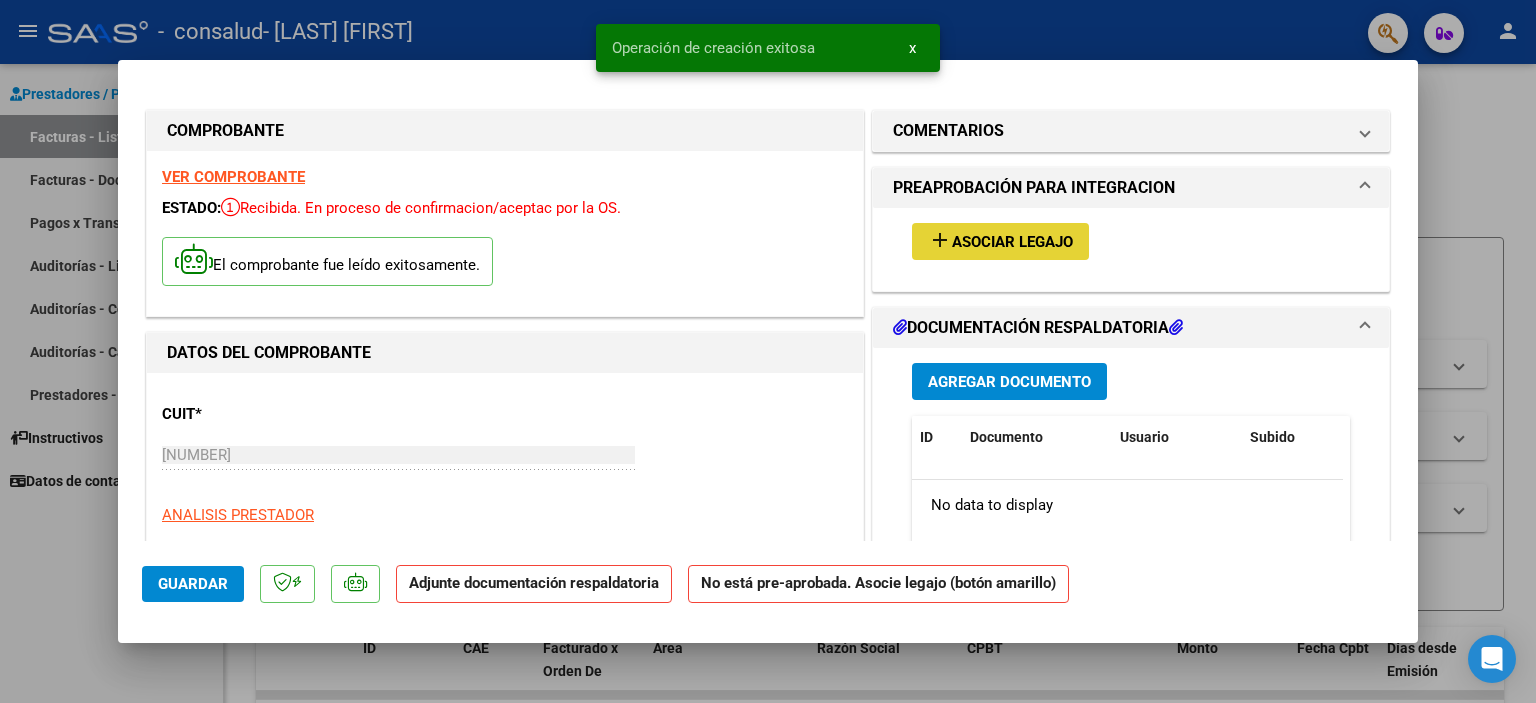 click on "Asociar Legajo" at bounding box center (1012, 242) 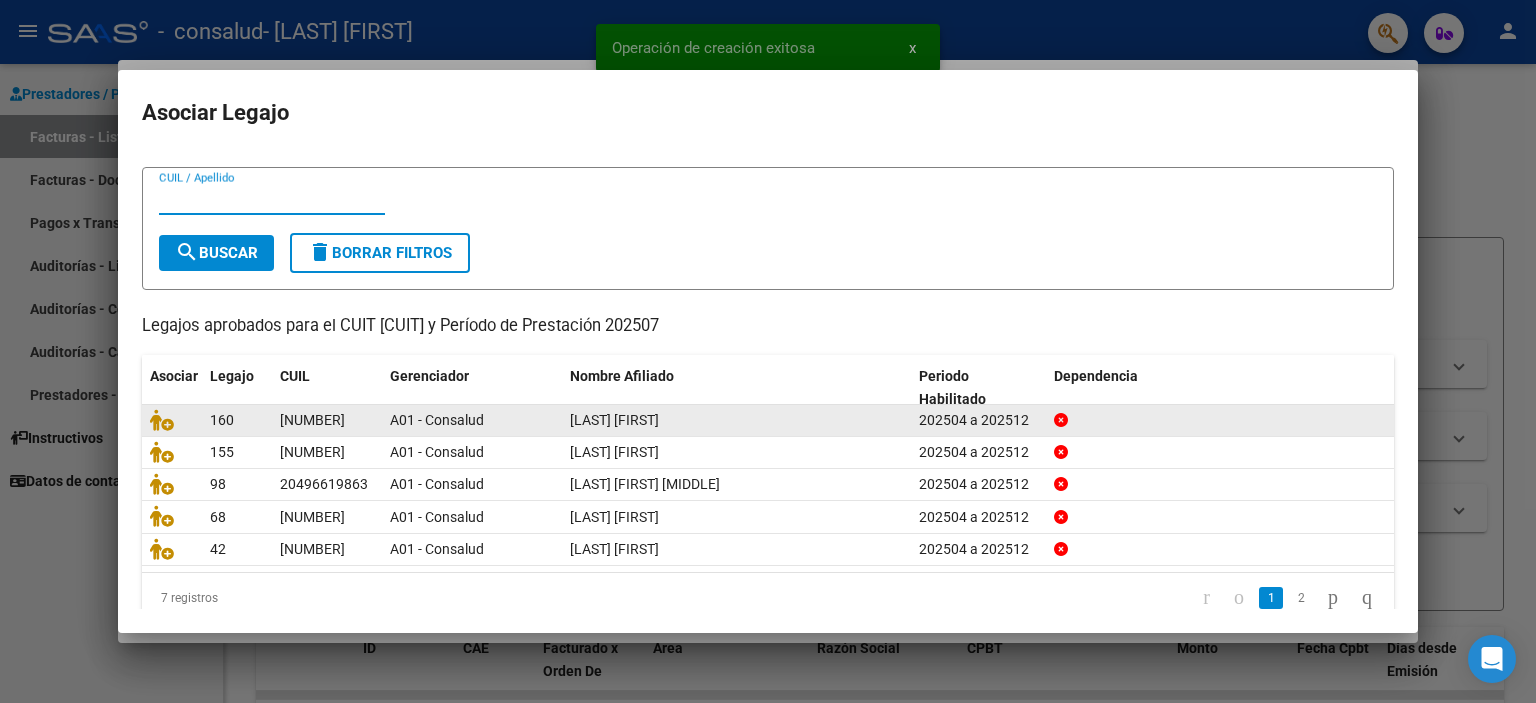 scroll, scrollTop: 62, scrollLeft: 0, axis: vertical 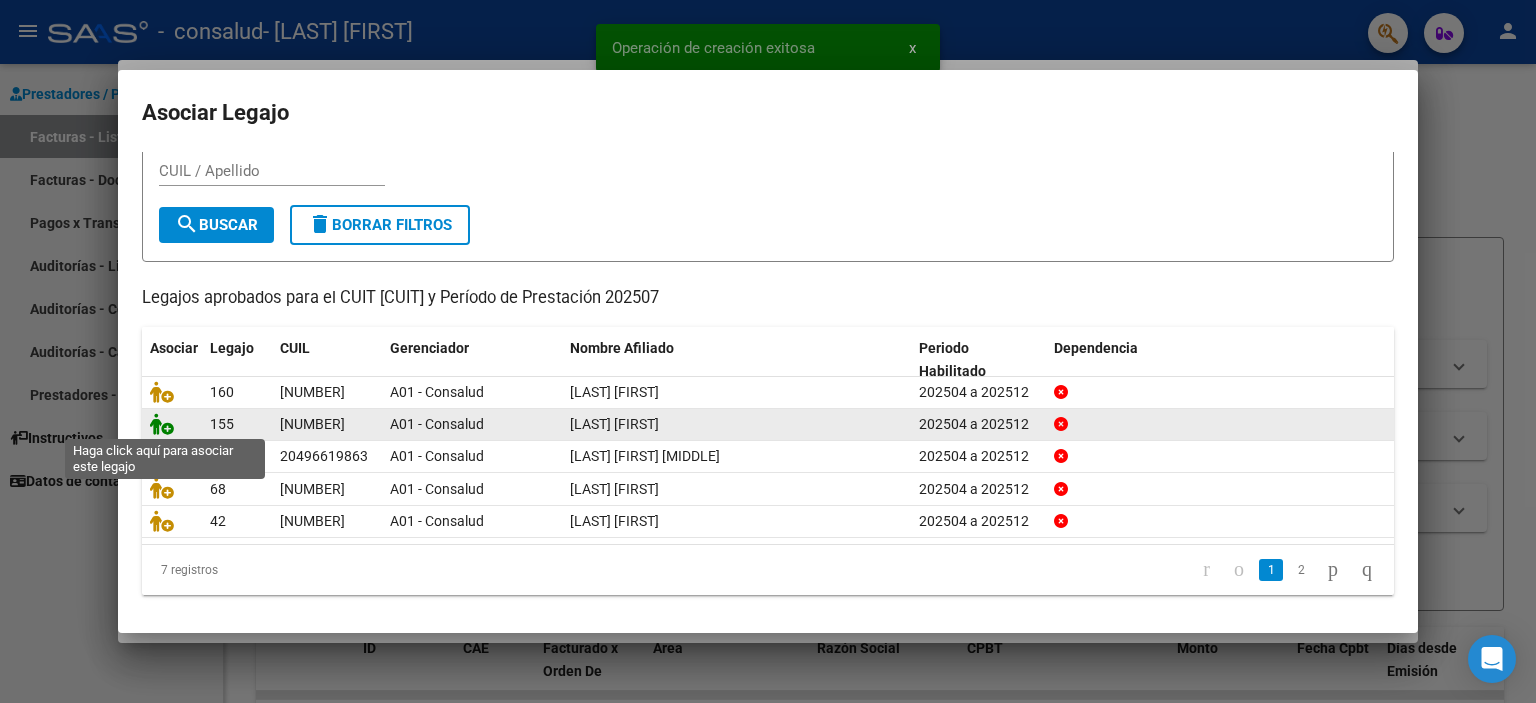 click 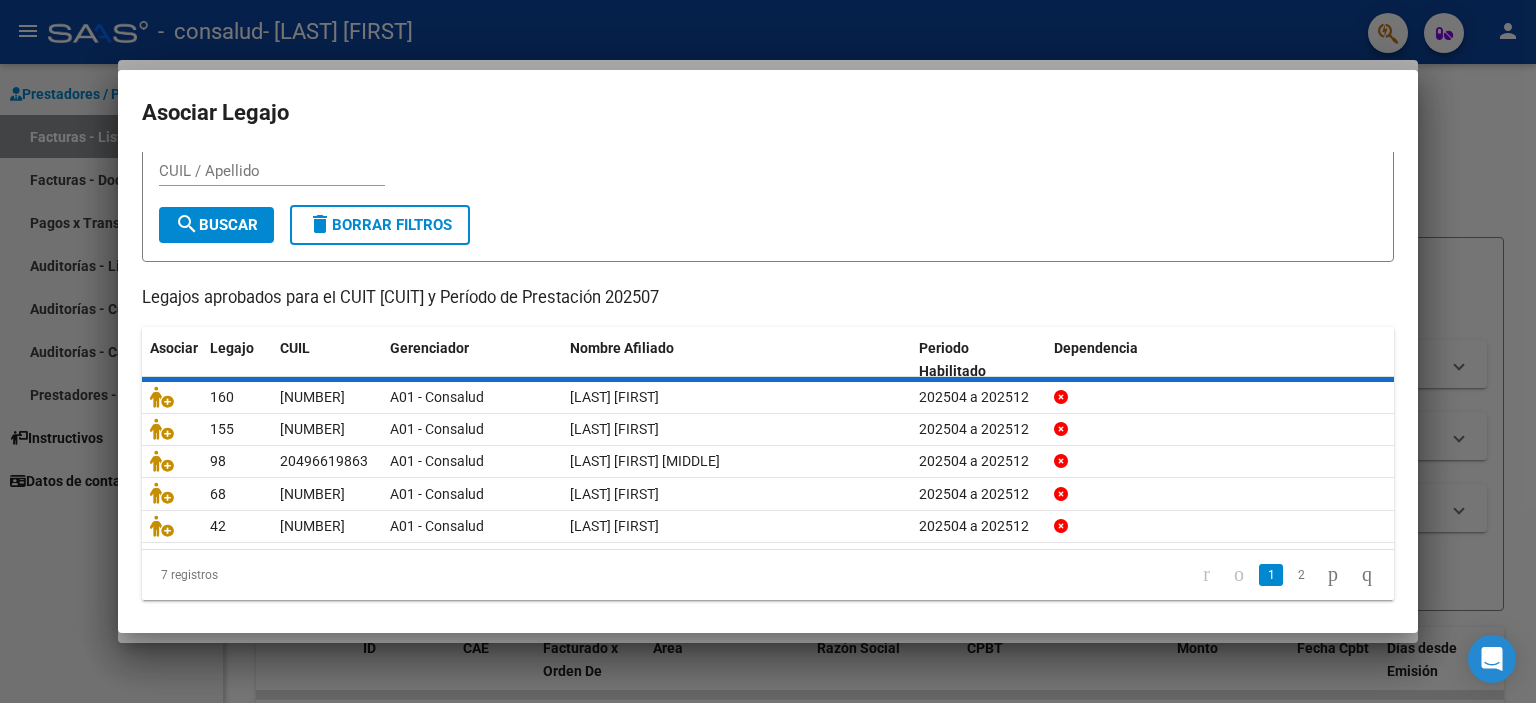 scroll, scrollTop: 0, scrollLeft: 0, axis: both 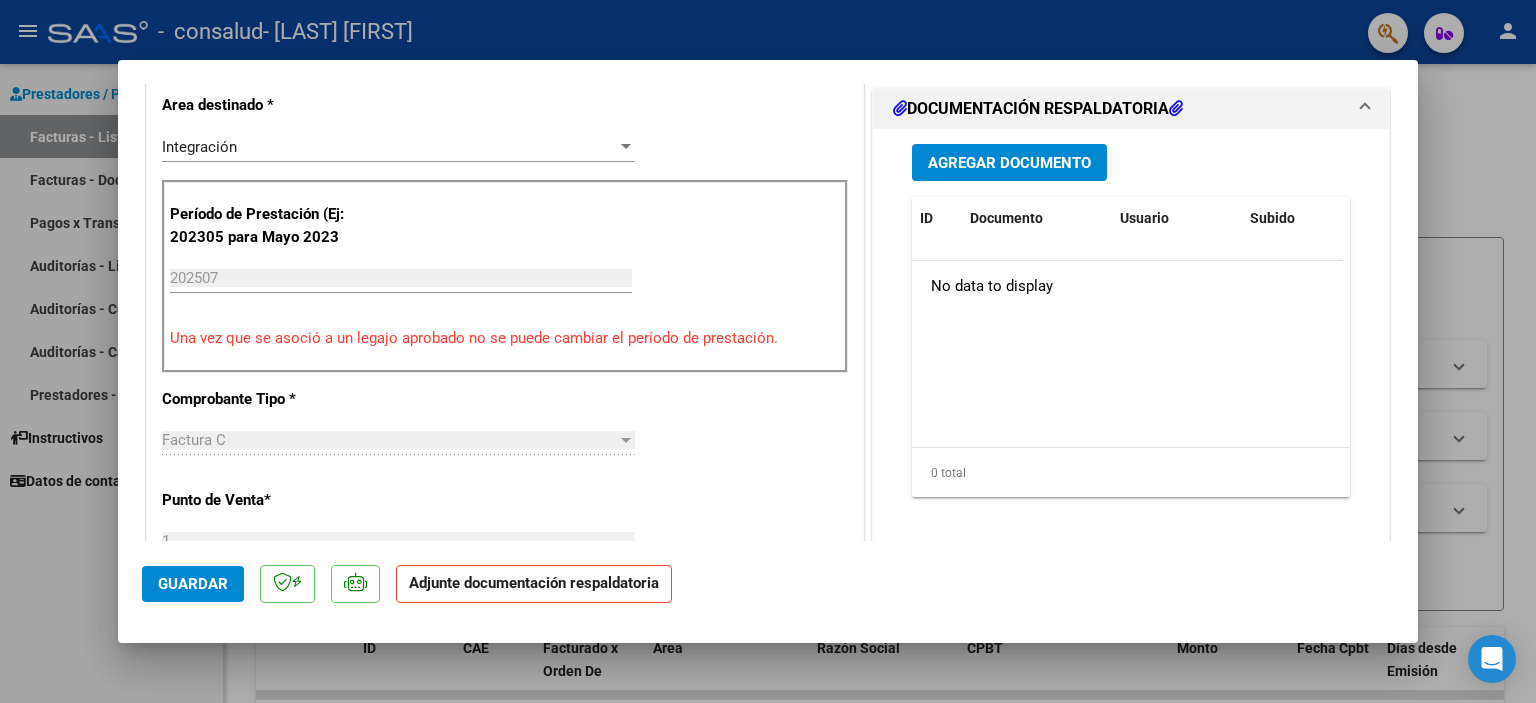 click on "Agregar Documento" at bounding box center (1009, 163) 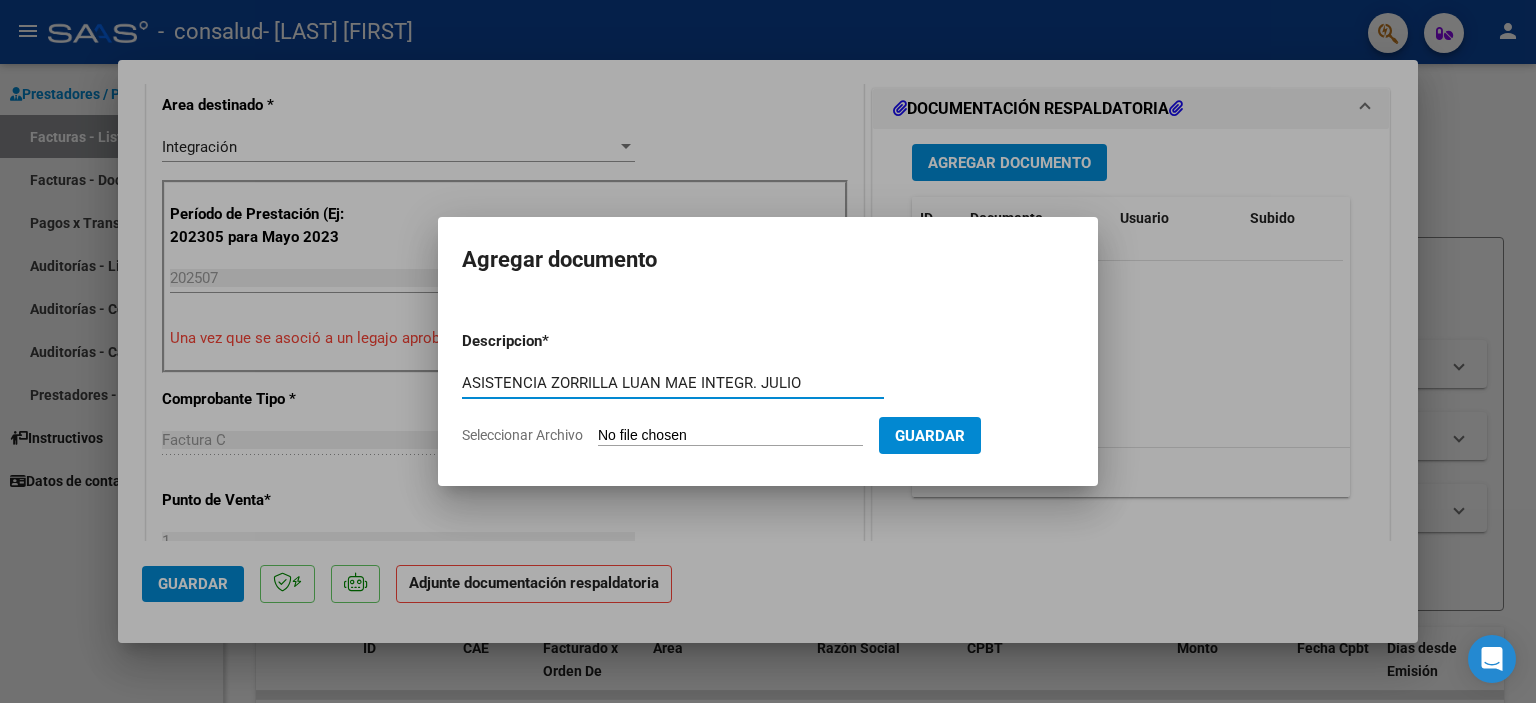 type on "ASISTENCIA ZORRILLA LUAN MAE INTEGR. JULIO" 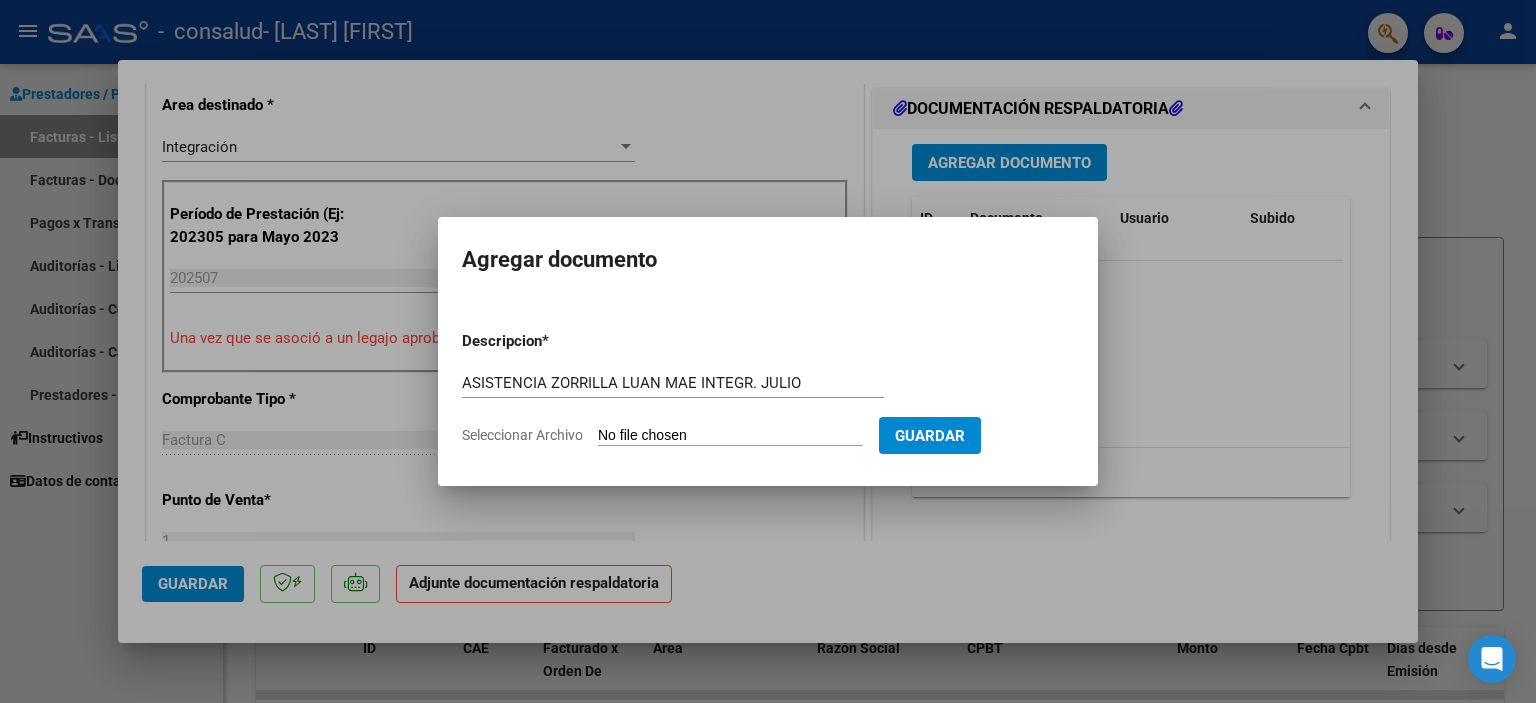 type on "C:\fakepath\[LAST] [FIRST] ASISTENCIA MAI [MONTH].pdf" 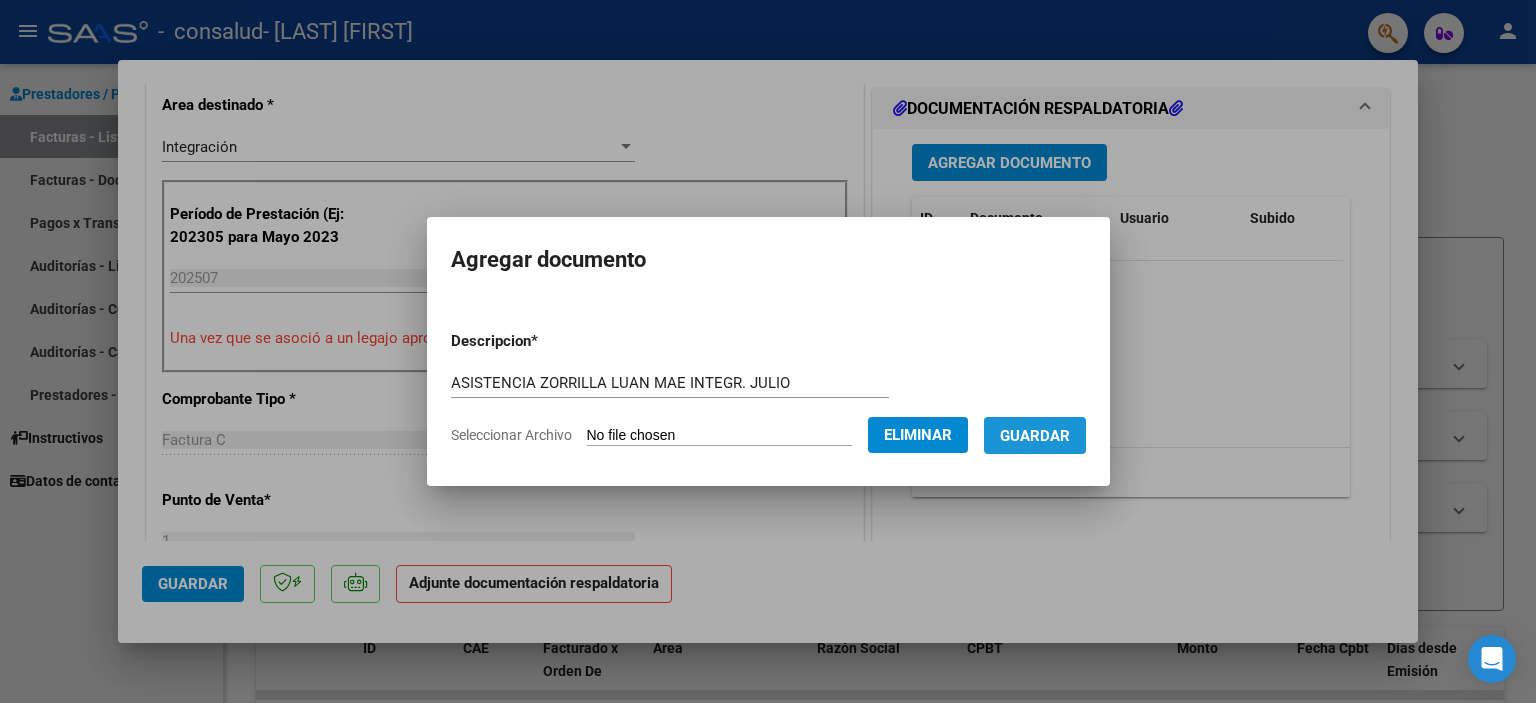 click on "Guardar" at bounding box center (1035, 436) 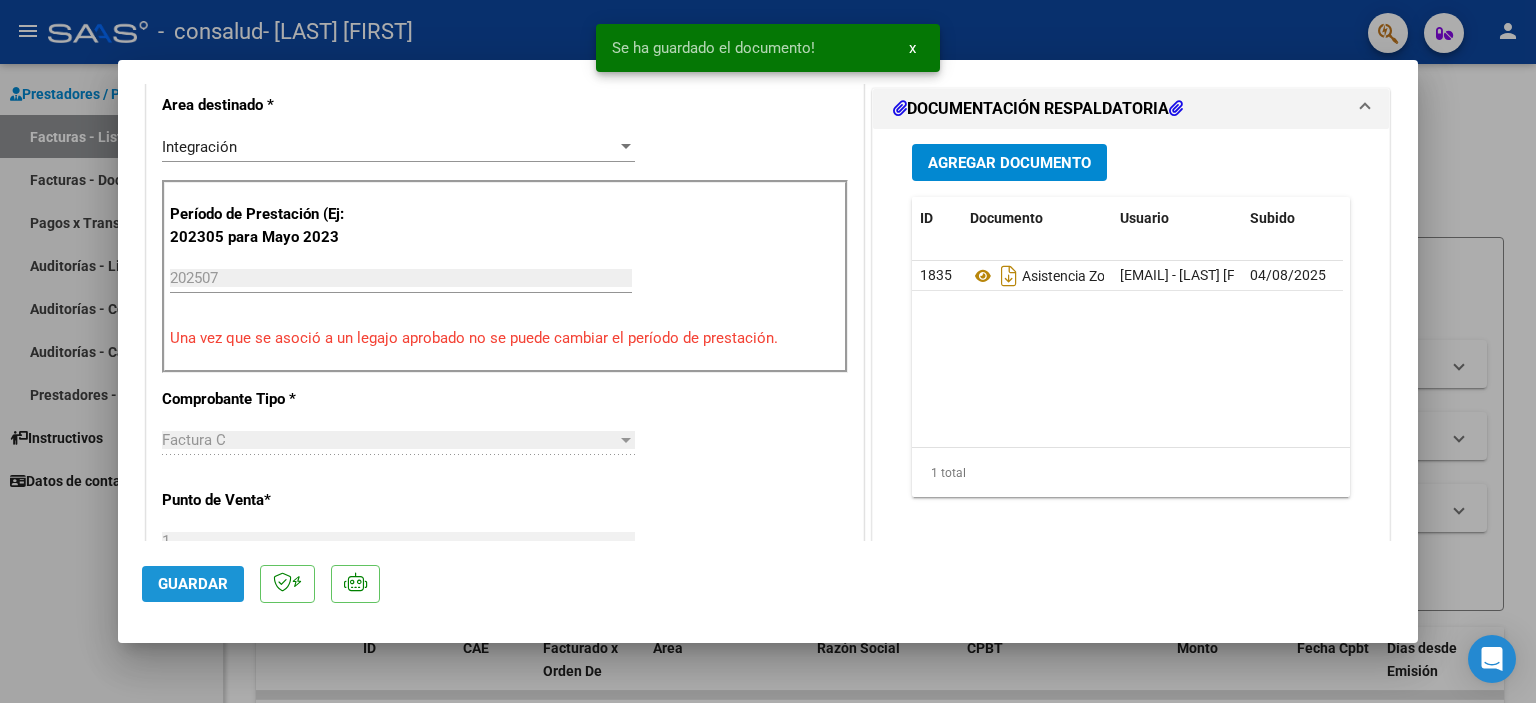 click on "Guardar" 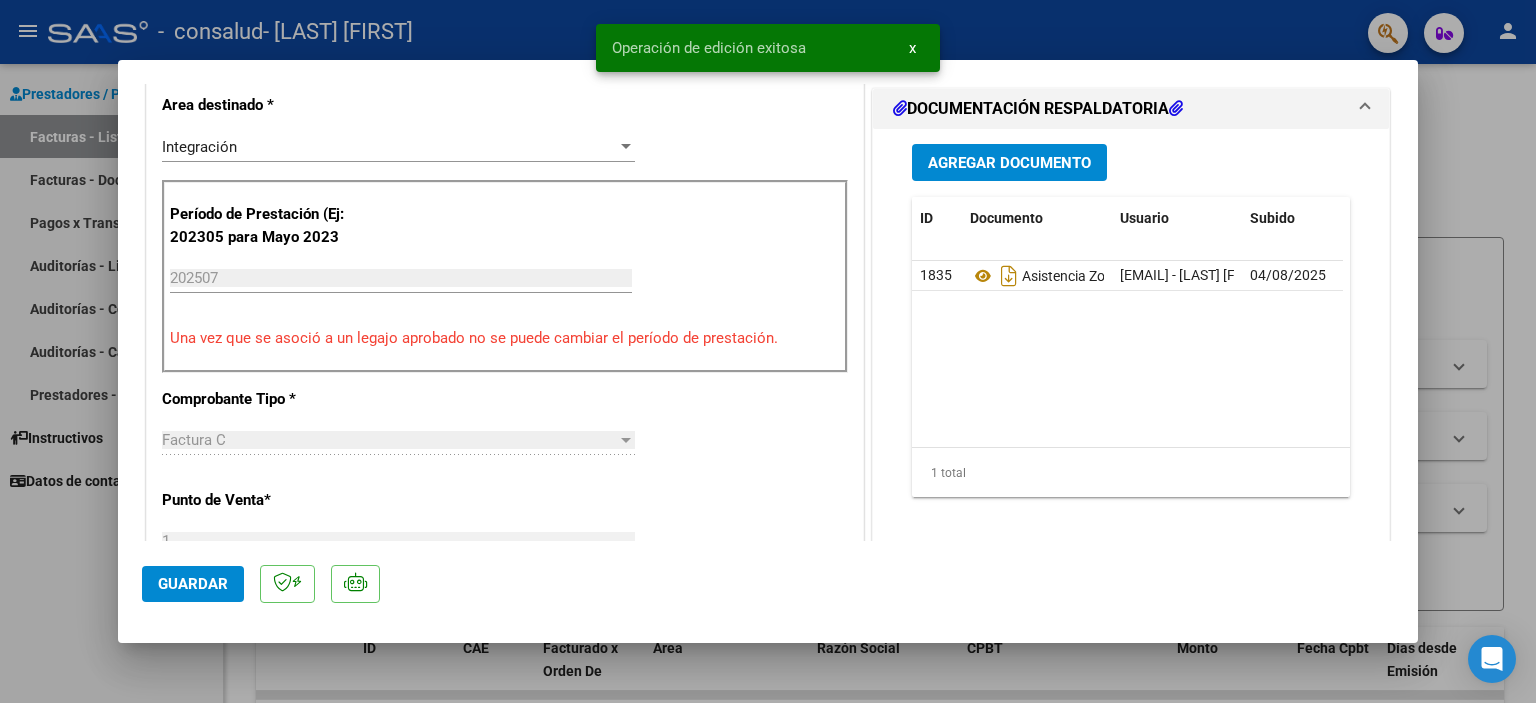 click at bounding box center [768, 351] 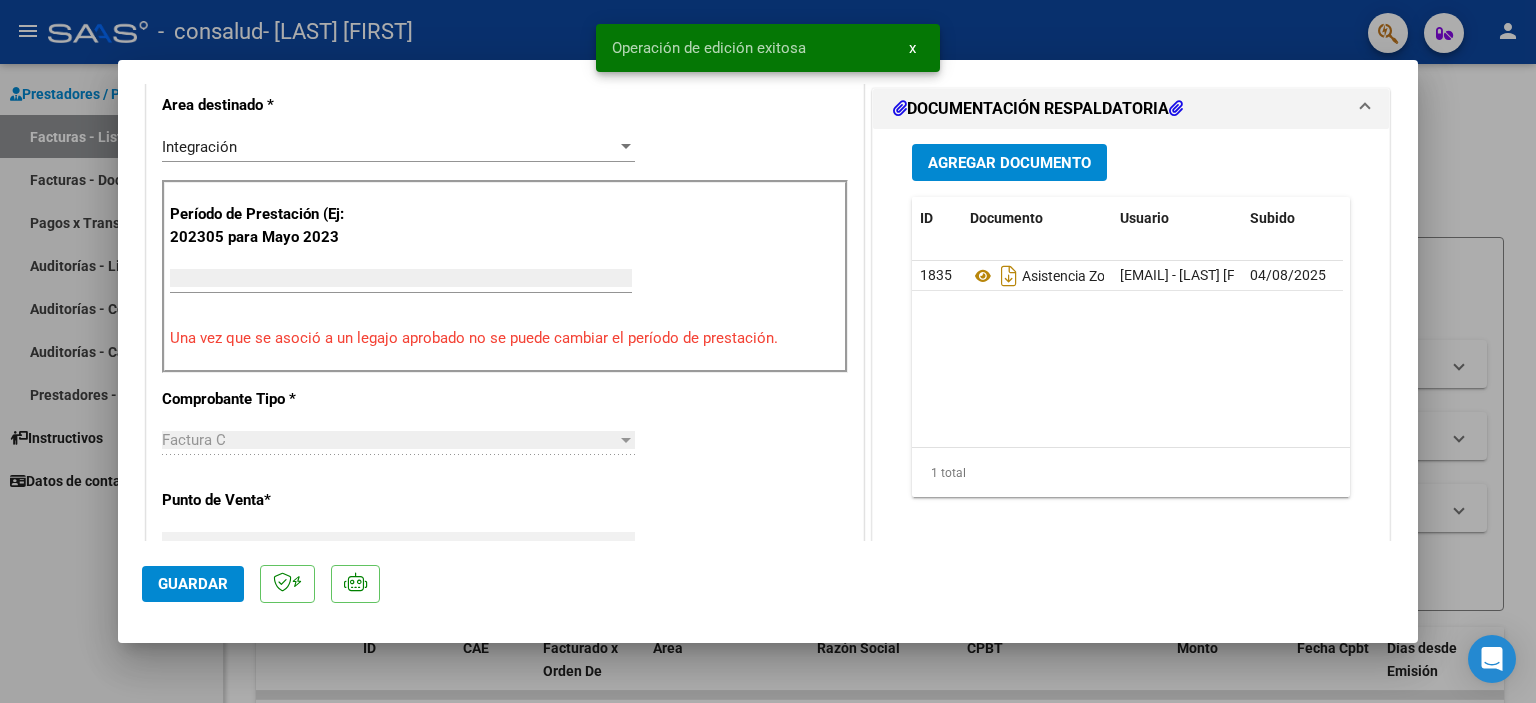 scroll, scrollTop: 414, scrollLeft: 0, axis: vertical 